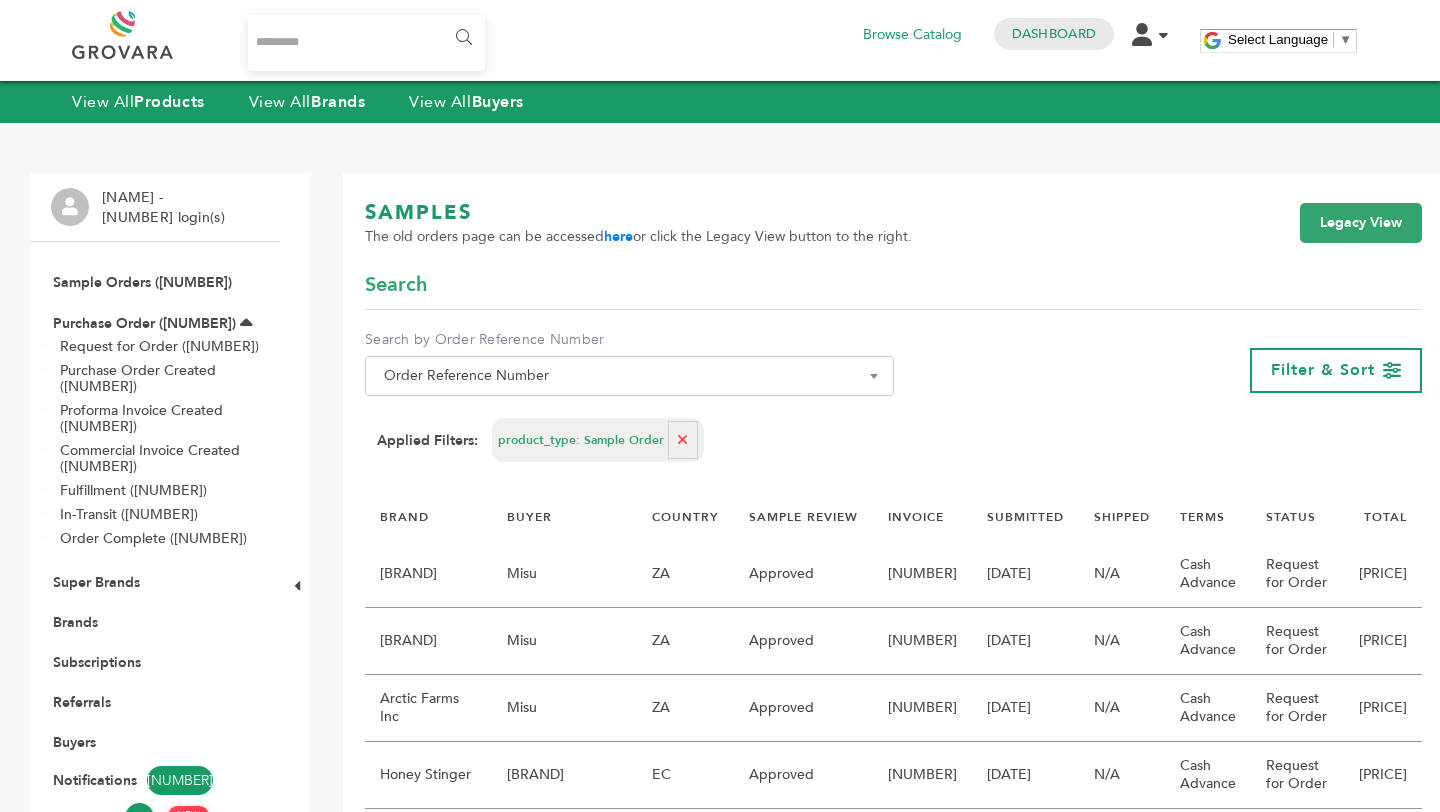 scroll, scrollTop: 0, scrollLeft: 0, axis: both 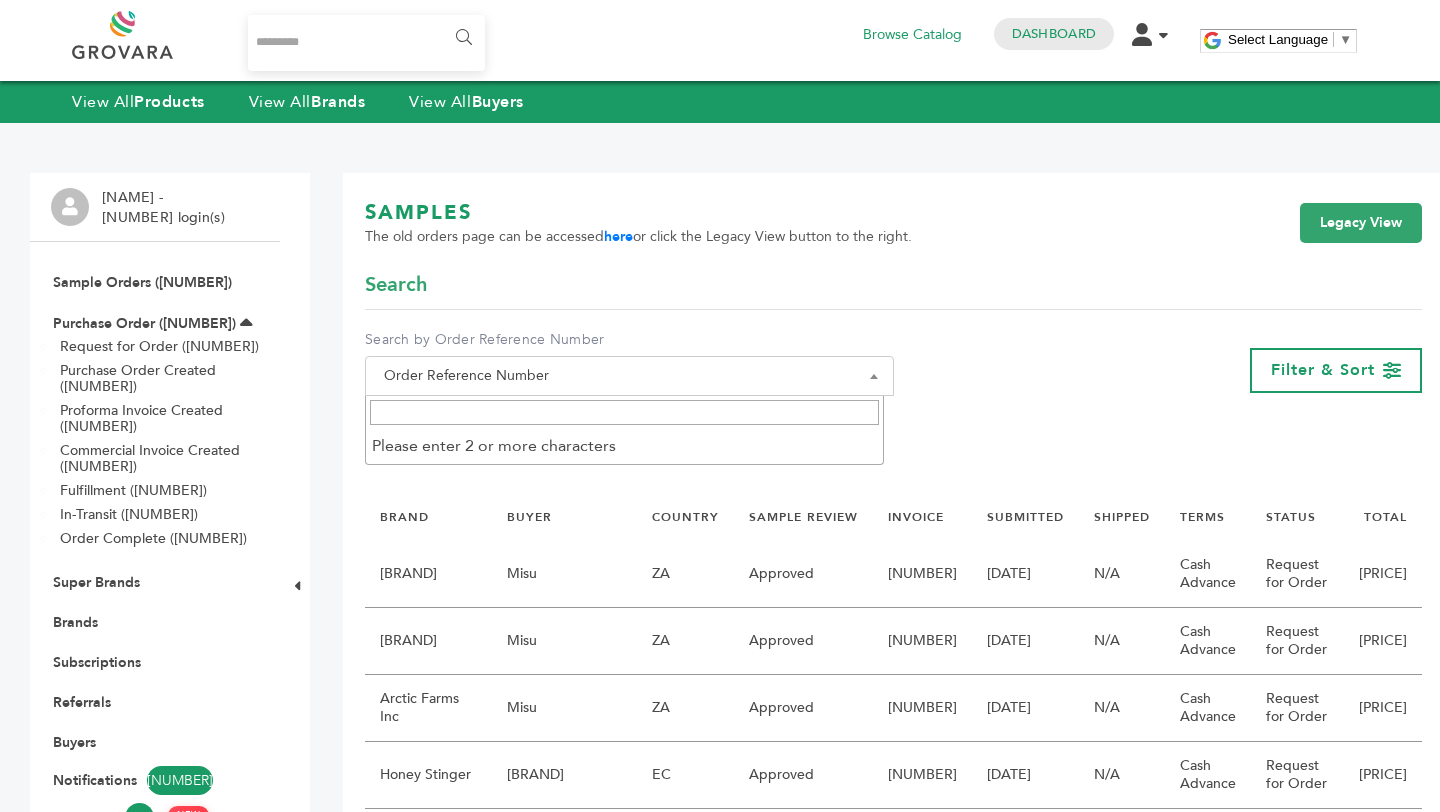 click on "Order Reference Number" at bounding box center [629, 376] 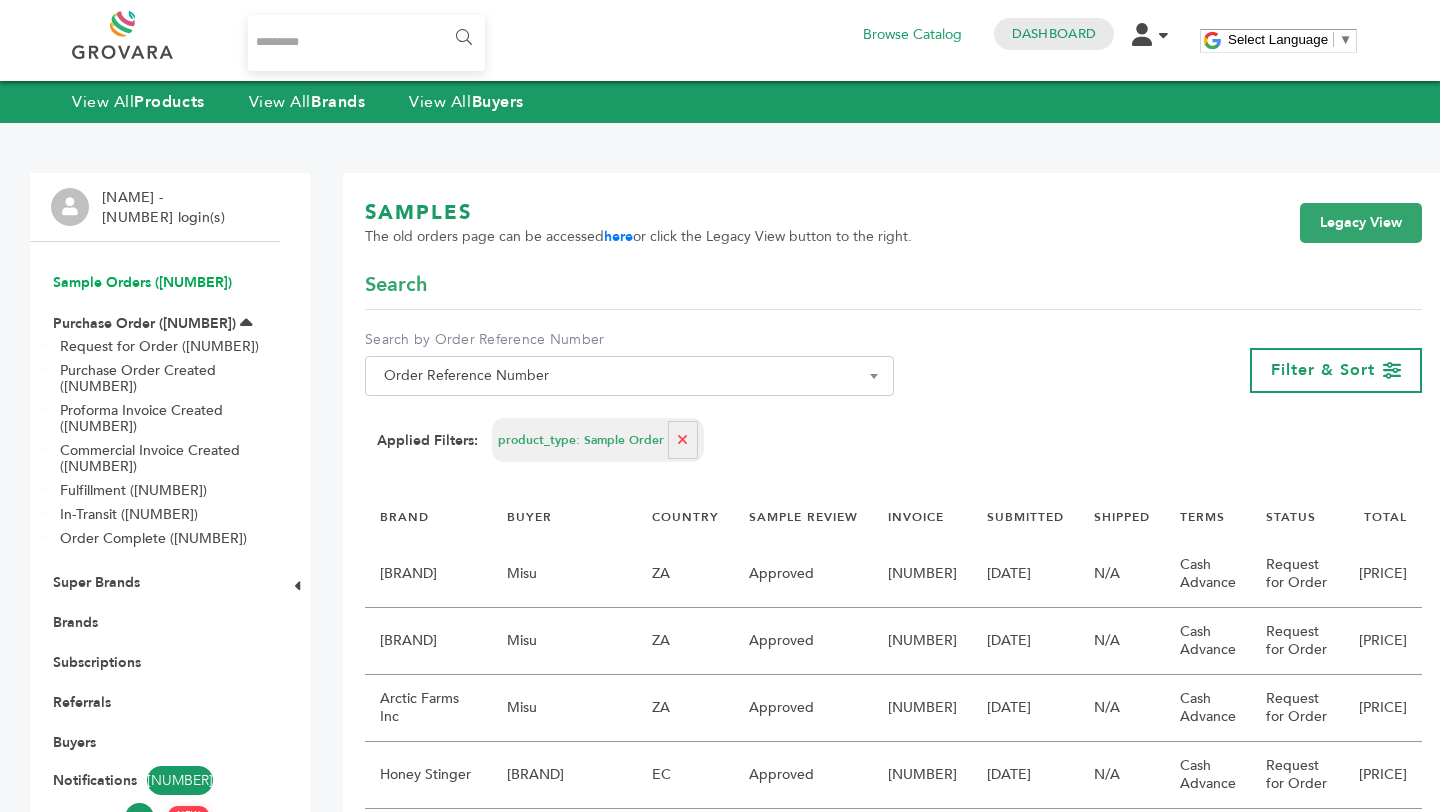 click on "Sample Orders ([NUMBER])" at bounding box center (142, 282) 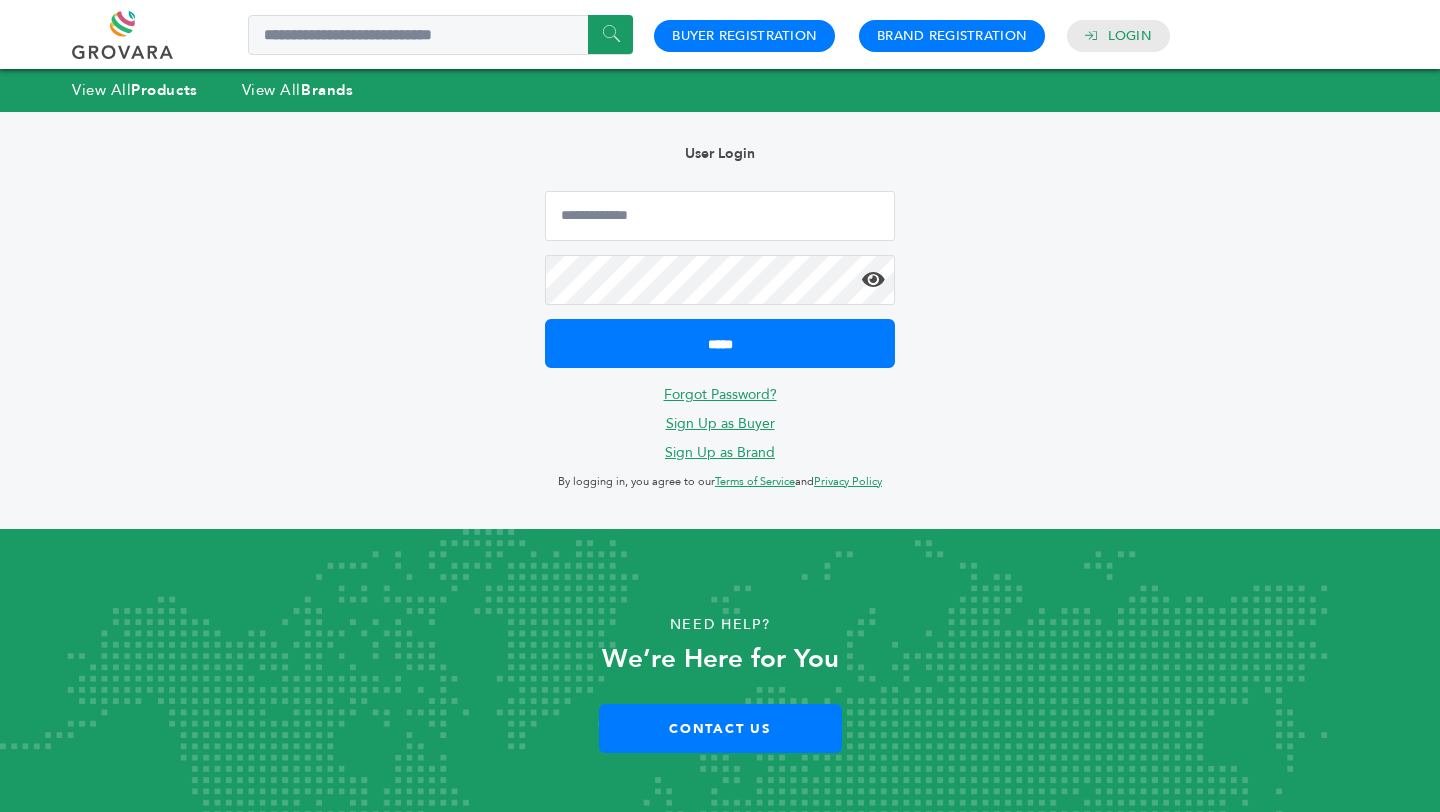 scroll, scrollTop: 0, scrollLeft: 0, axis: both 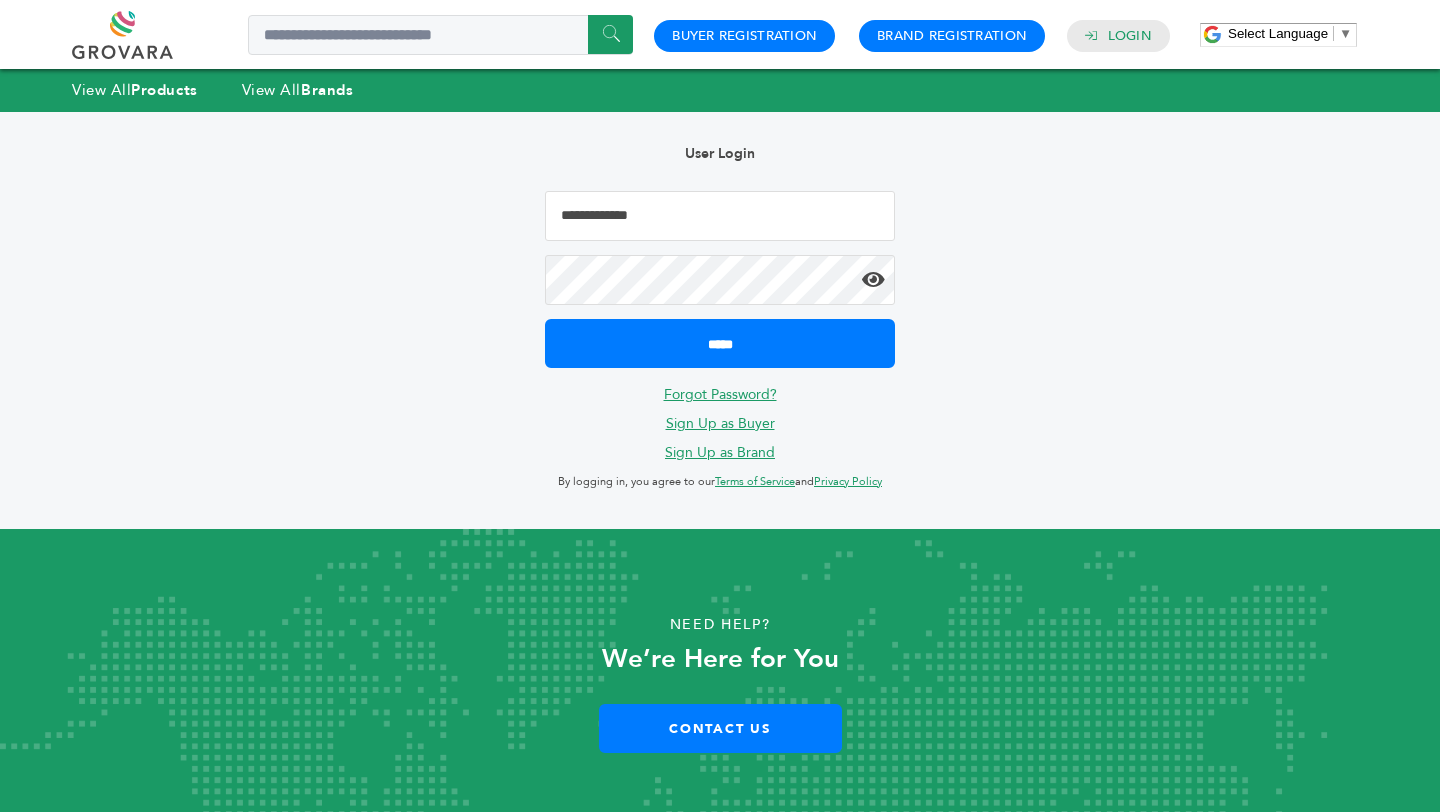 click at bounding box center [720, 216] 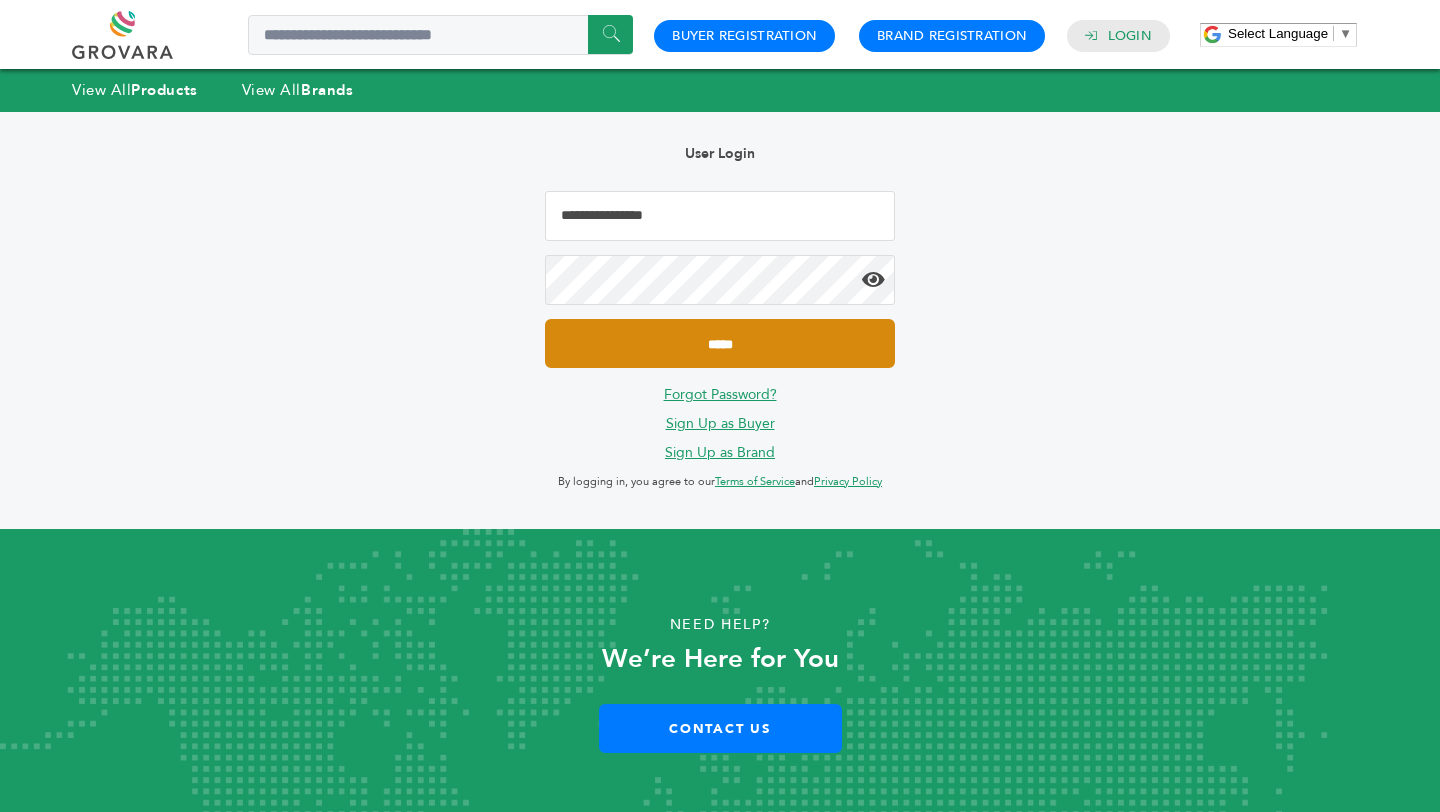click on "*****" at bounding box center [720, 343] 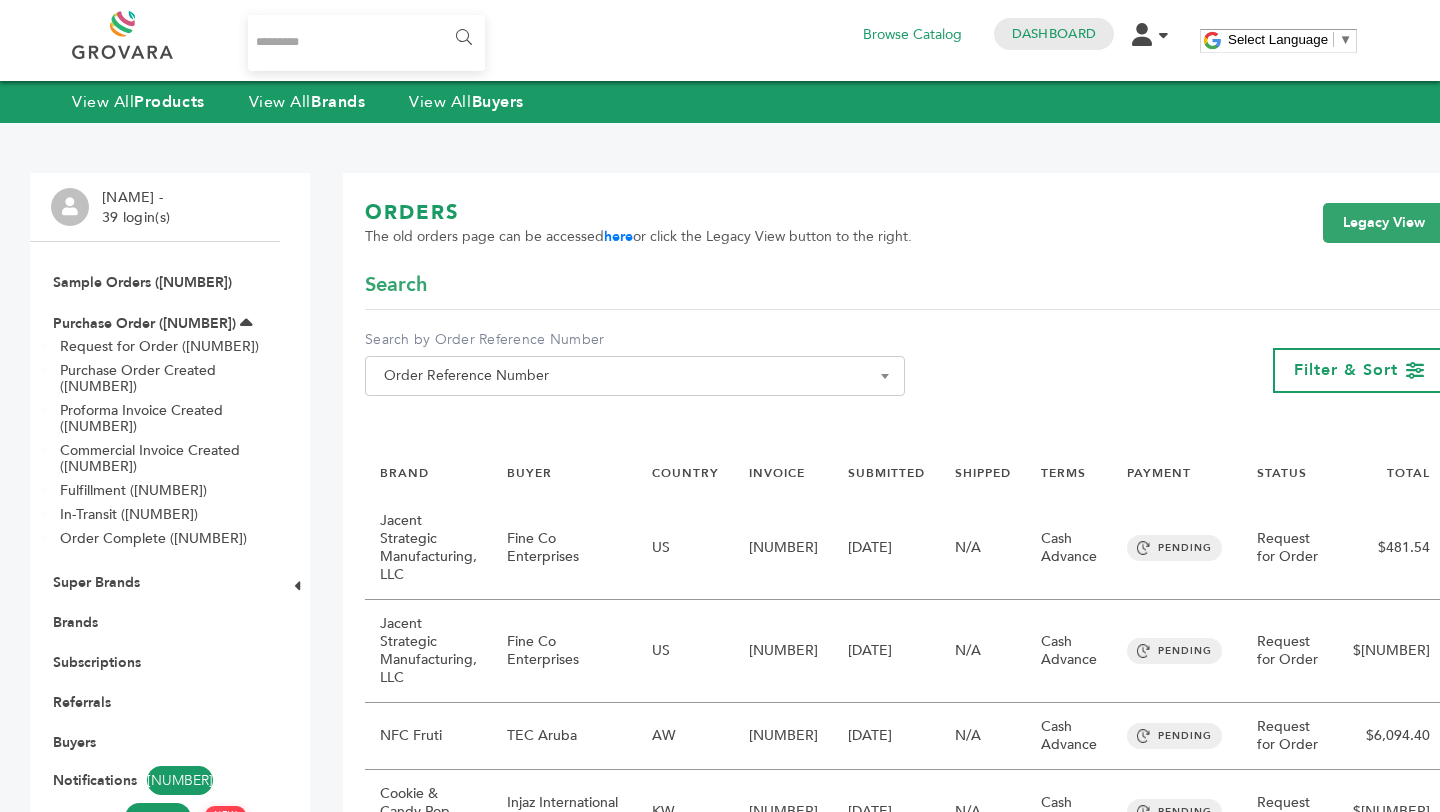 scroll, scrollTop: 0, scrollLeft: 0, axis: both 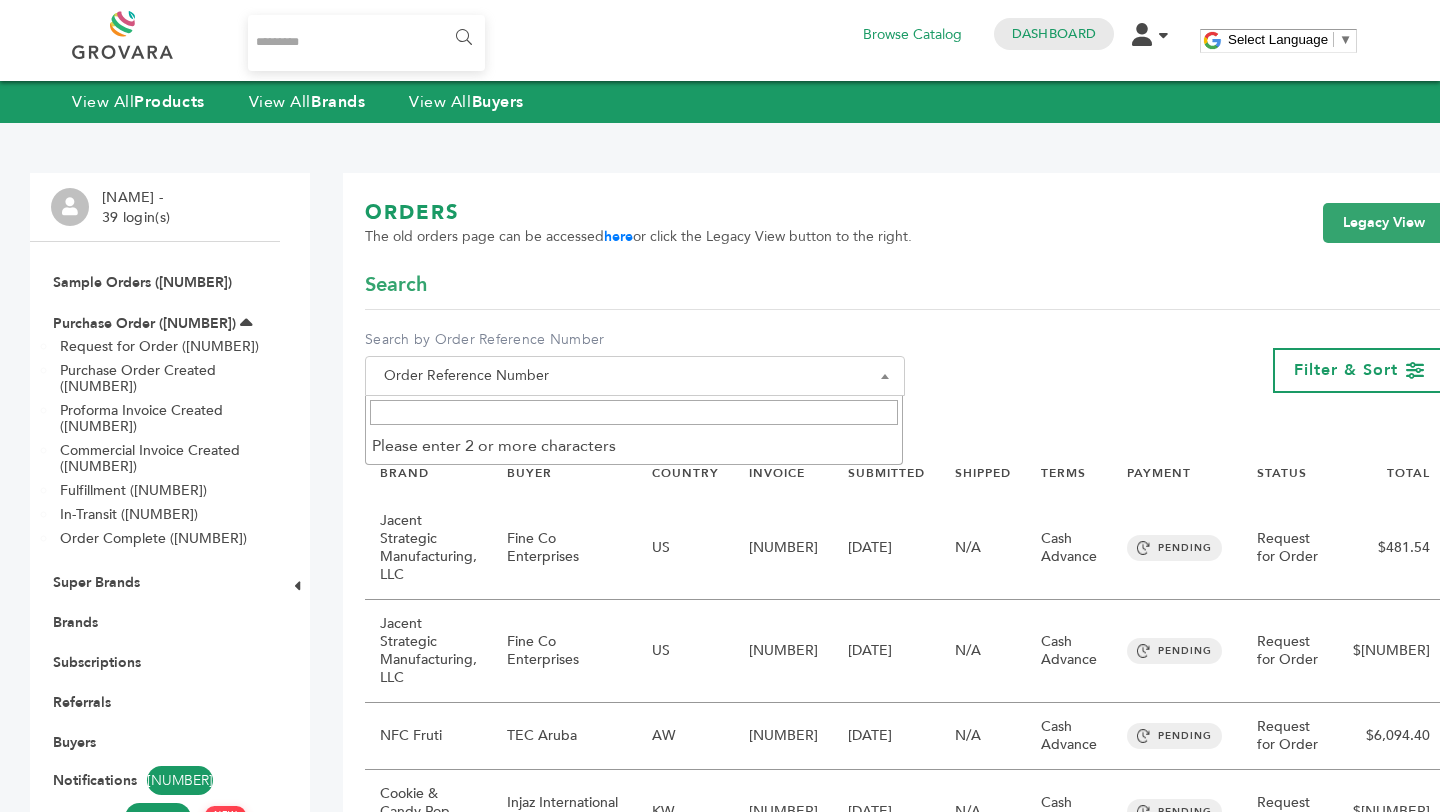 click at bounding box center (634, 412) 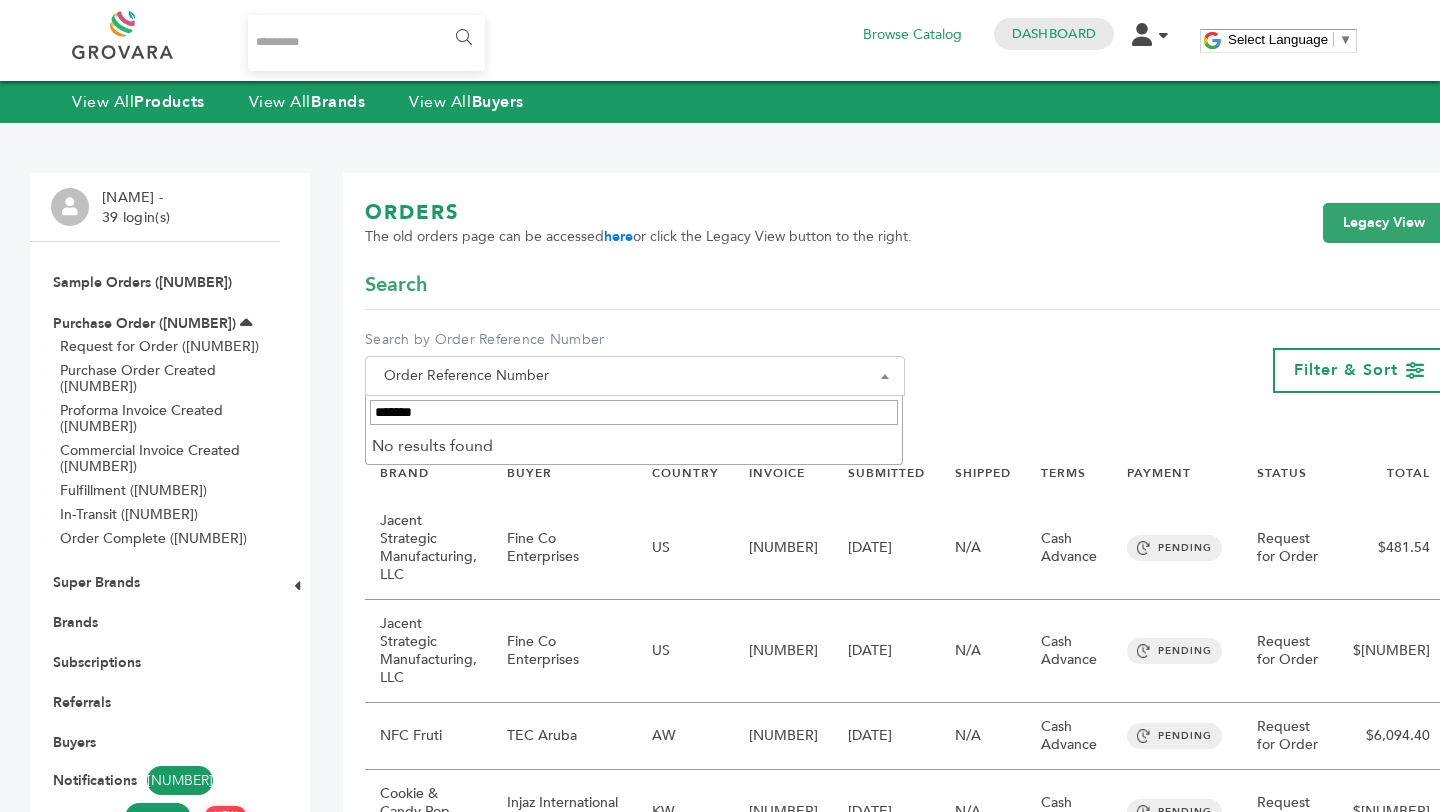 scroll, scrollTop: 0, scrollLeft: 52, axis: horizontal 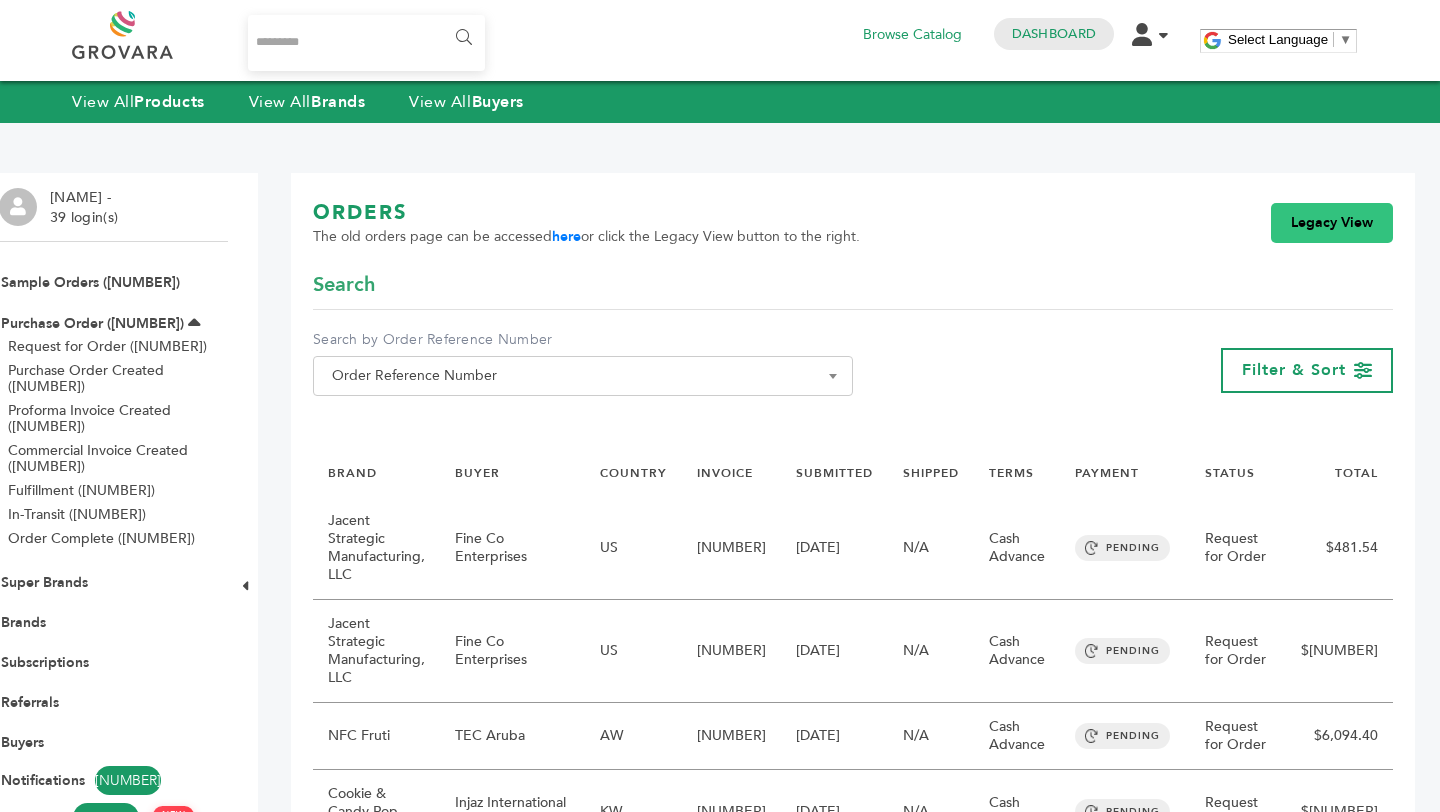 click on "Legacy View" at bounding box center (1332, 223) 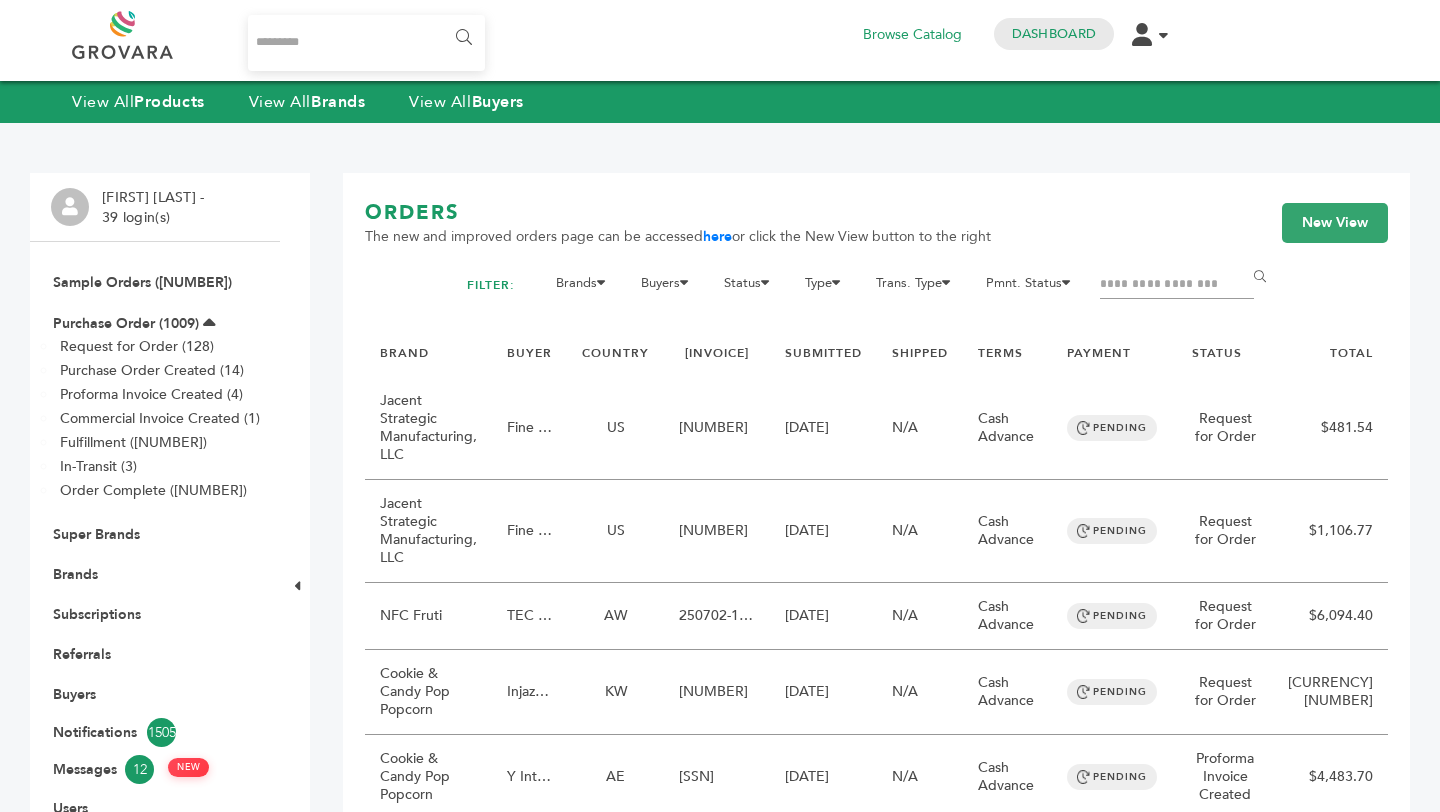 scroll, scrollTop: 0, scrollLeft: 0, axis: both 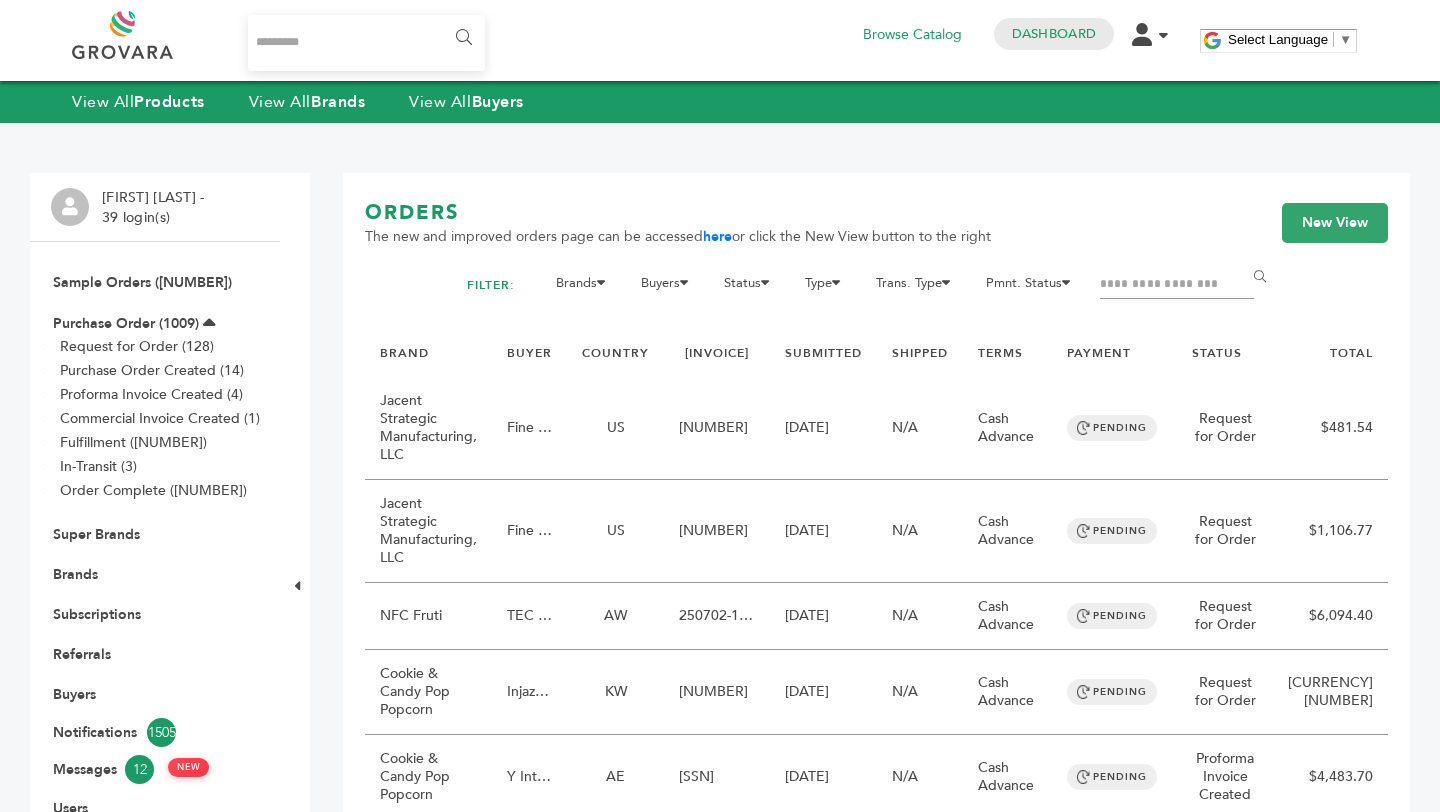 click at bounding box center (1177, 285) 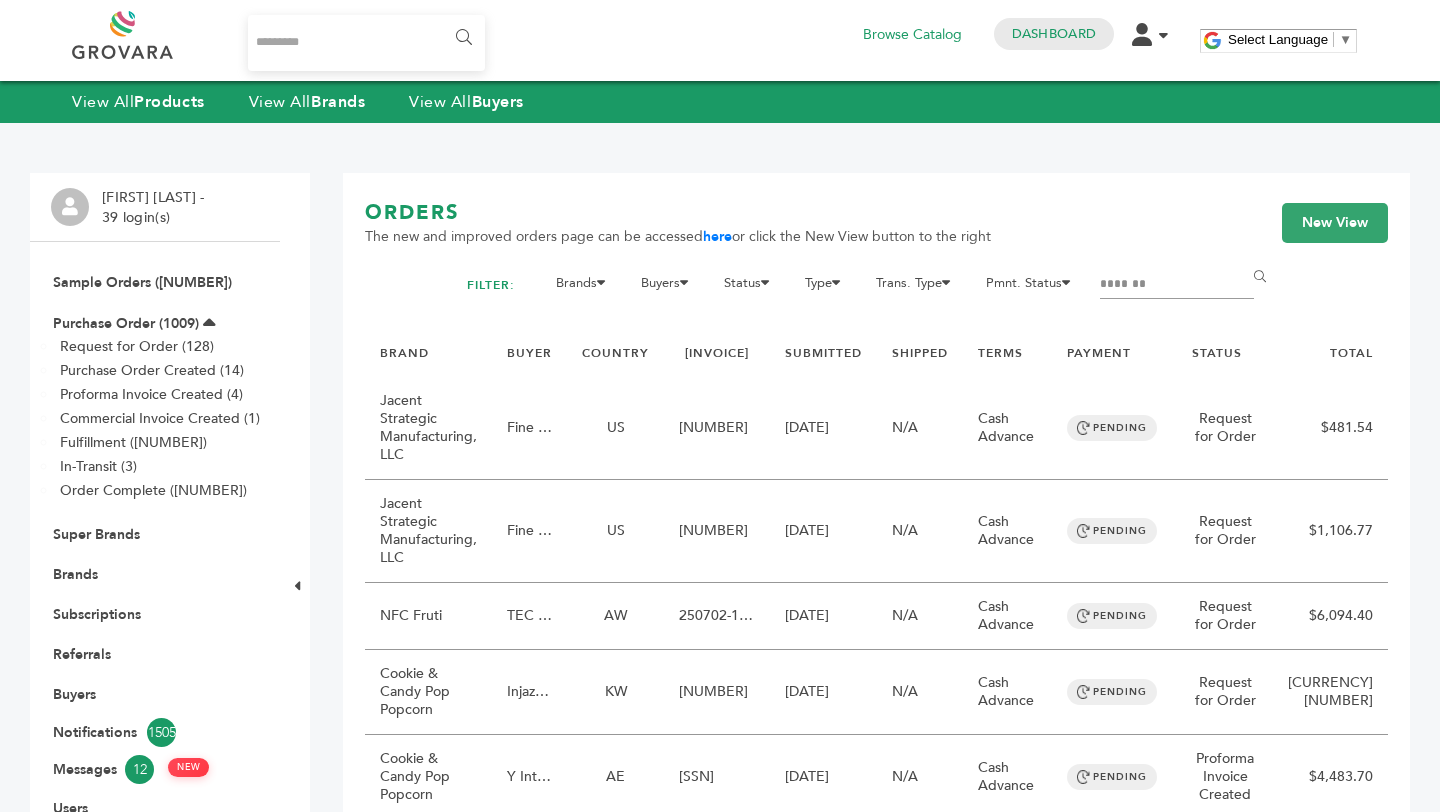 type on "*******" 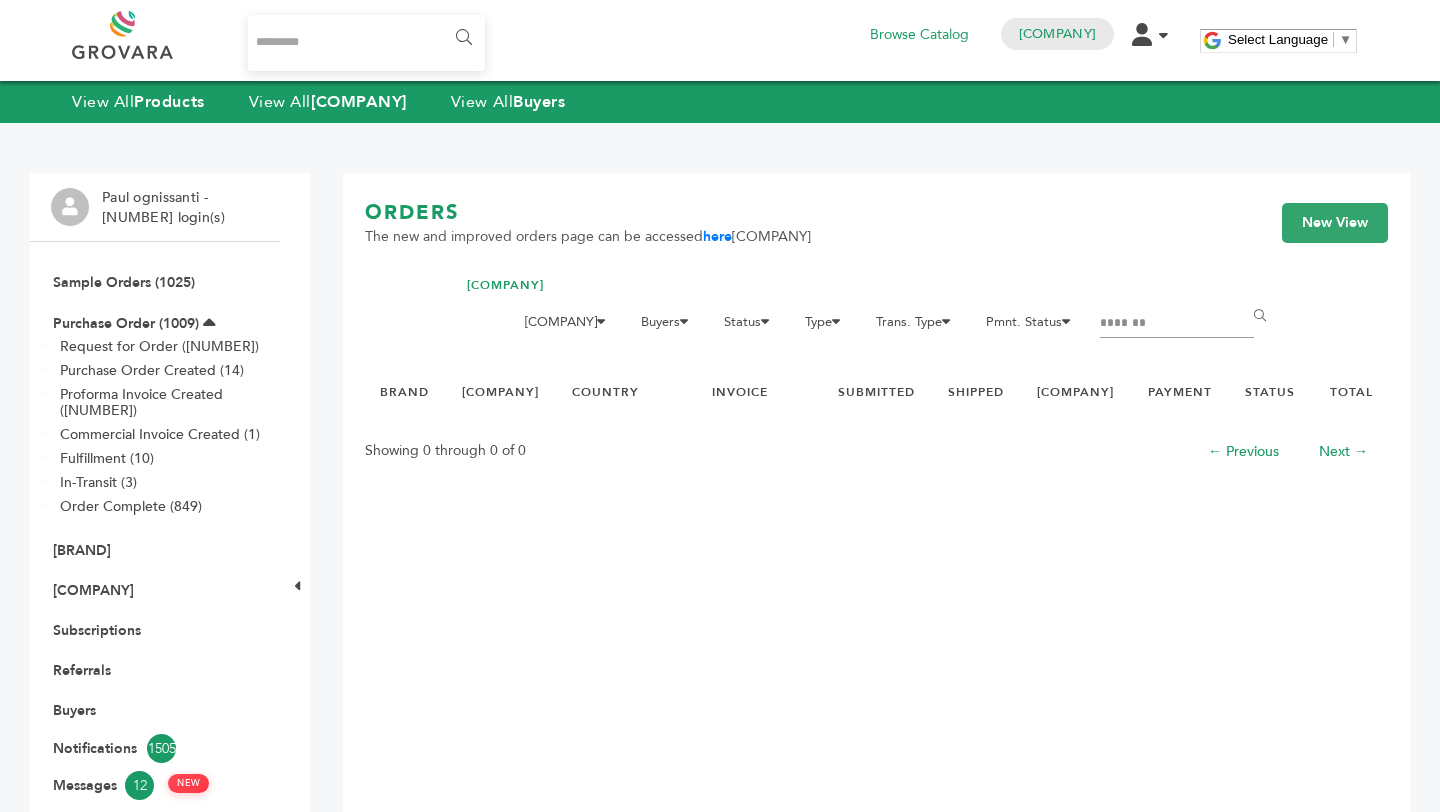 scroll, scrollTop: 0, scrollLeft: 0, axis: both 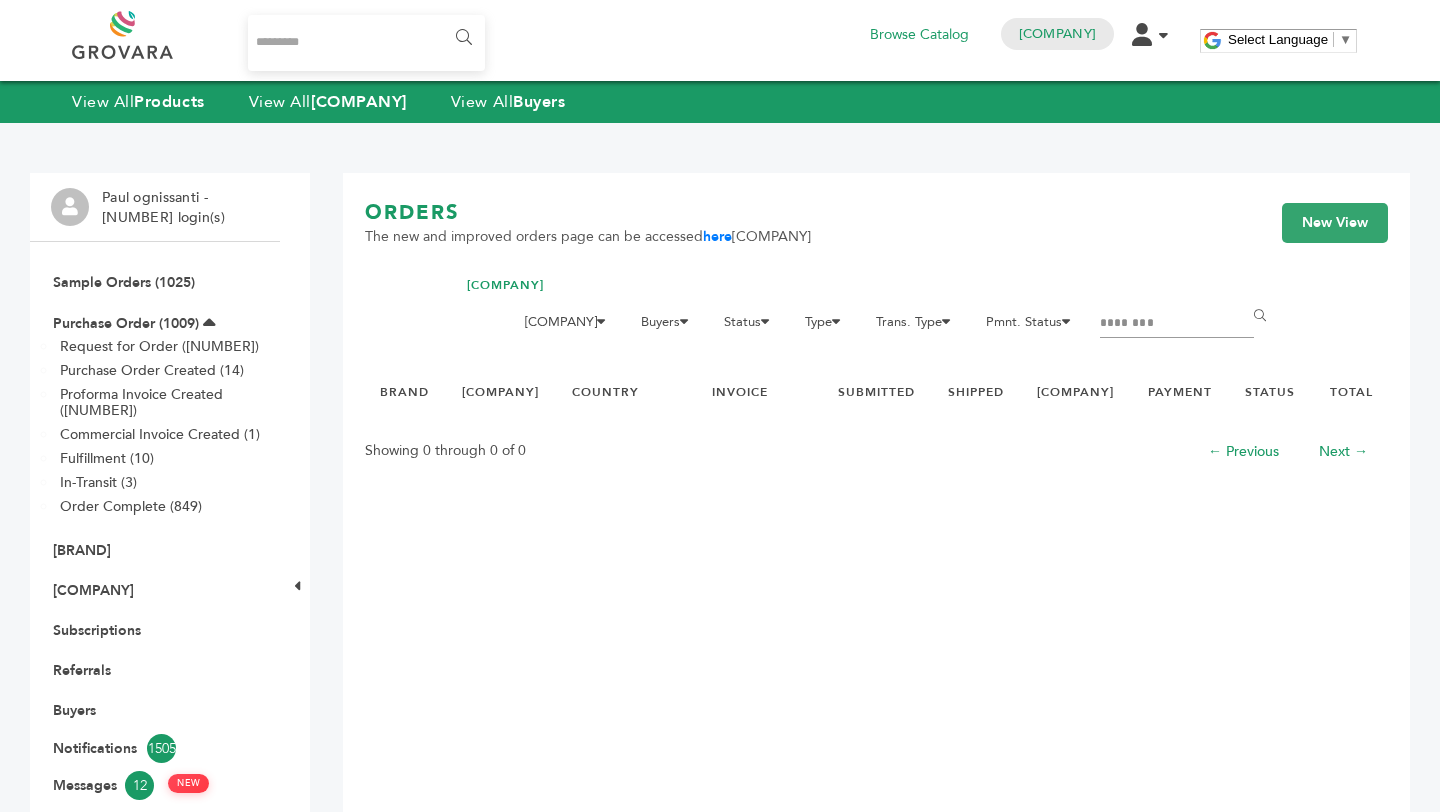 type on "********" 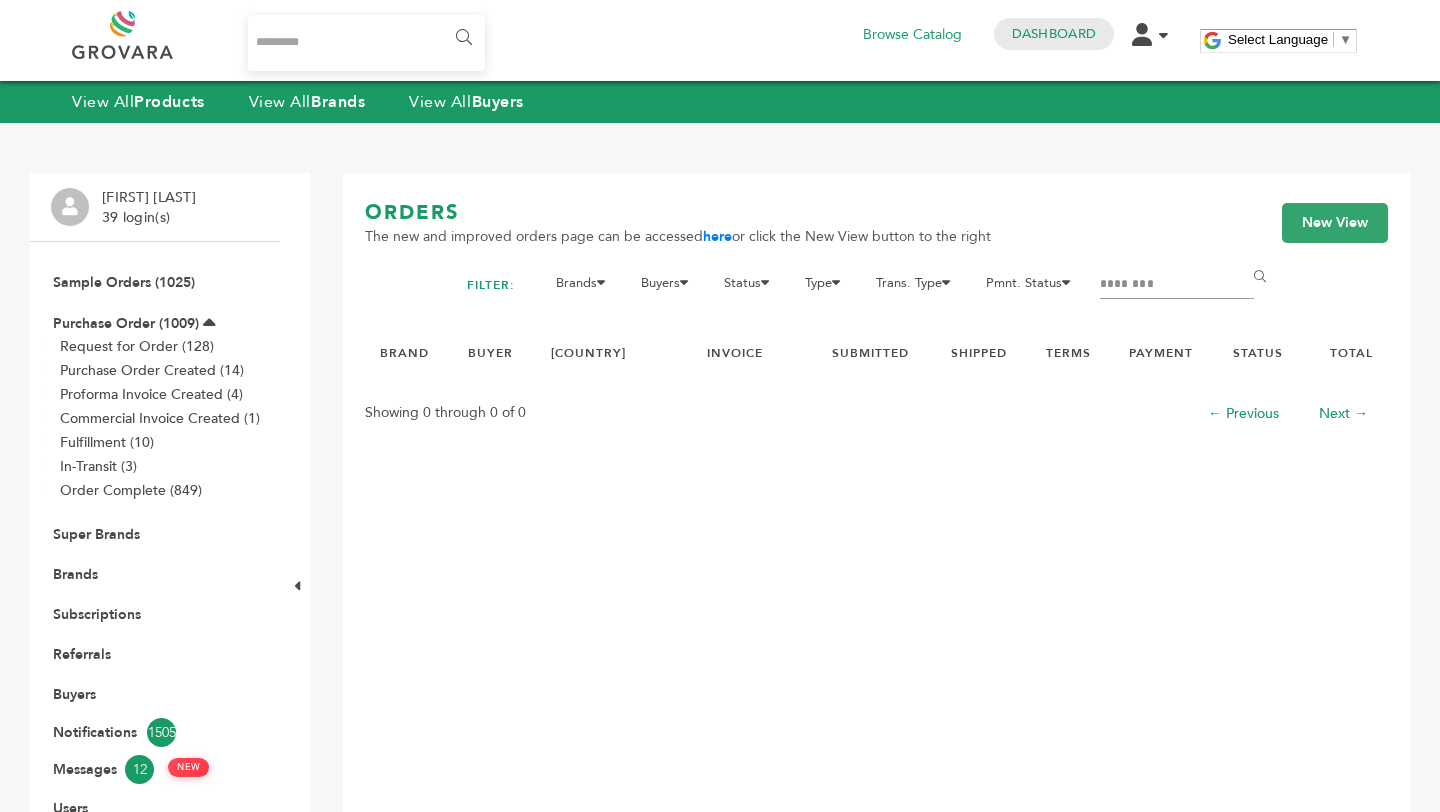 scroll, scrollTop: 0, scrollLeft: 0, axis: both 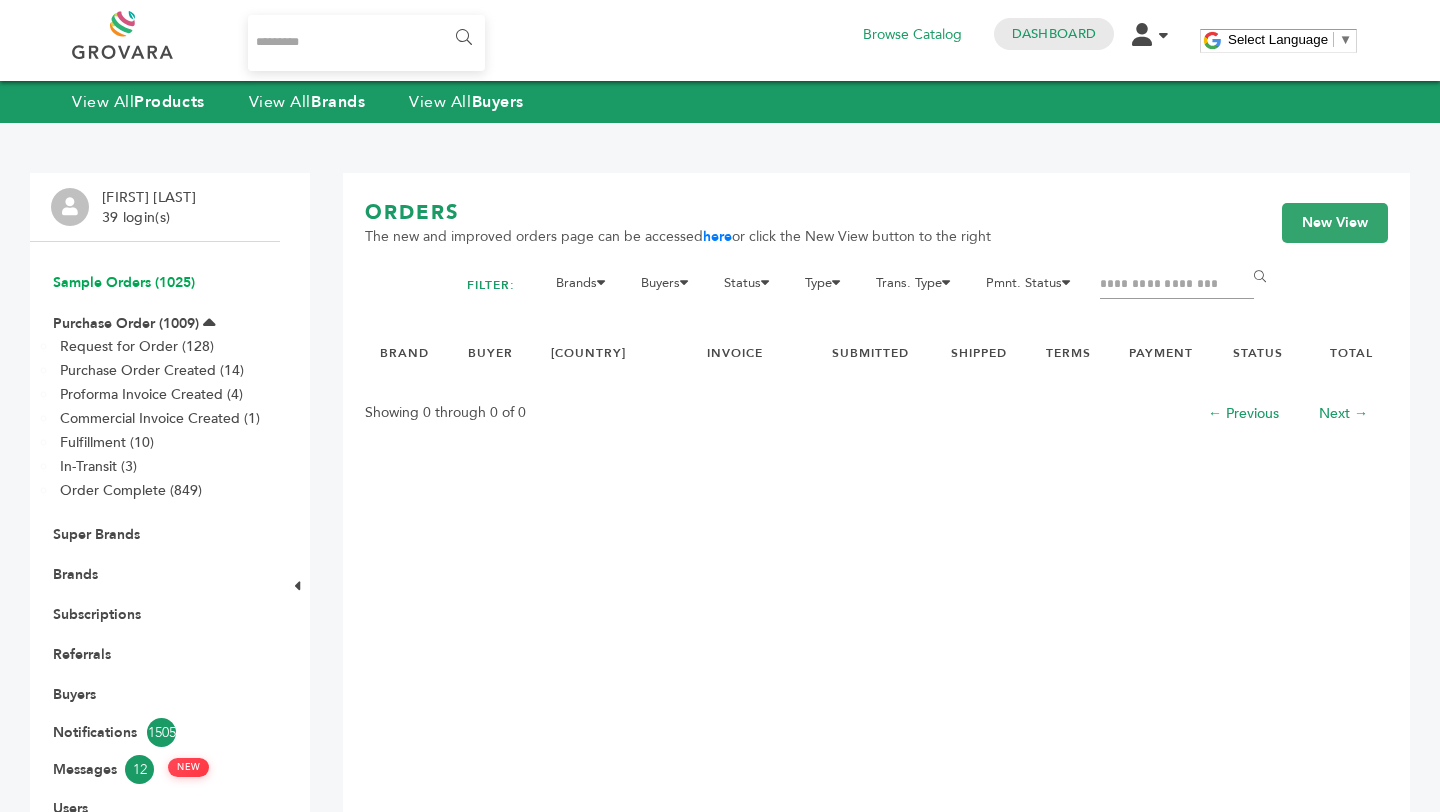 type 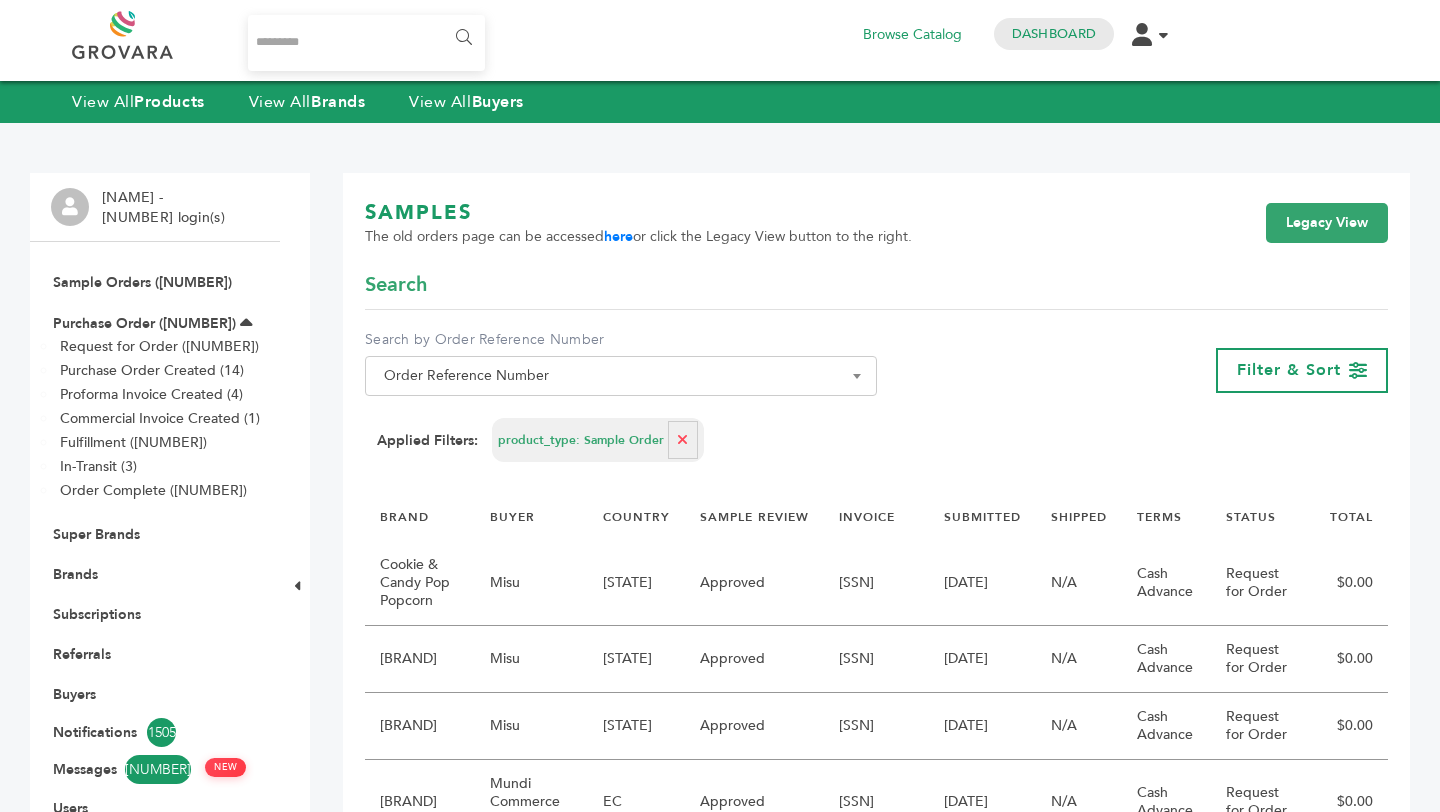 scroll, scrollTop: 0, scrollLeft: 0, axis: both 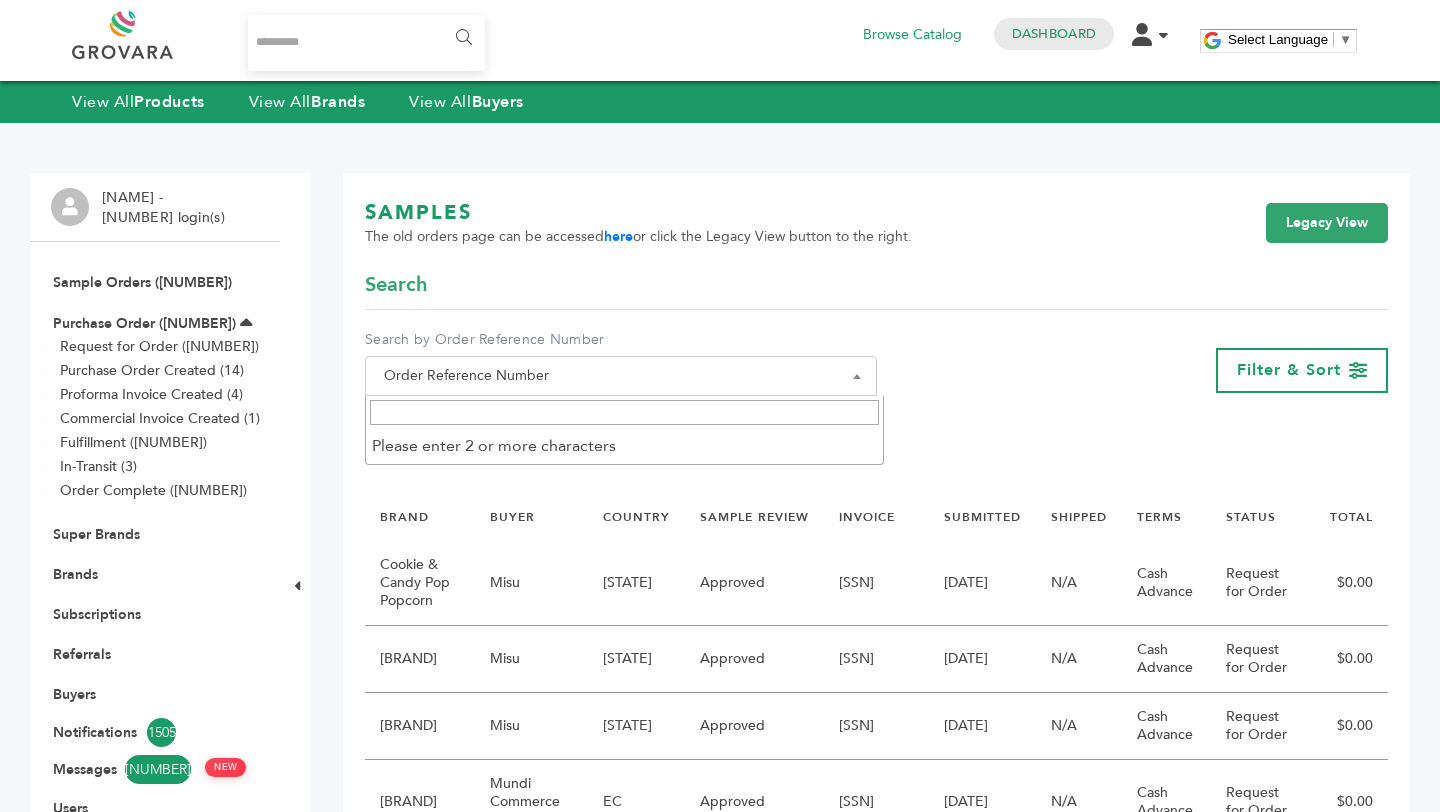 click on "Order Reference Number" at bounding box center [621, 376] 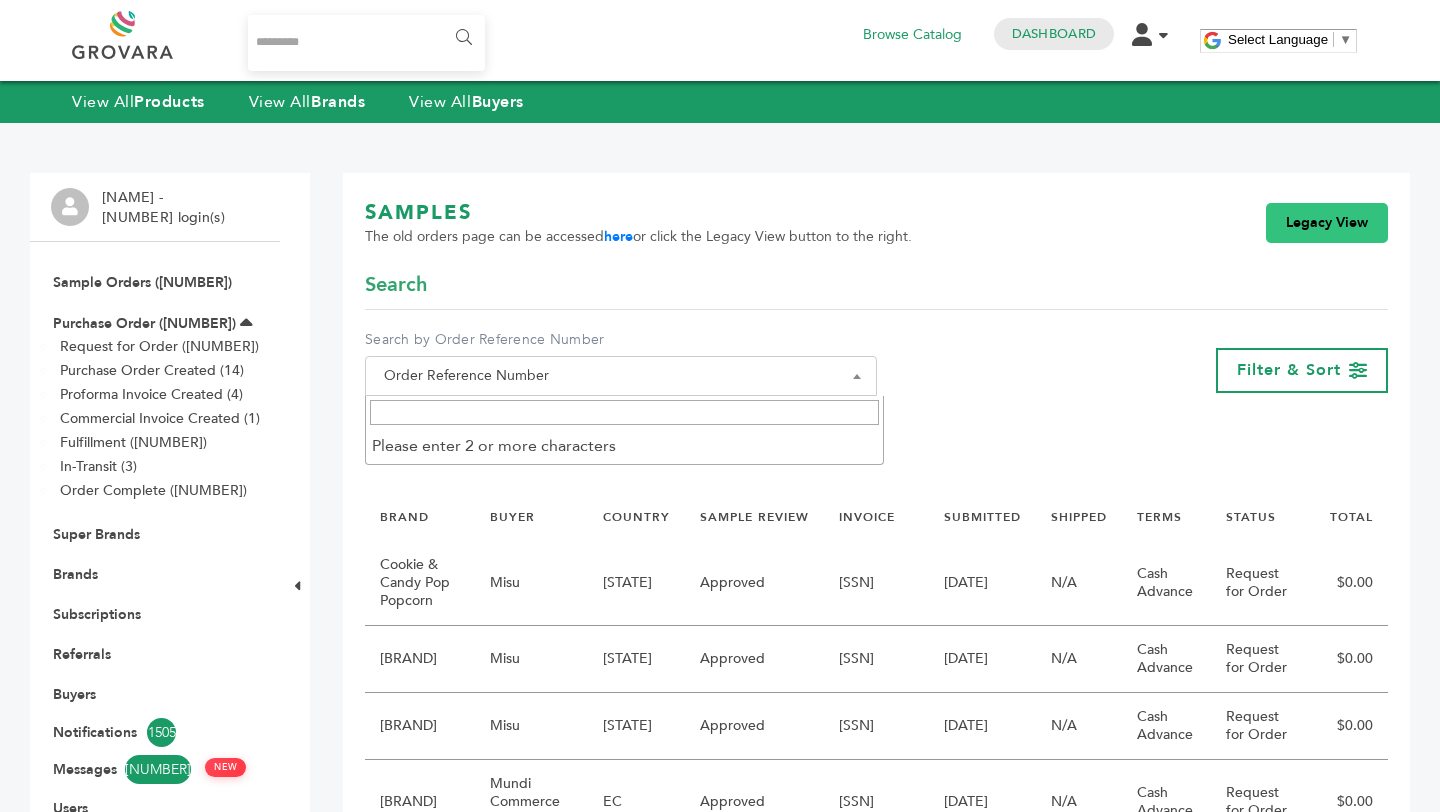 click on "Legacy View" at bounding box center [1327, 223] 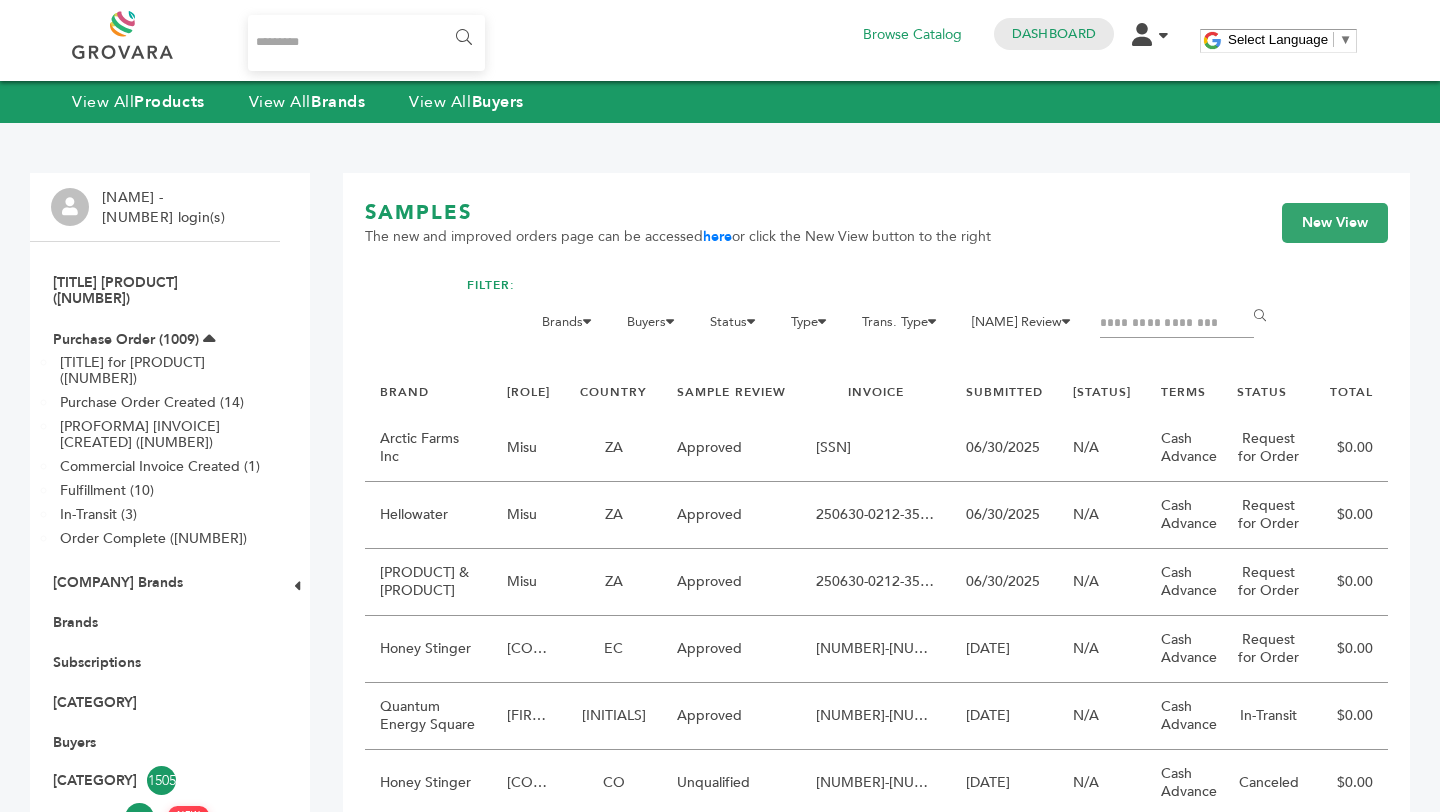 click at bounding box center (1177, 324) 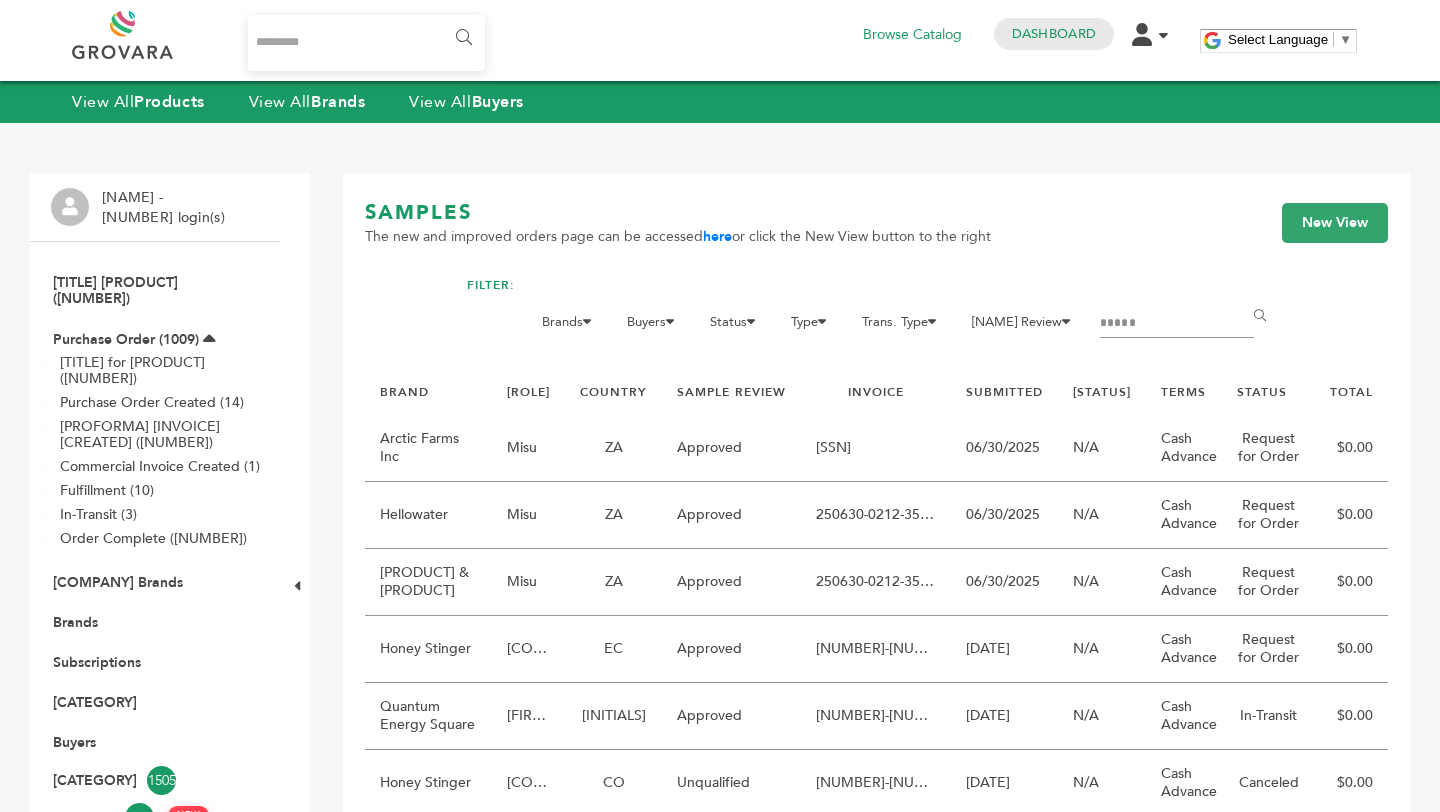 type on "*****" 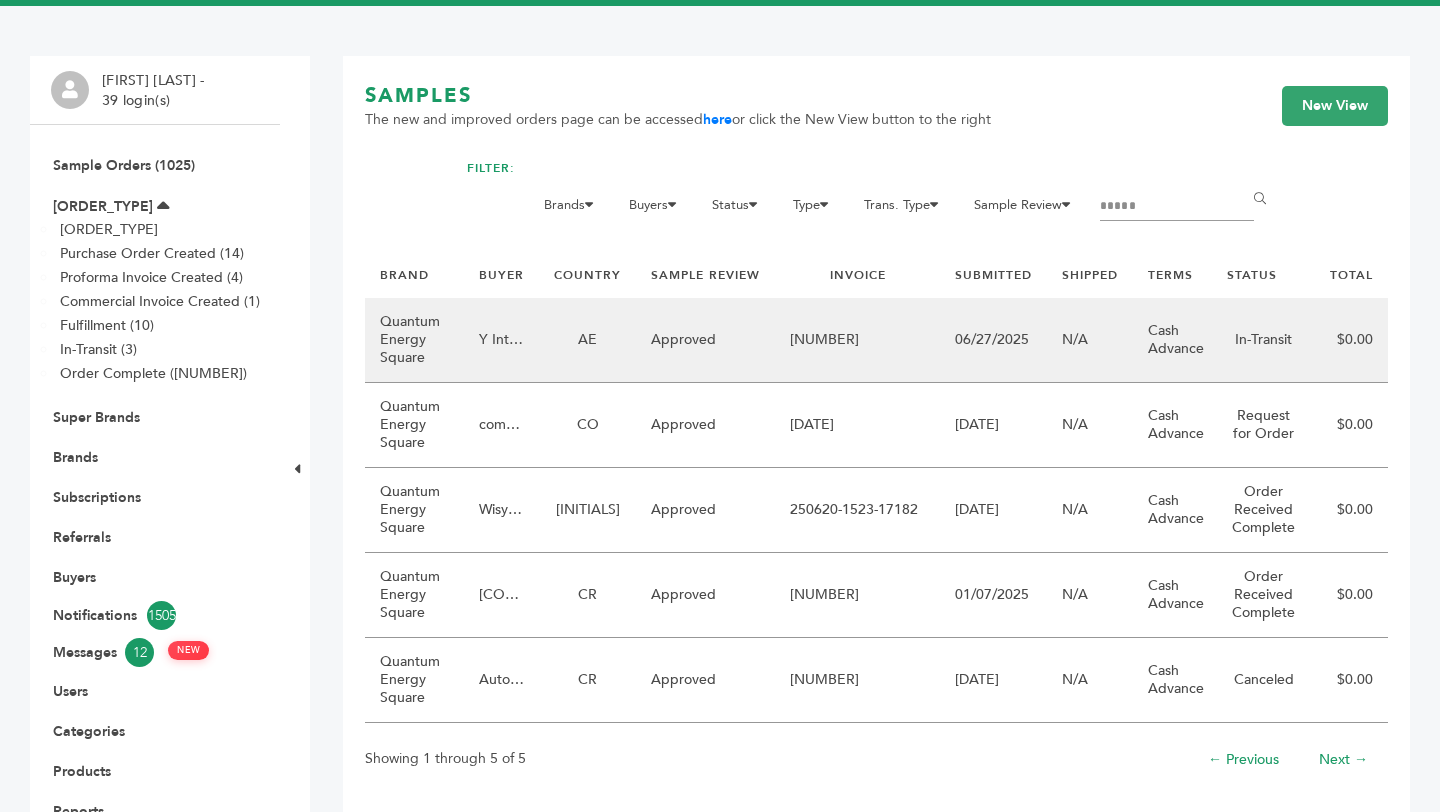 scroll, scrollTop: 117, scrollLeft: 0, axis: vertical 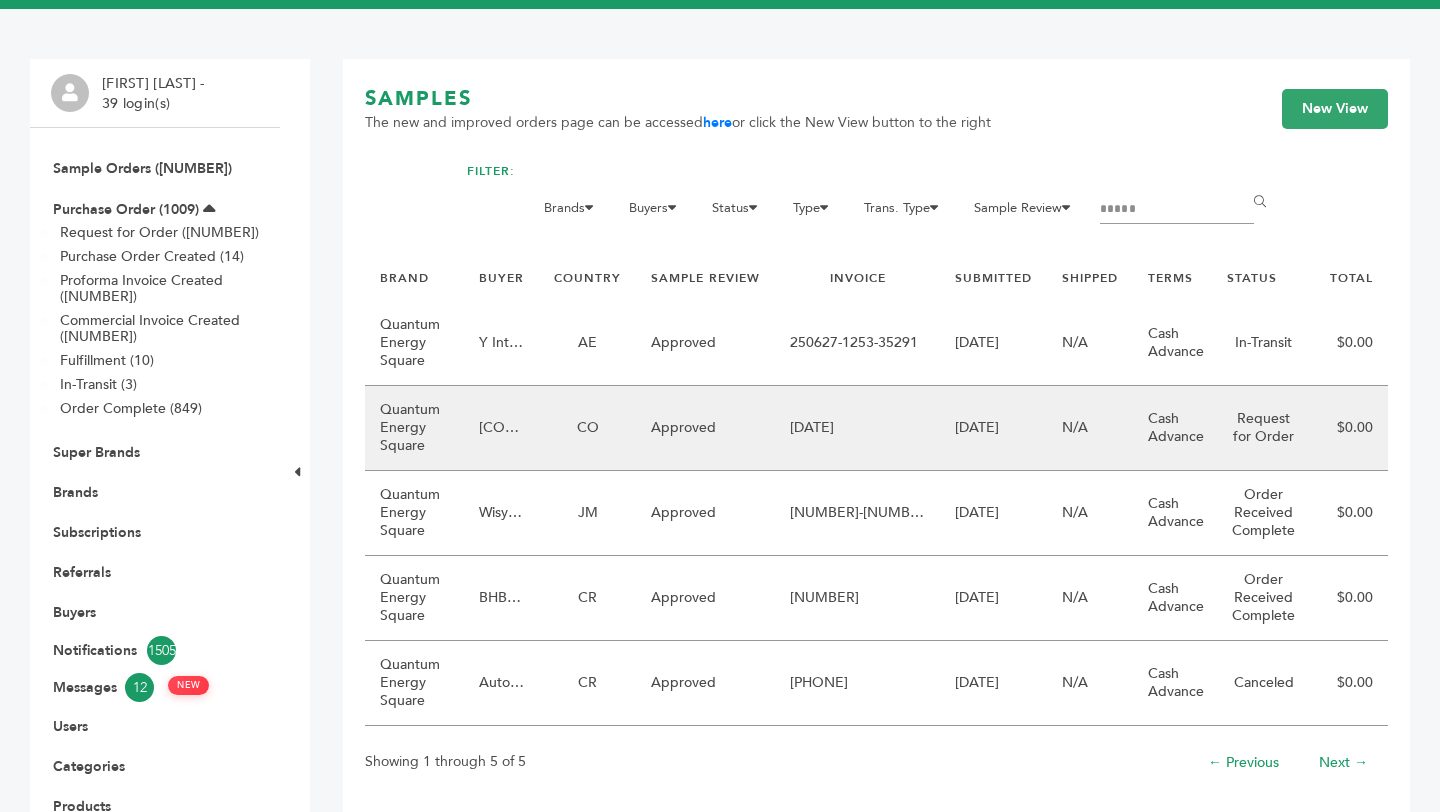 click on "CO" at bounding box center (587, 428) 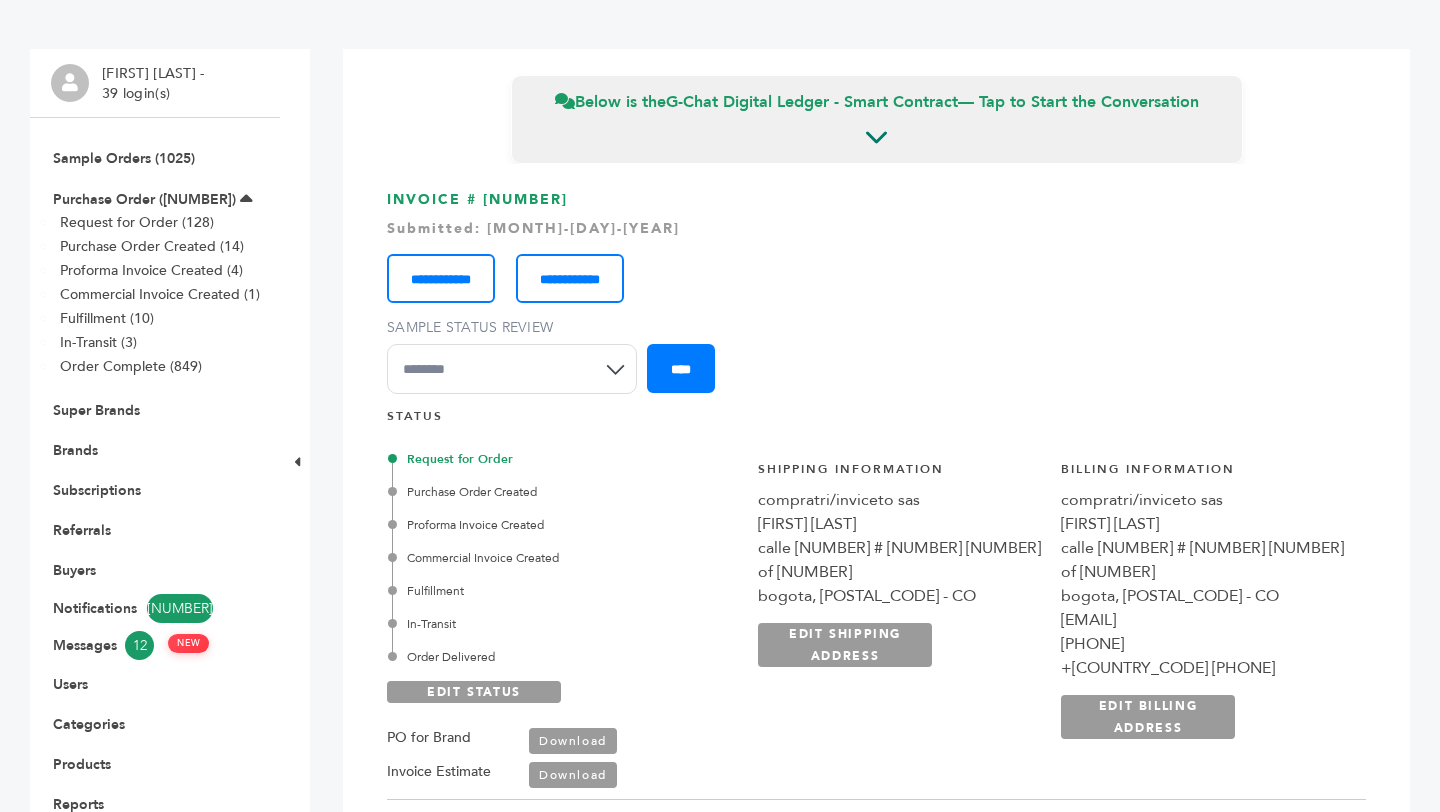 scroll, scrollTop: 177, scrollLeft: 0, axis: vertical 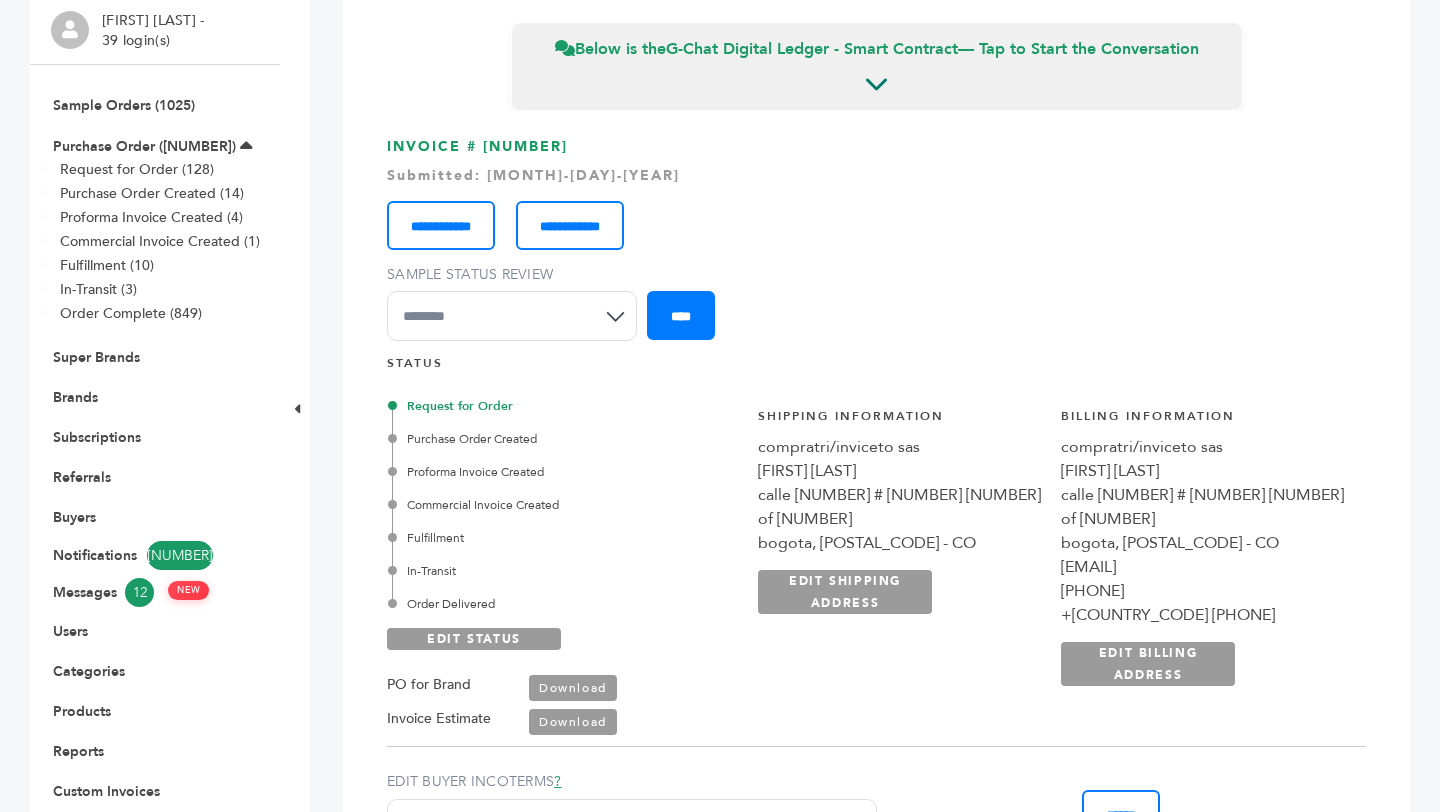 drag, startPoint x: 939, startPoint y: 540, endPoint x: 989, endPoint y: 538, distance: 50.039986 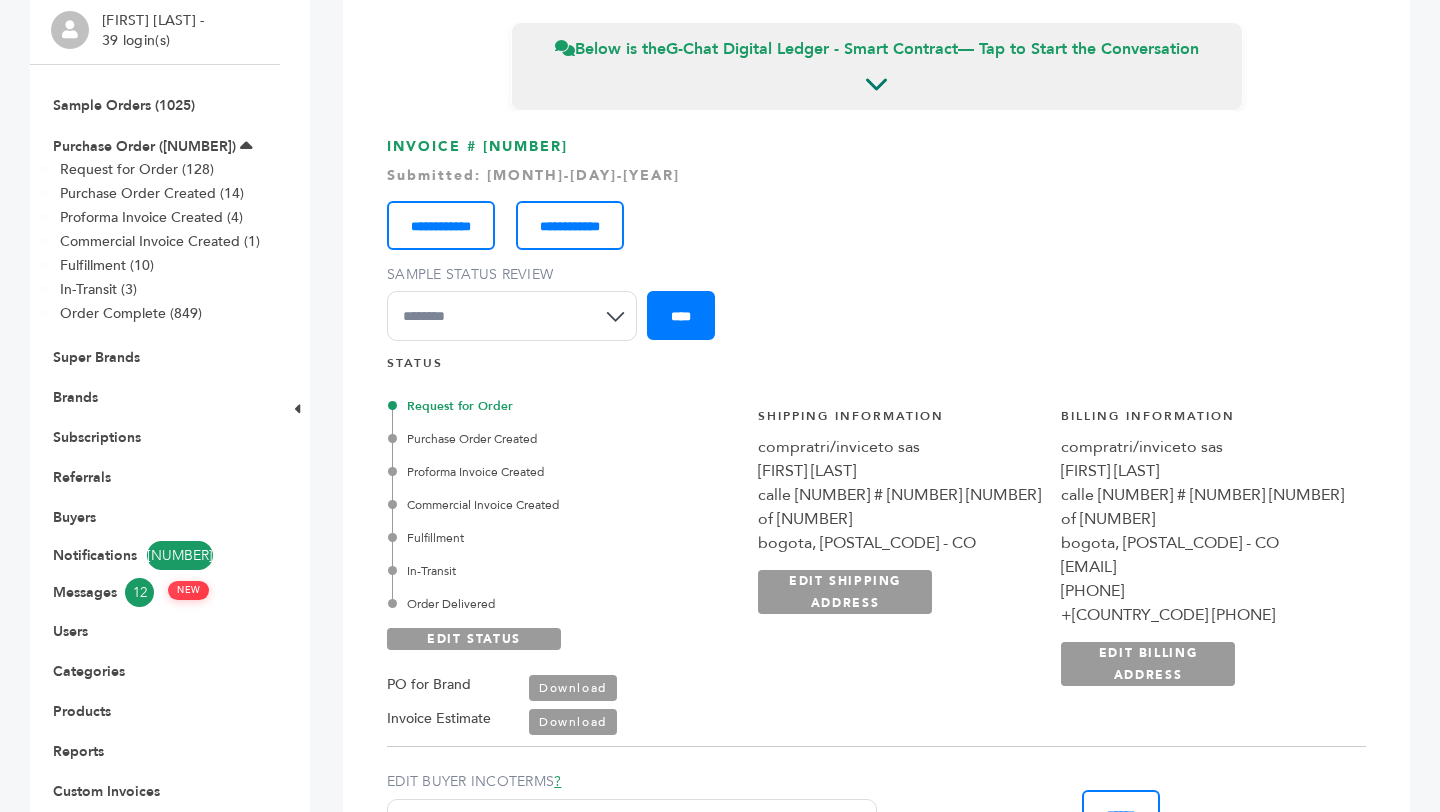 click on "**********" at bounding box center [1051, 557] 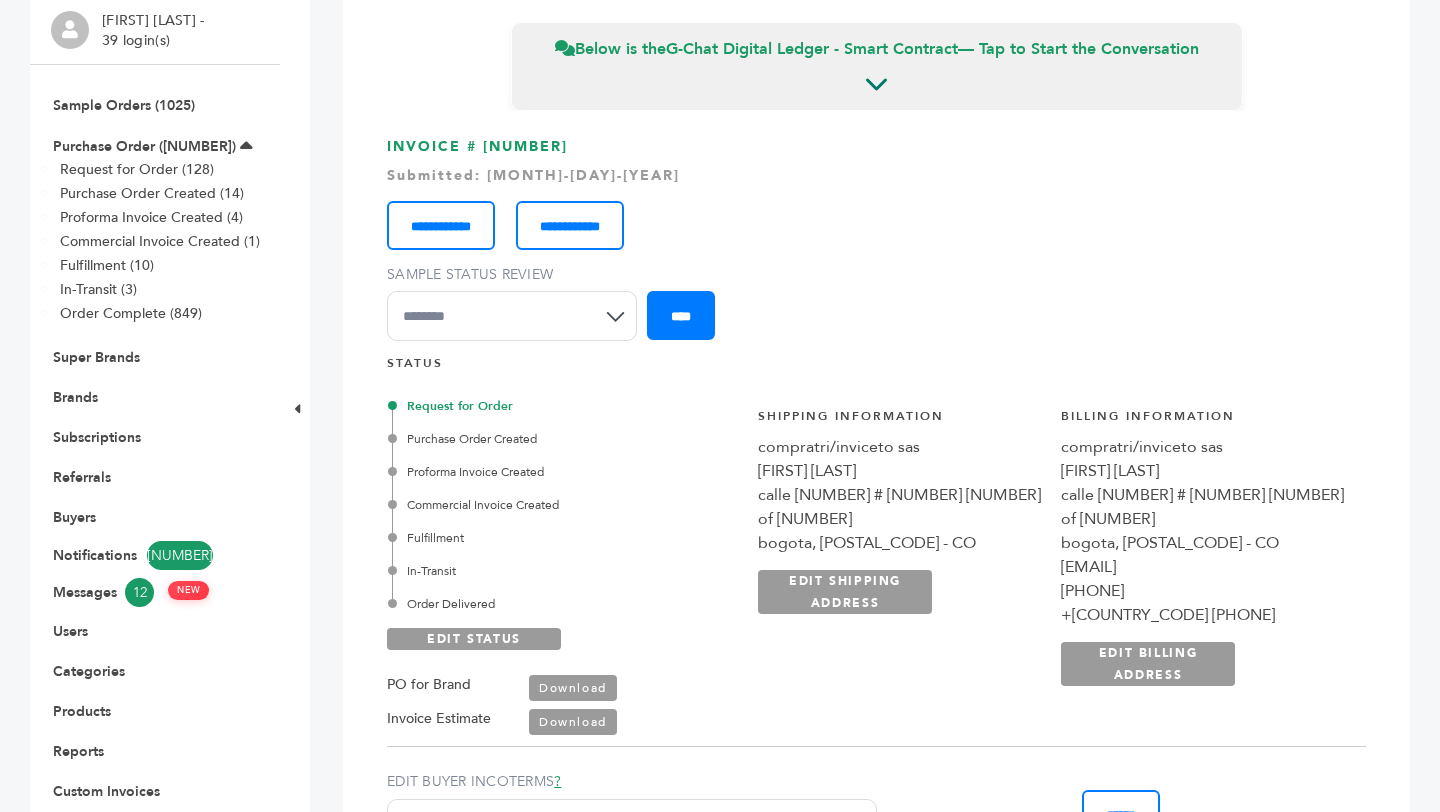 drag, startPoint x: 939, startPoint y: 471, endPoint x: 1070, endPoint y: 477, distance: 131.13733 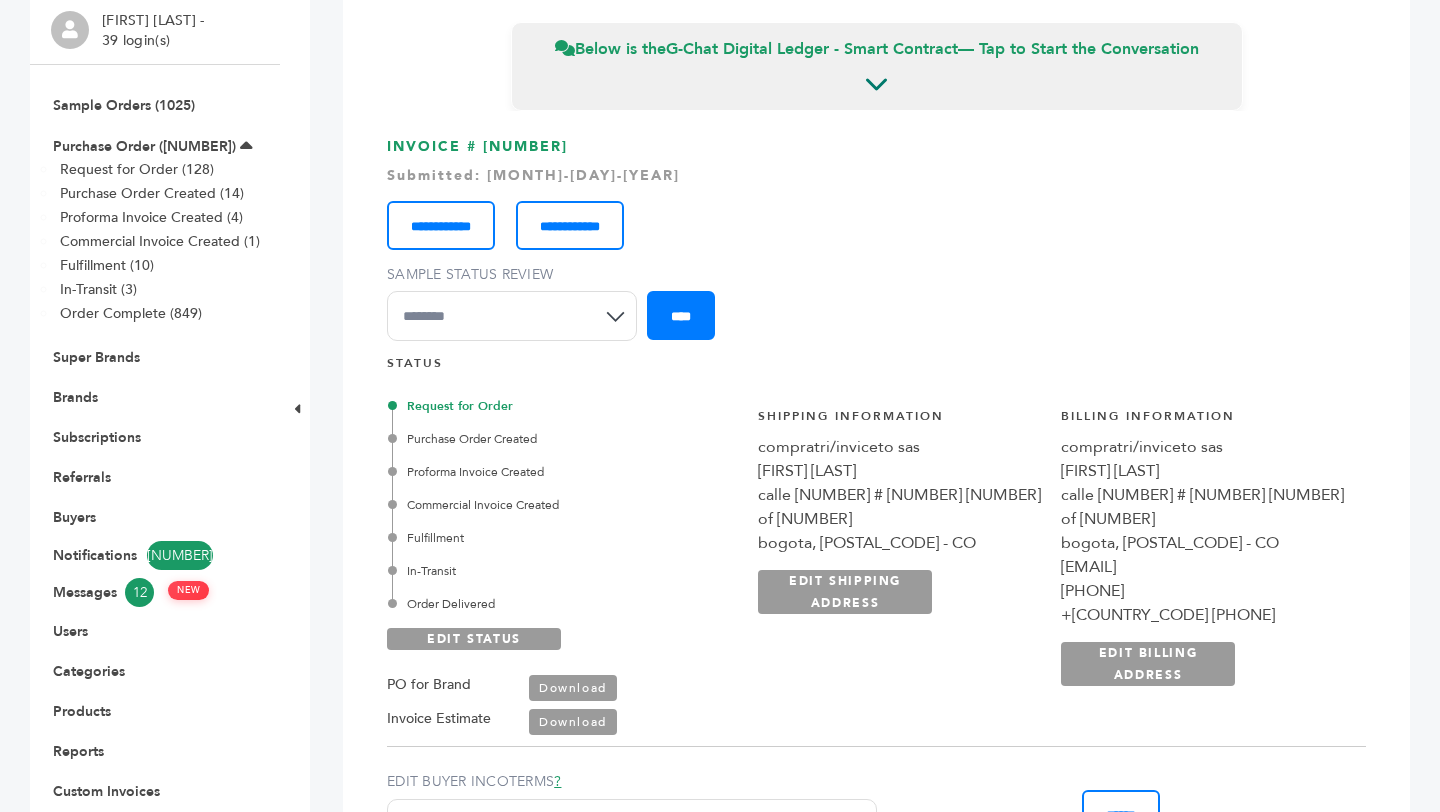 click on "**********" at bounding box center (1051, 557) 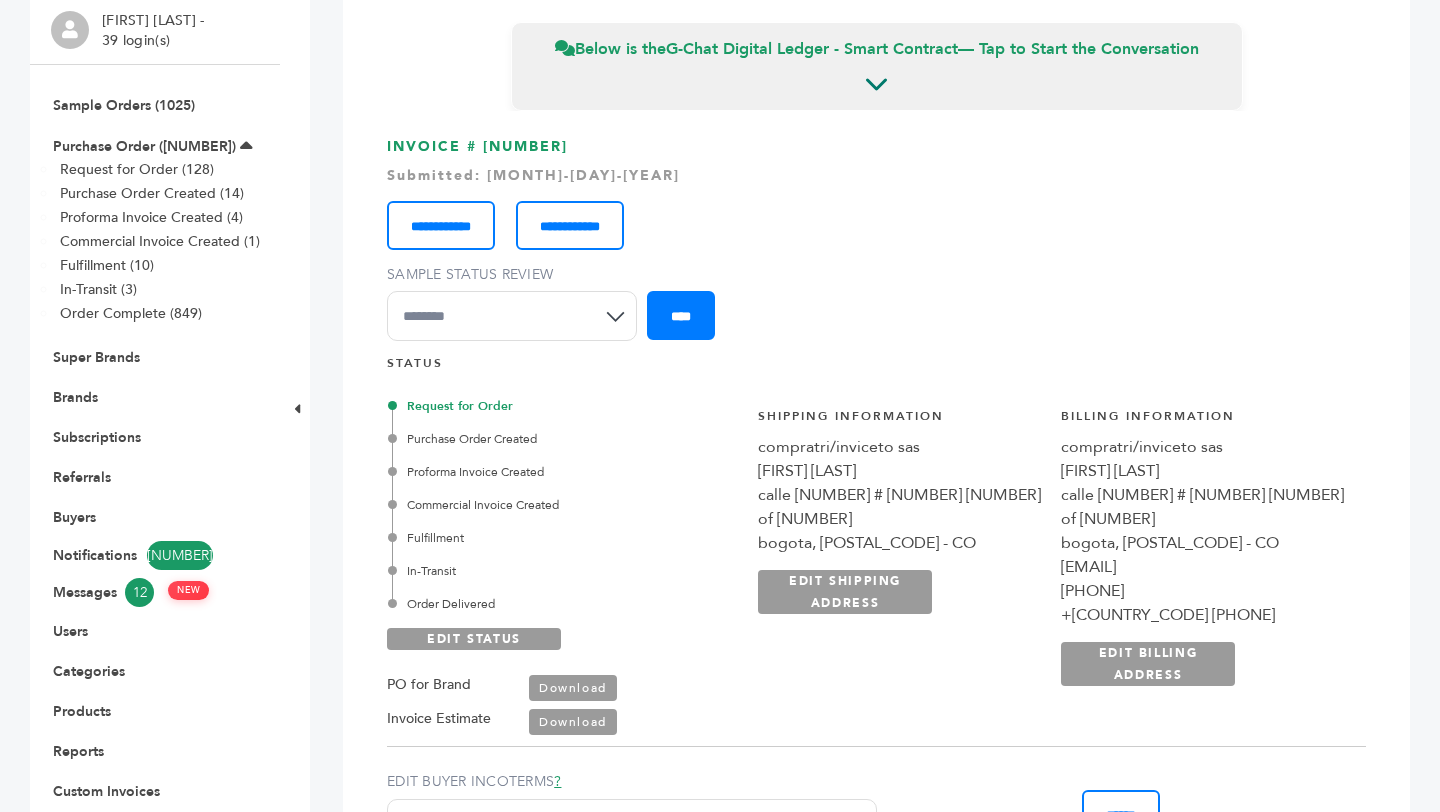 drag, startPoint x: 942, startPoint y: 449, endPoint x: 1078, endPoint y: 448, distance: 136.00368 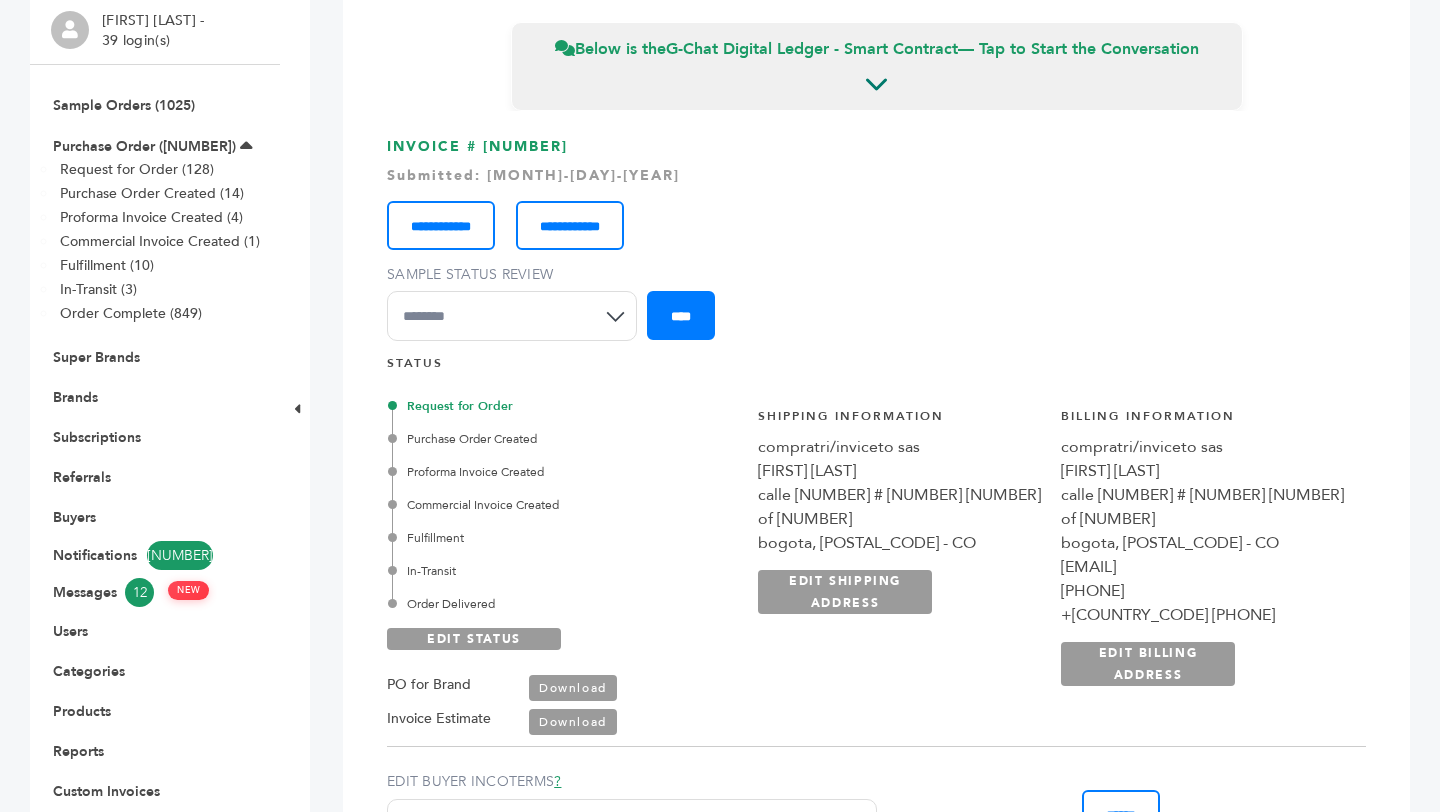 click on "compratri/inviceto sas" at bounding box center [899, 447] 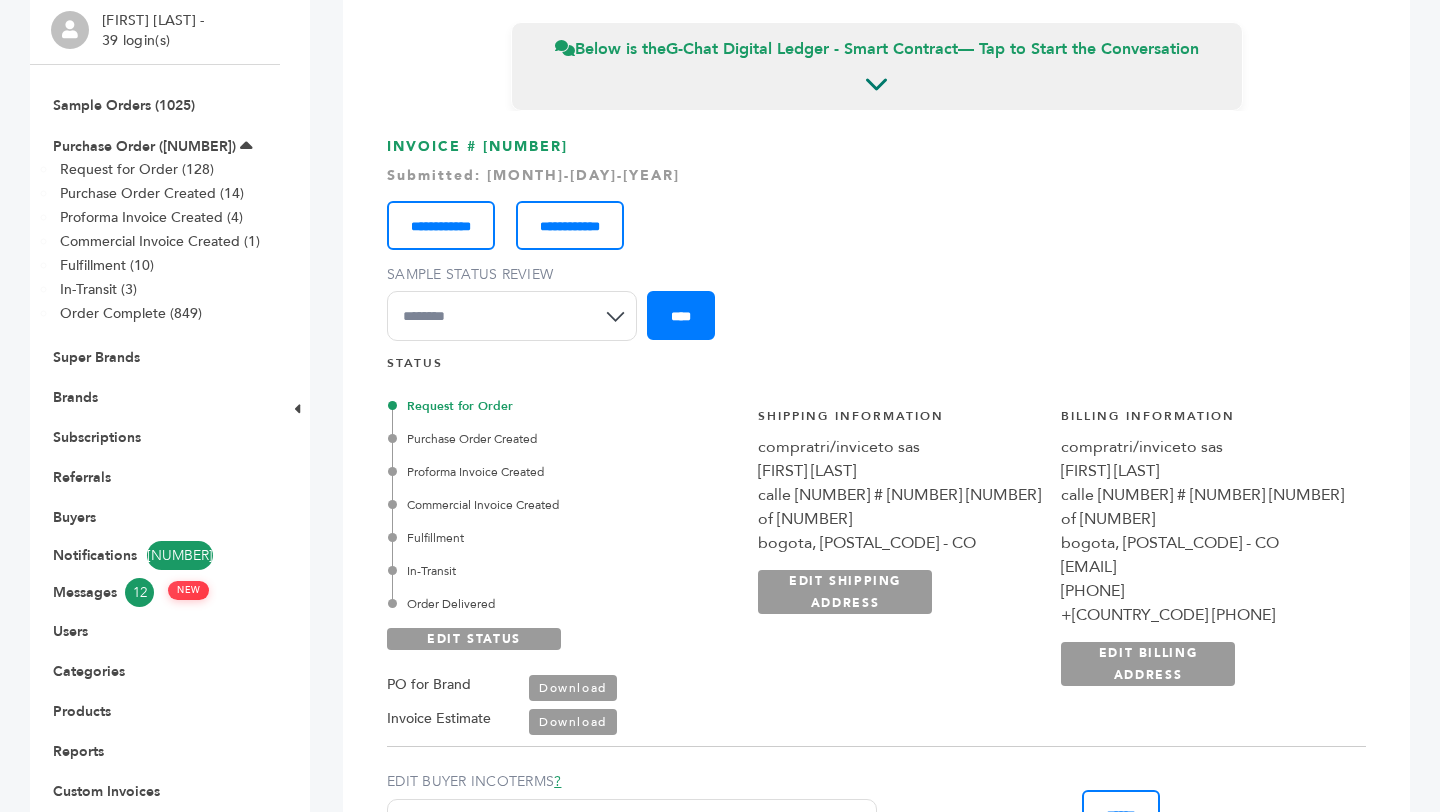 copy on "Sergio Camacho" 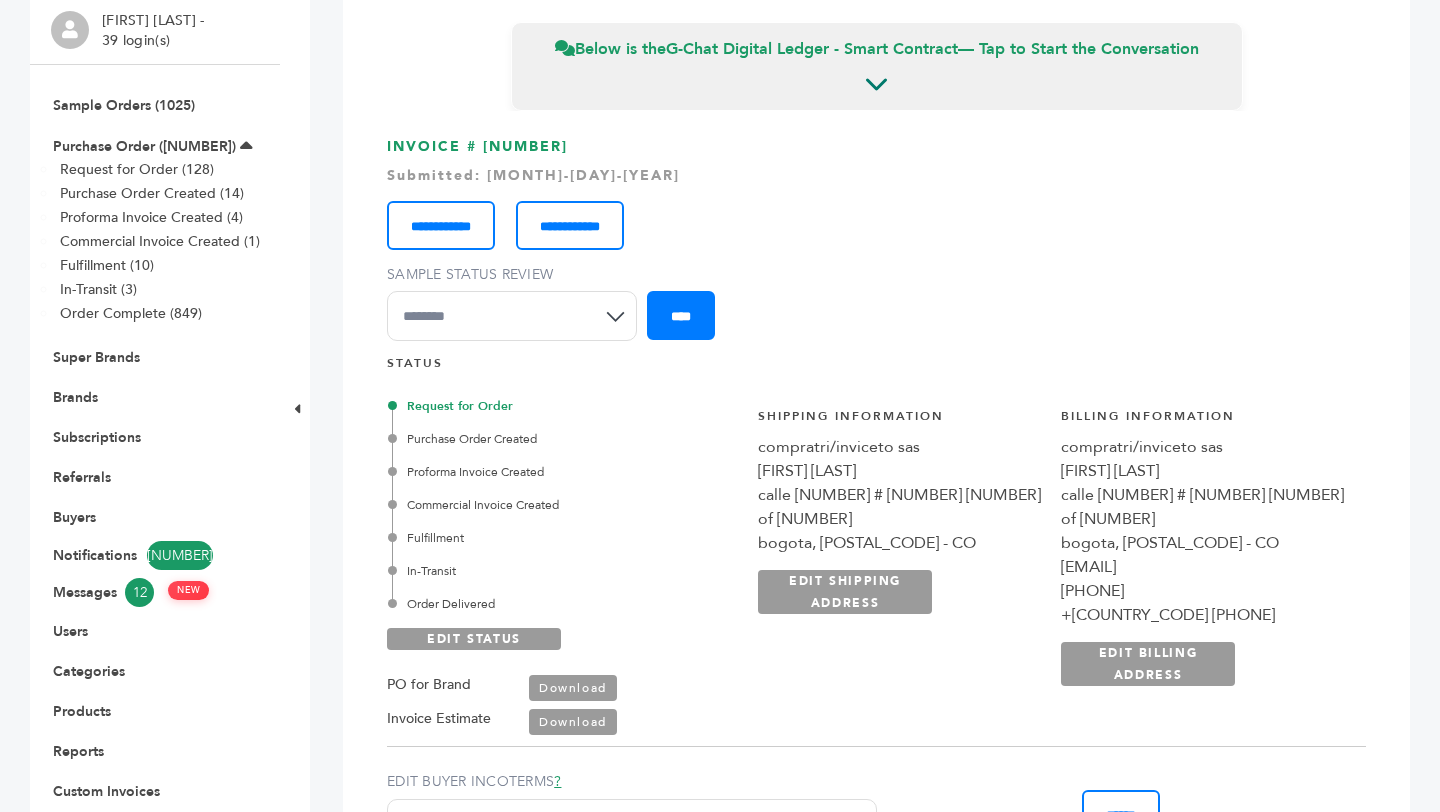 click on "**********" at bounding box center (1051, 557) 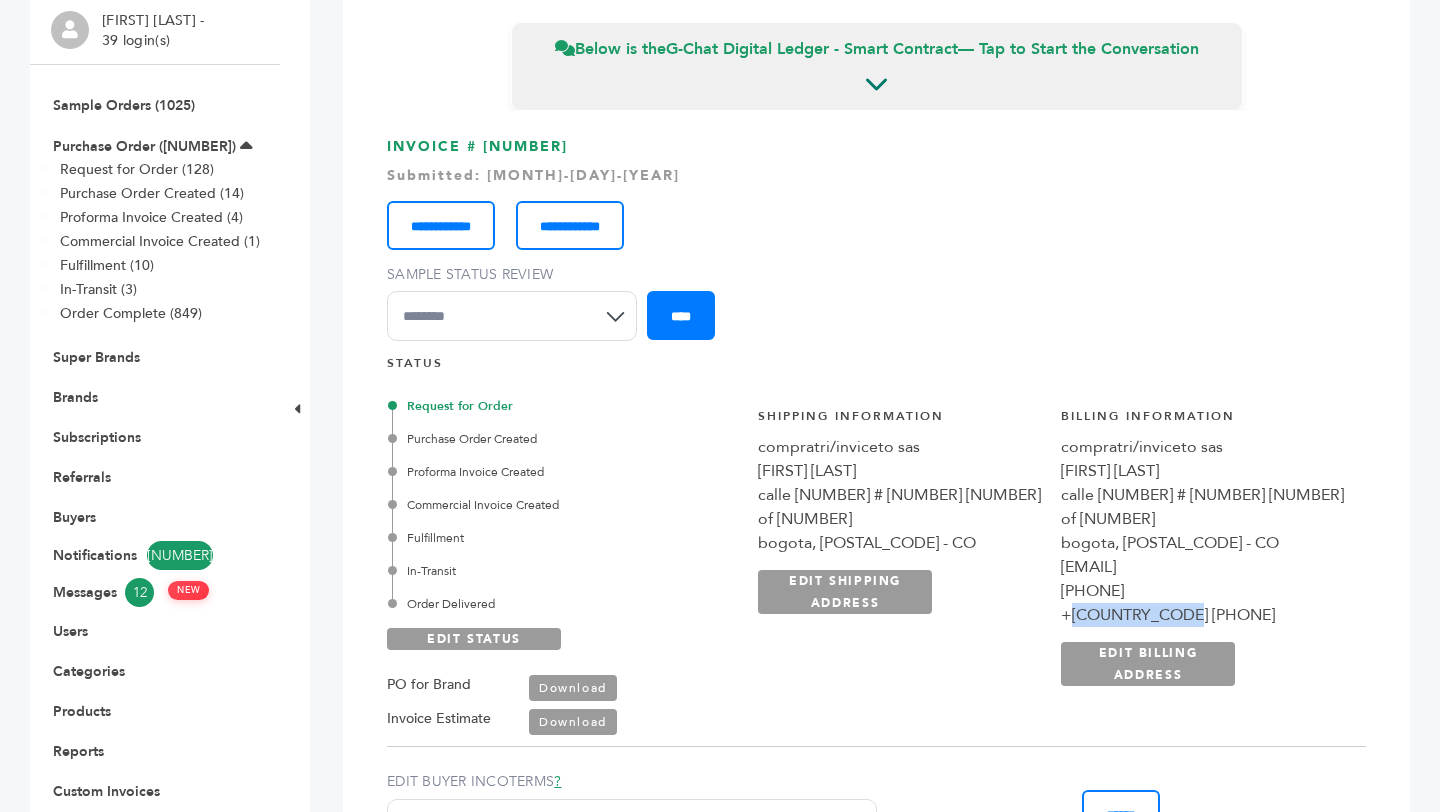 drag, startPoint x: 1164, startPoint y: 612, endPoint x: 1280, endPoint y: 610, distance: 116.01724 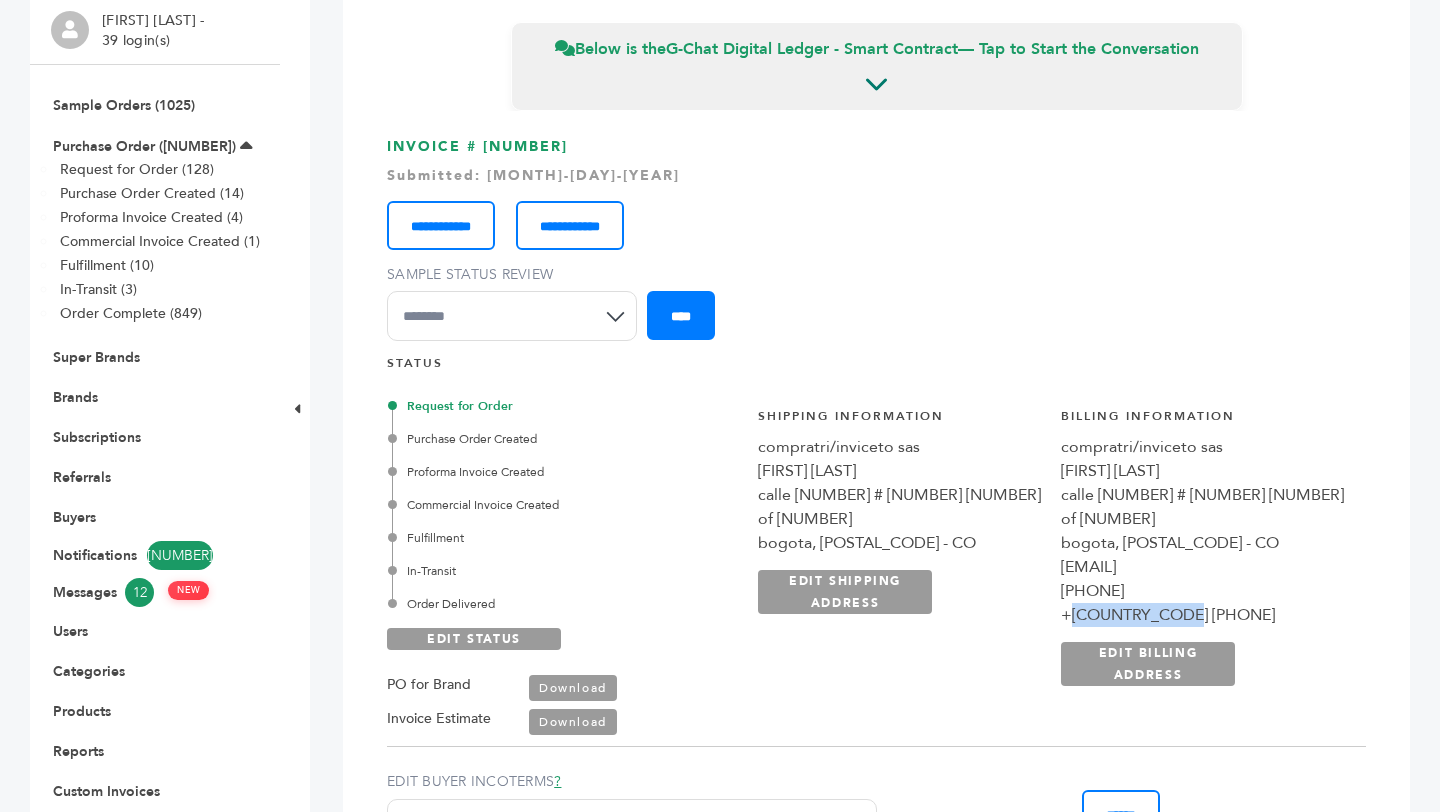 click on "+[COUNTRY_CODE] [PHONE]" at bounding box center (1202, 615) 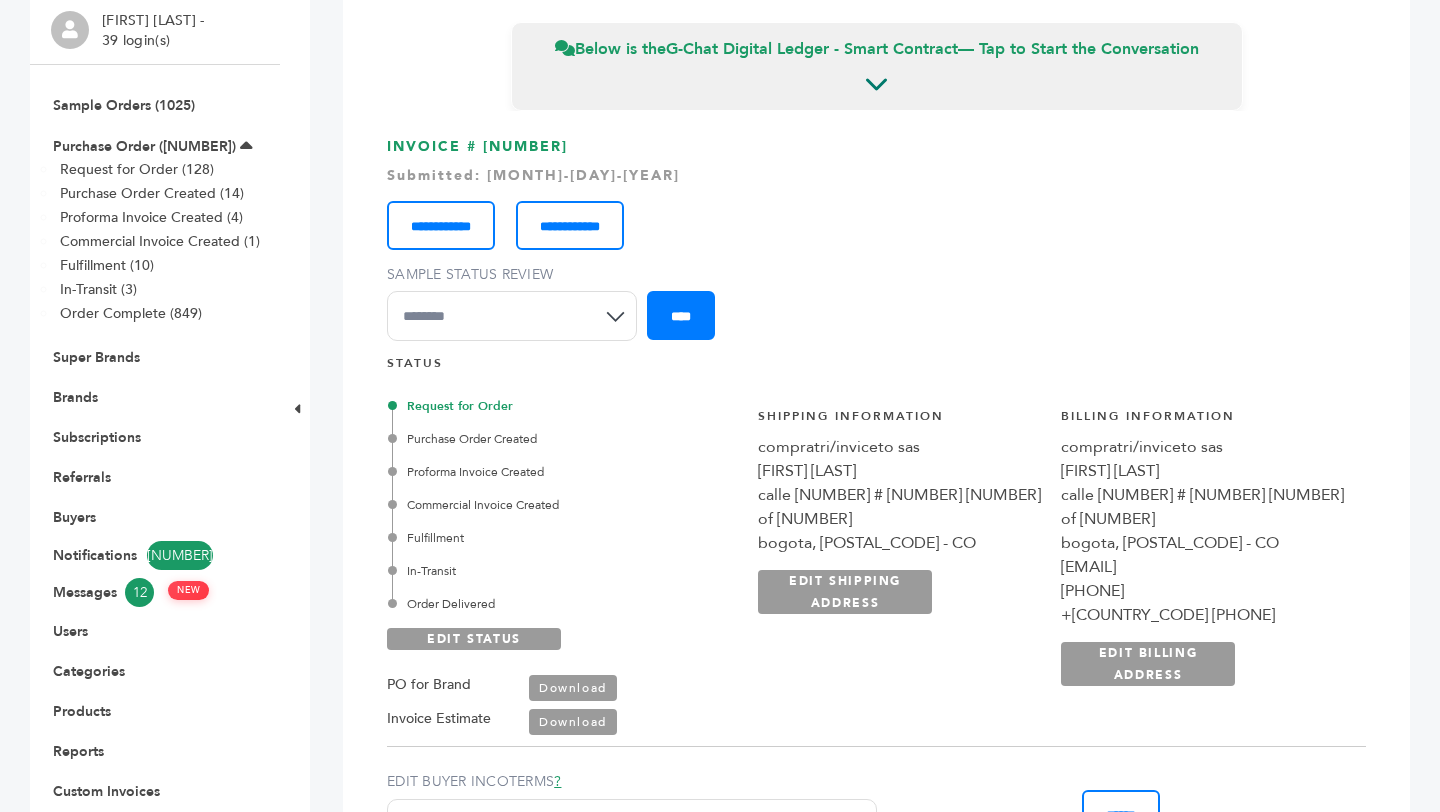 click on "**********" at bounding box center (1051, 557) 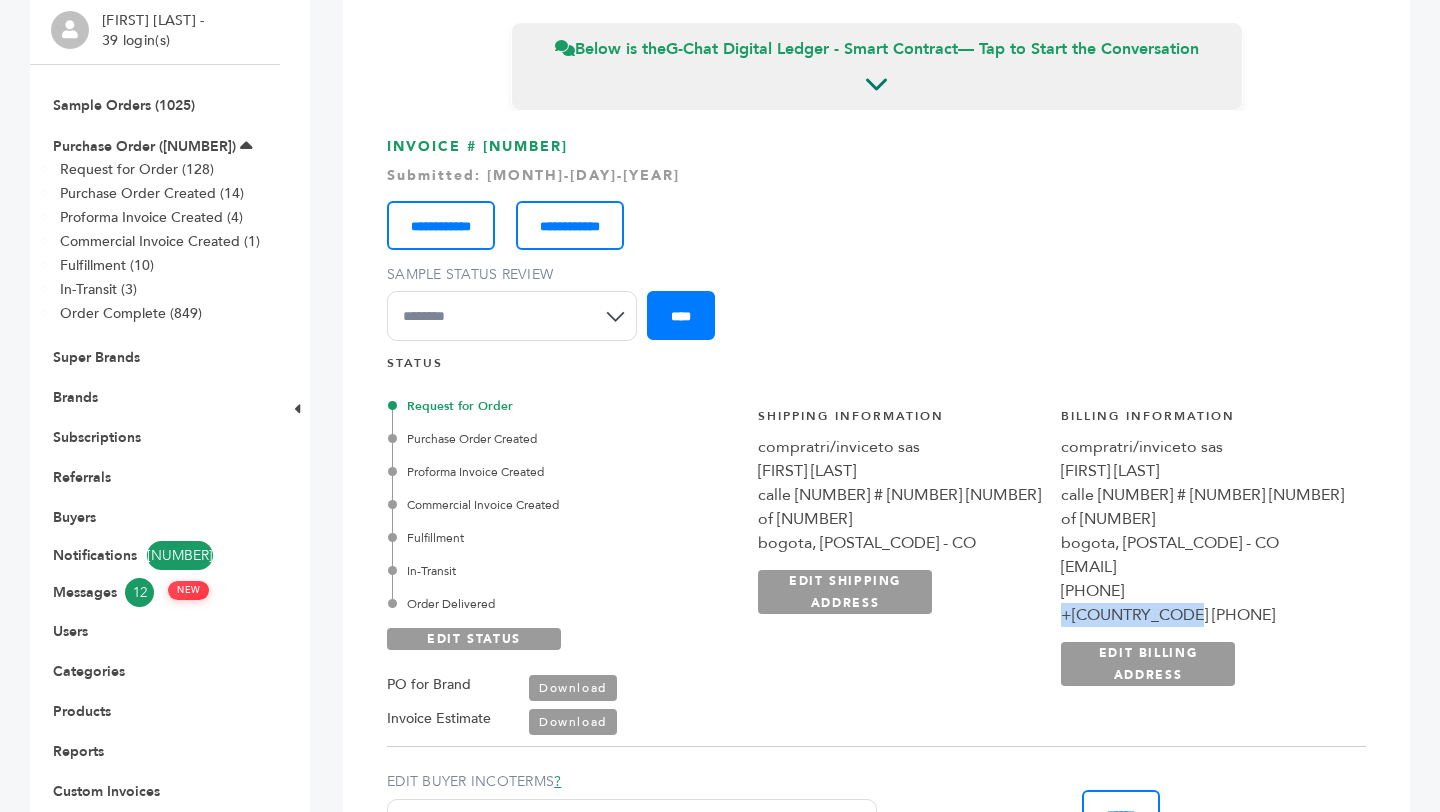 drag, startPoint x: 1154, startPoint y: 614, endPoint x: 1313, endPoint y: 615, distance: 159.00314 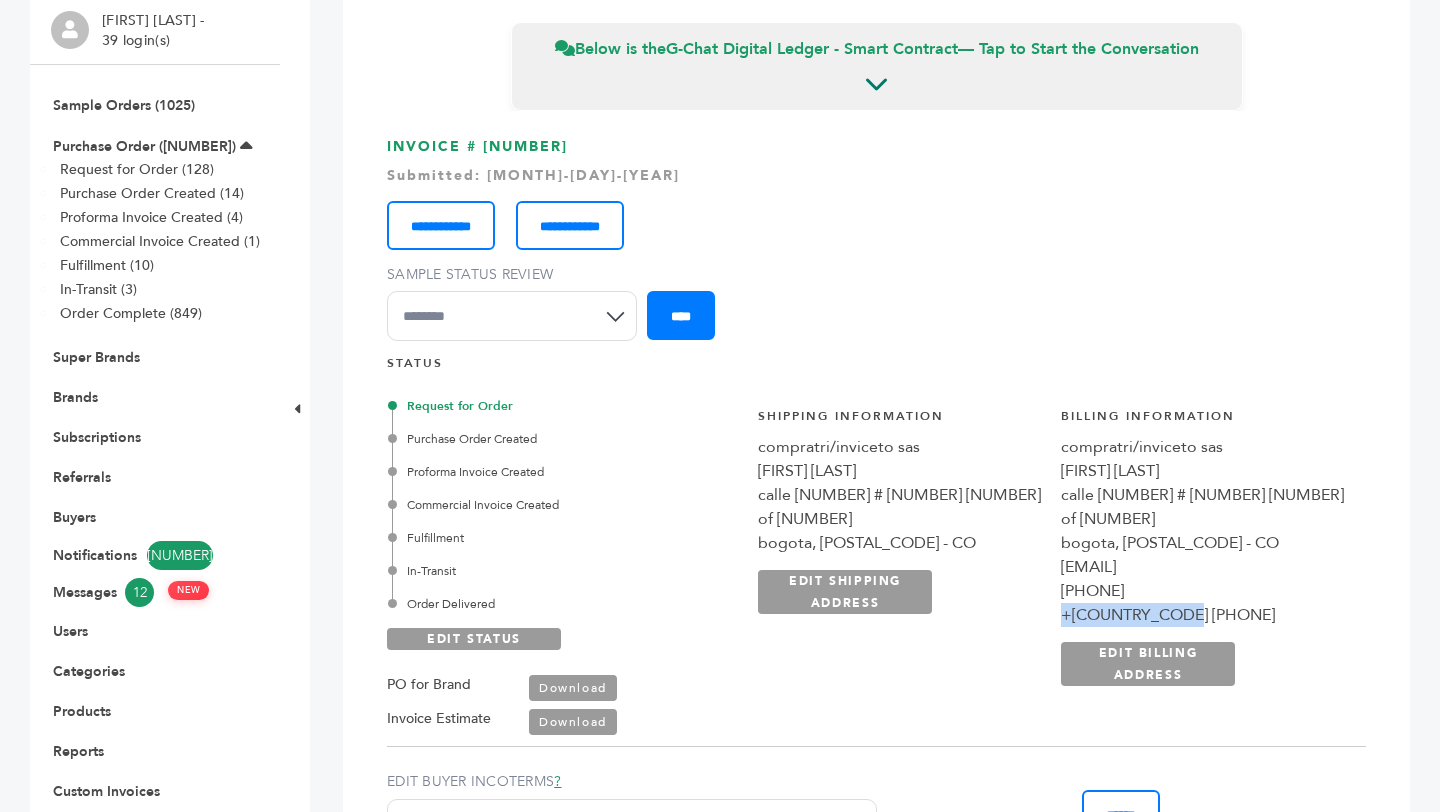 drag, startPoint x: 1148, startPoint y: 567, endPoint x: 1323, endPoint y: 573, distance: 175.10283 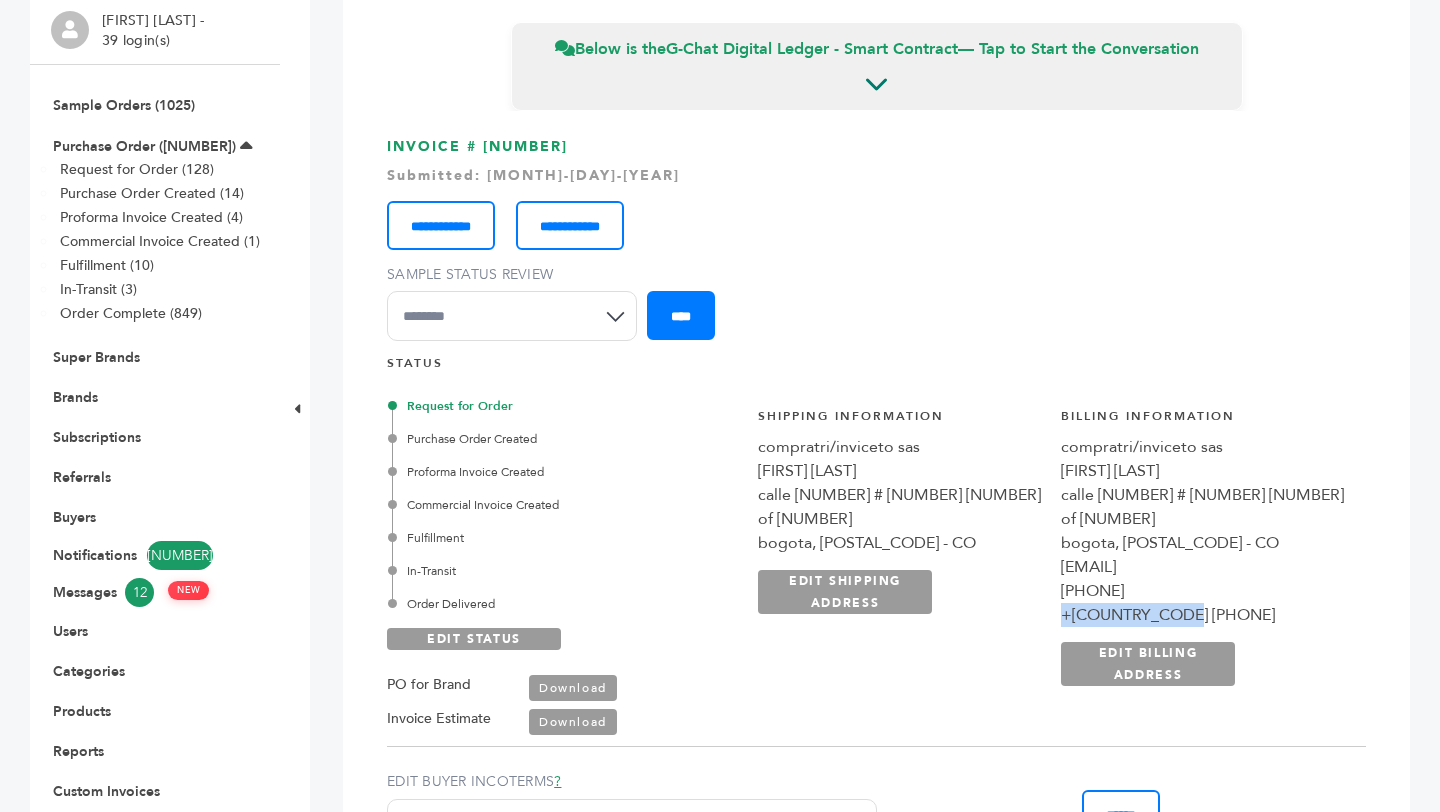 click on "**********" at bounding box center [1051, 557] 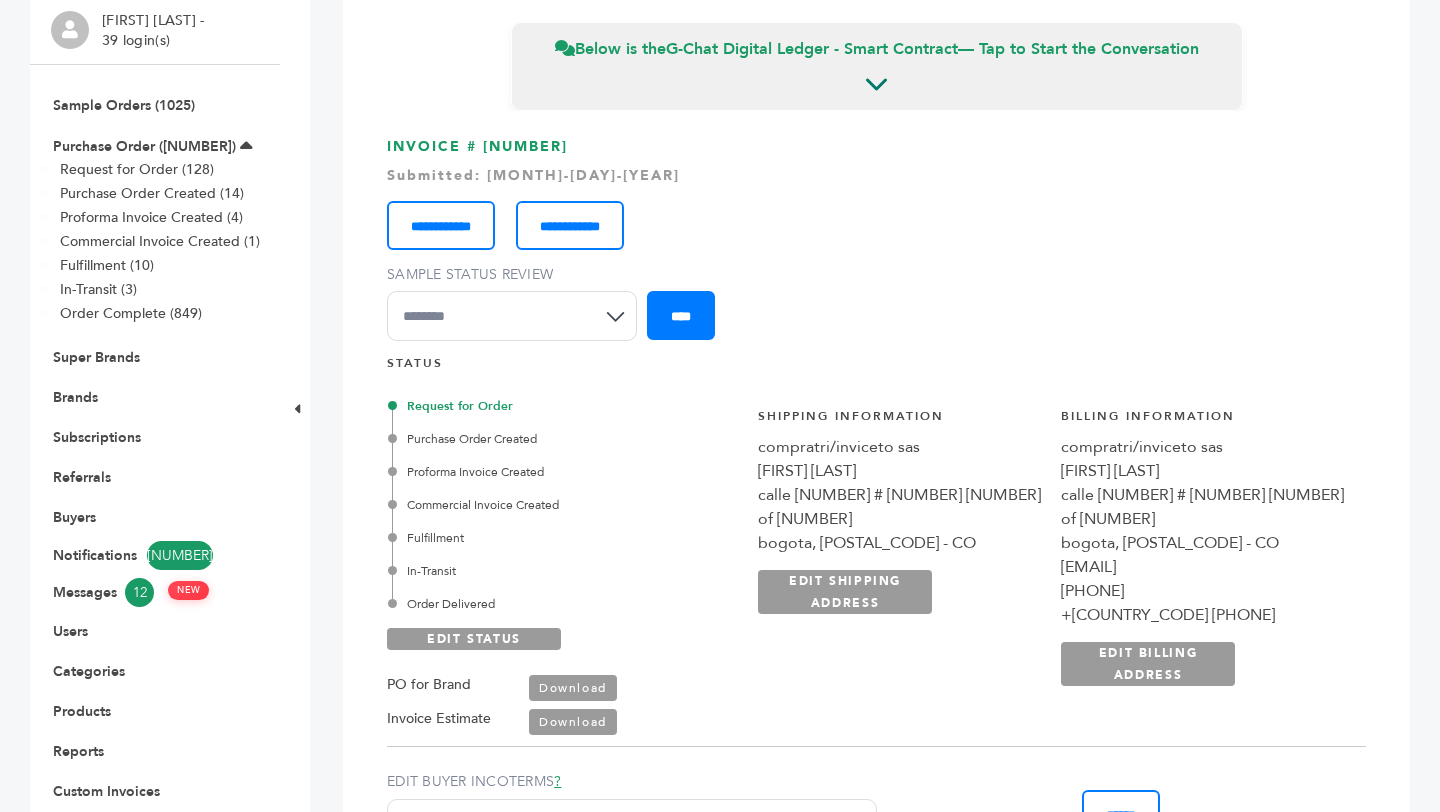 click on "of 201" at bounding box center (899, 519) 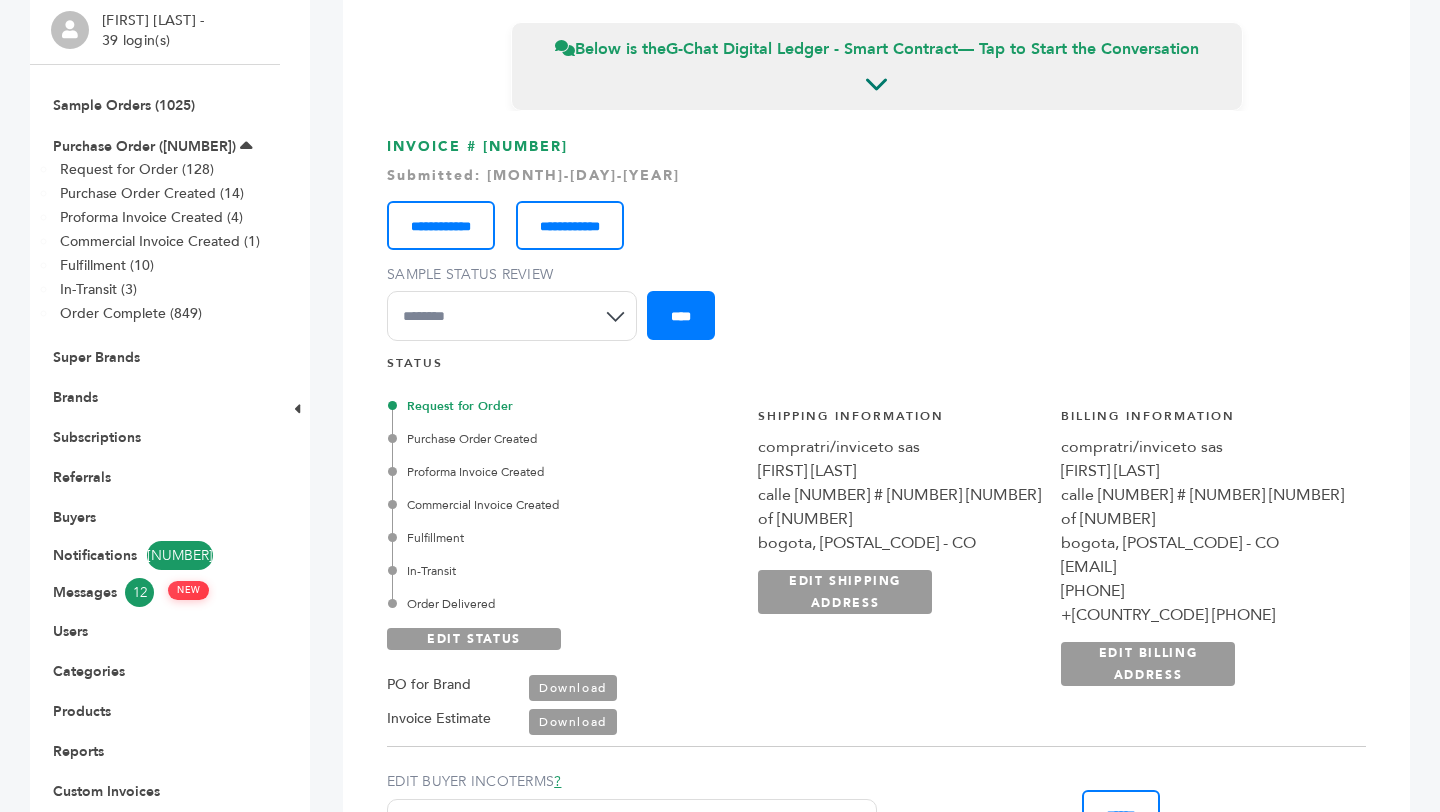 drag, startPoint x: 941, startPoint y: 544, endPoint x: 1056, endPoint y: 541, distance: 115.03912 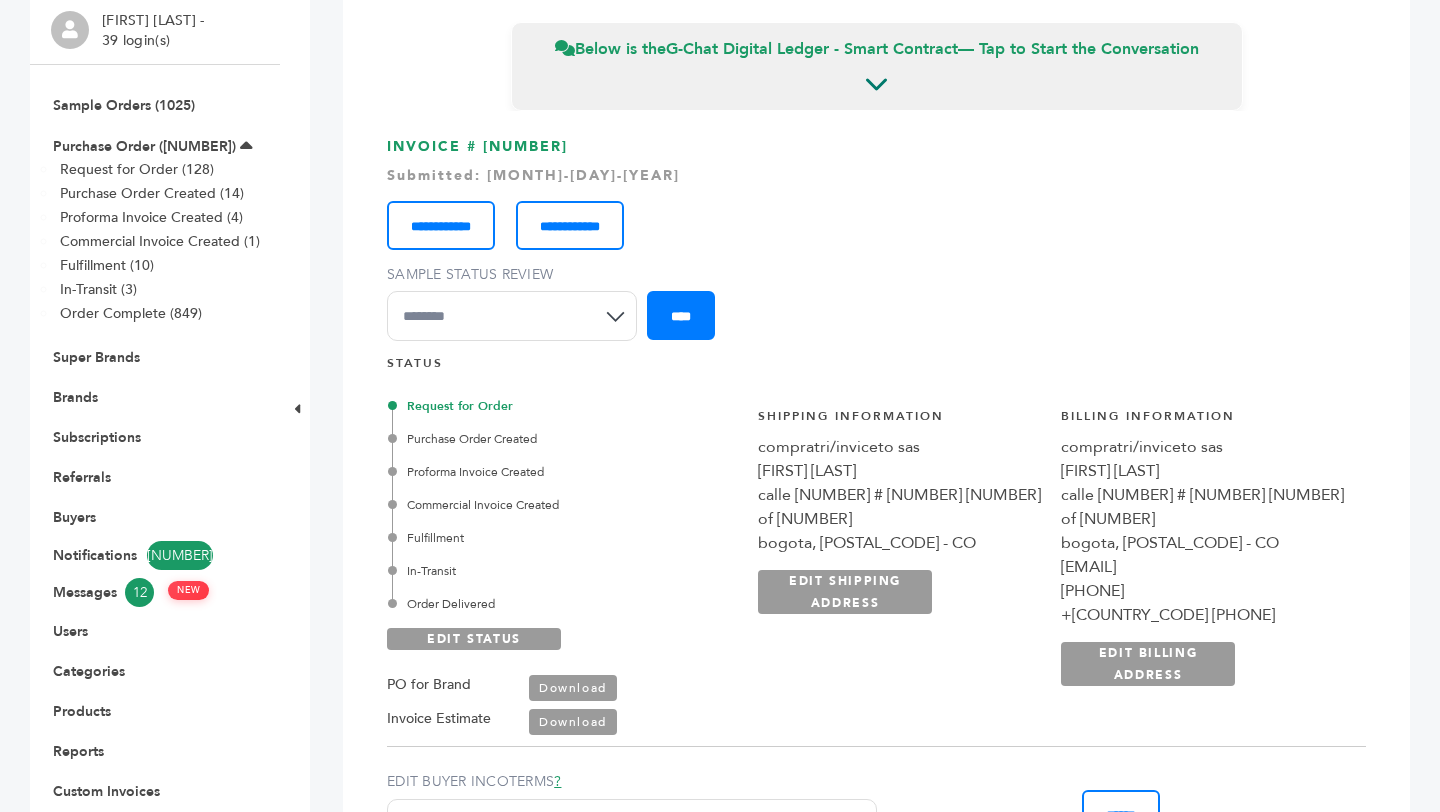 click on "[CITY], [POSTAL_CODE] - [COUNTRY]" at bounding box center (899, 543) 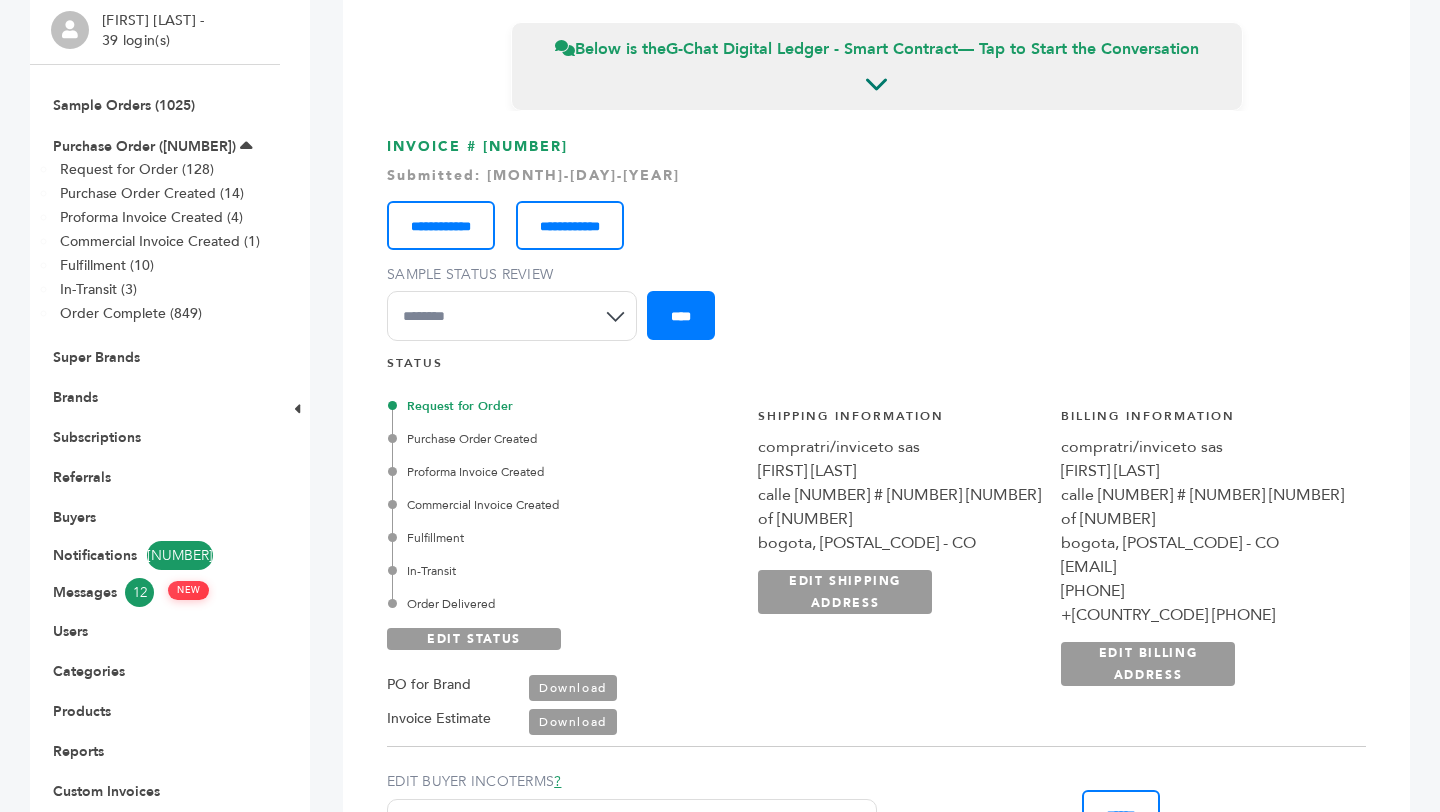 drag, startPoint x: 937, startPoint y: 491, endPoint x: 1003, endPoint y: 496, distance: 66.189125 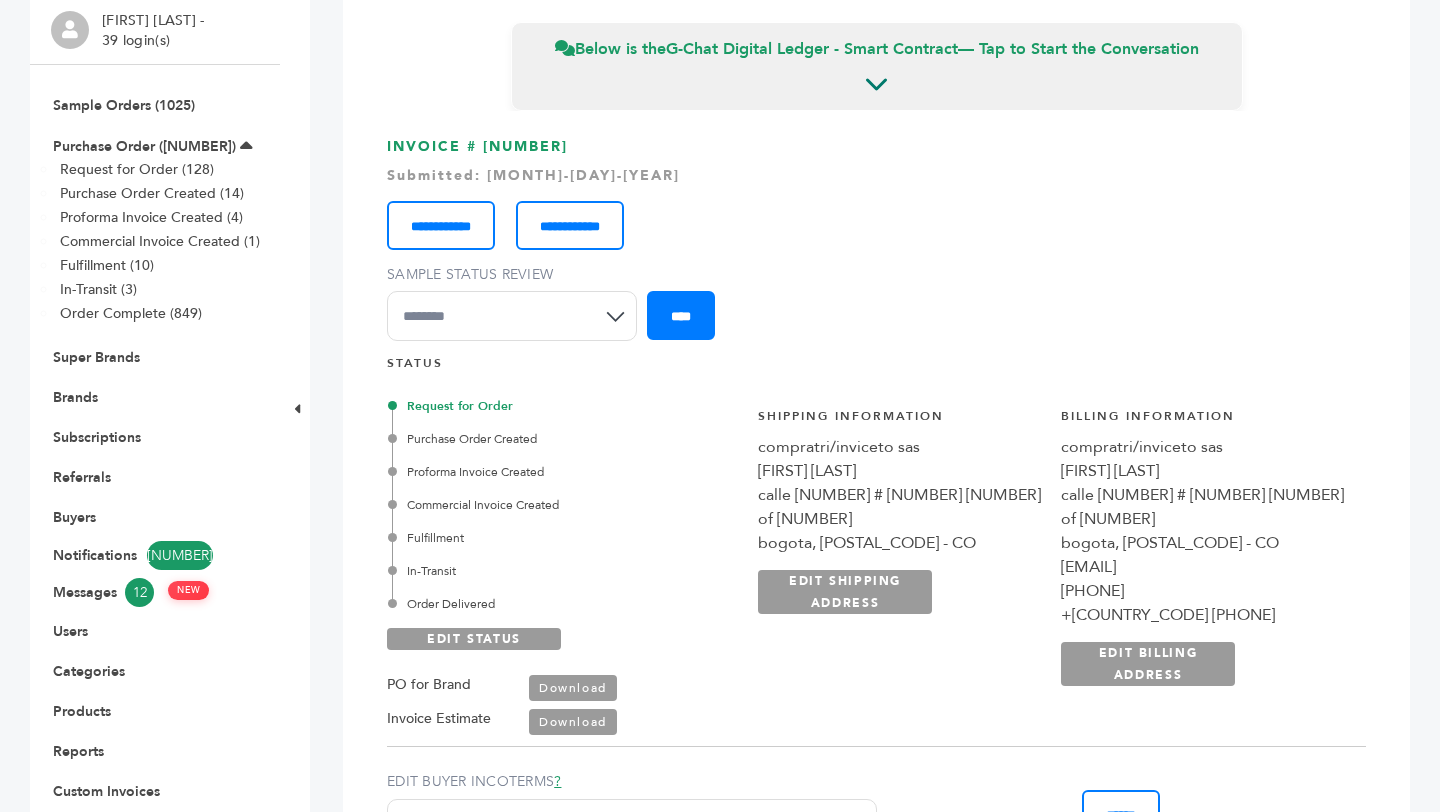 click on "**********" at bounding box center [1051, 557] 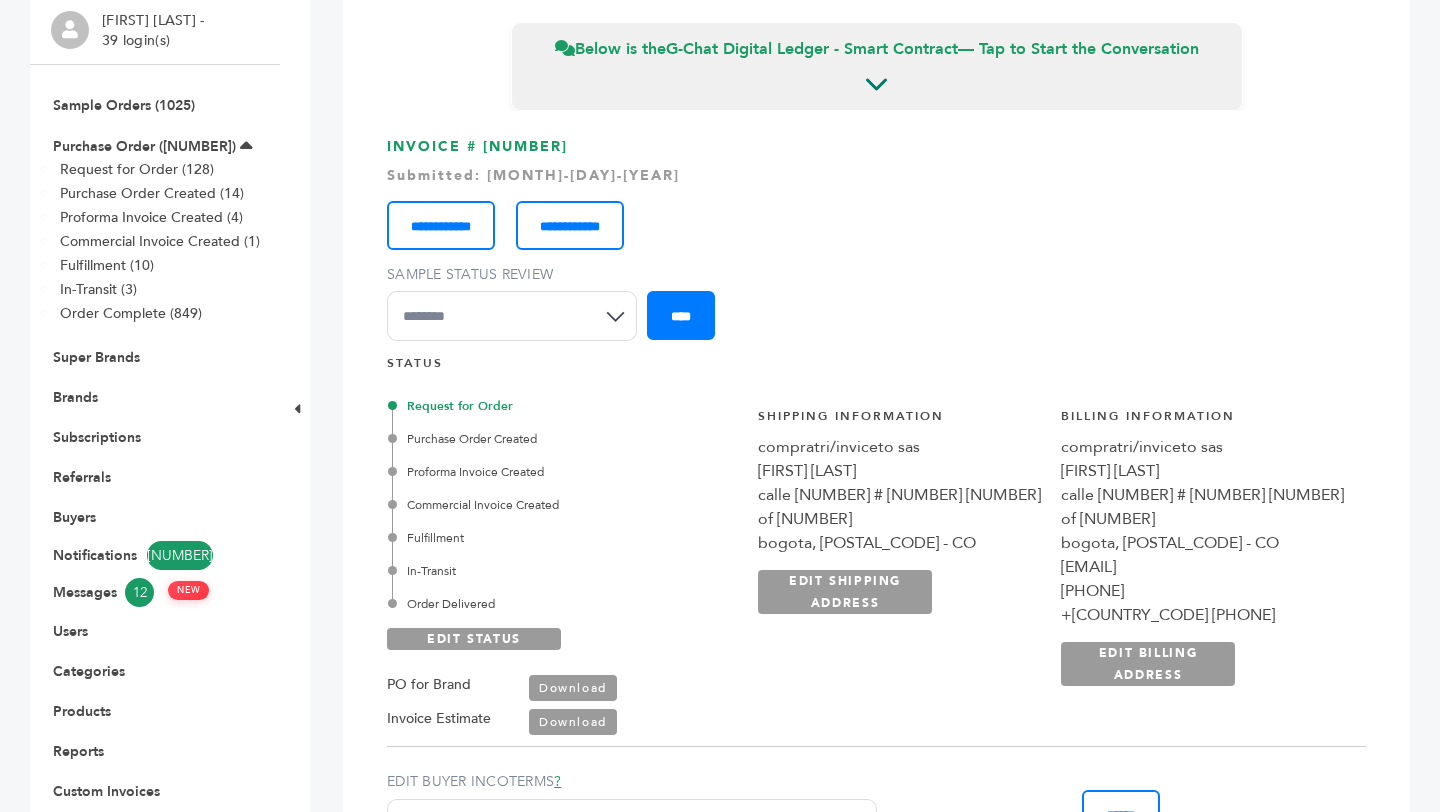 copy on "calle 122" 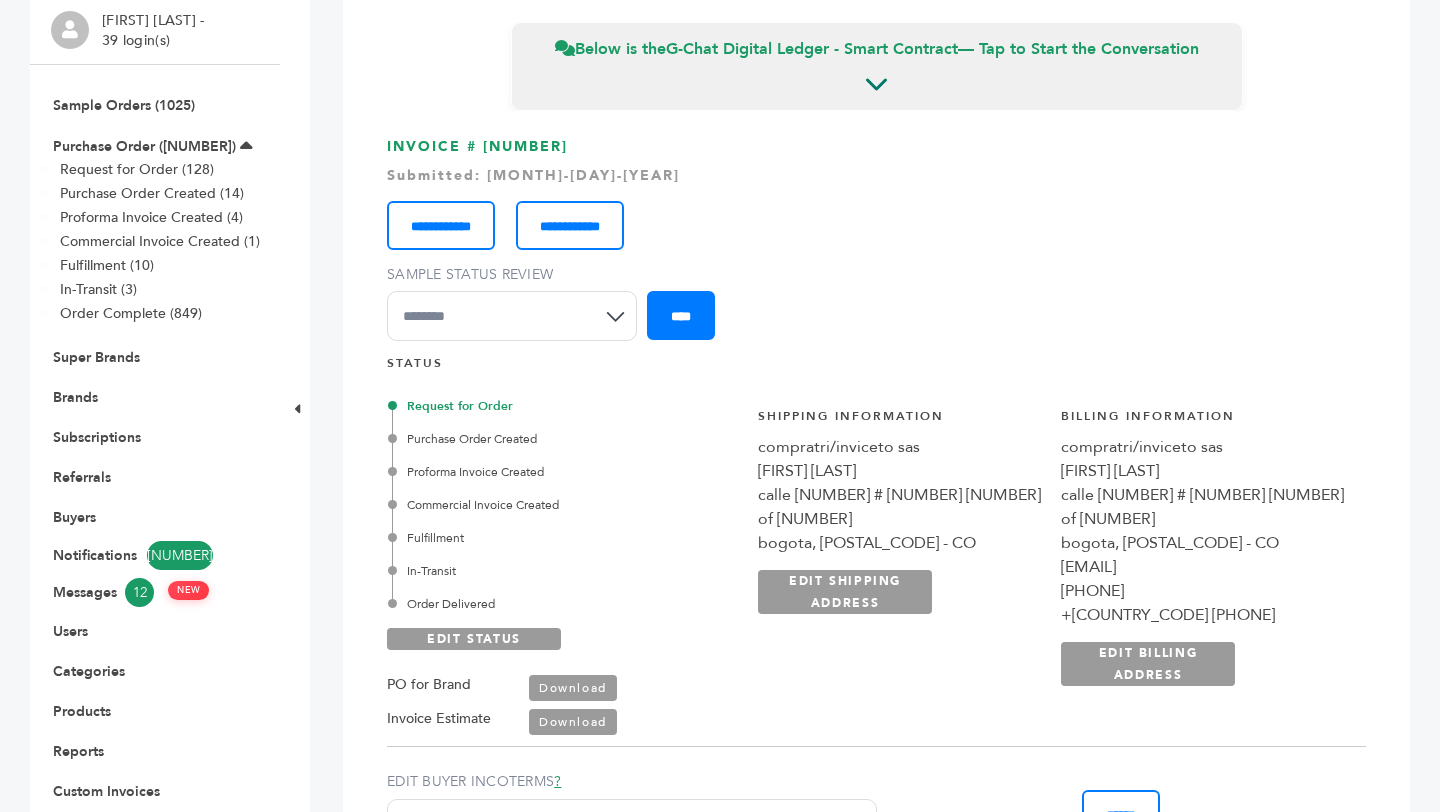 click on "**********" at bounding box center (1051, 557) 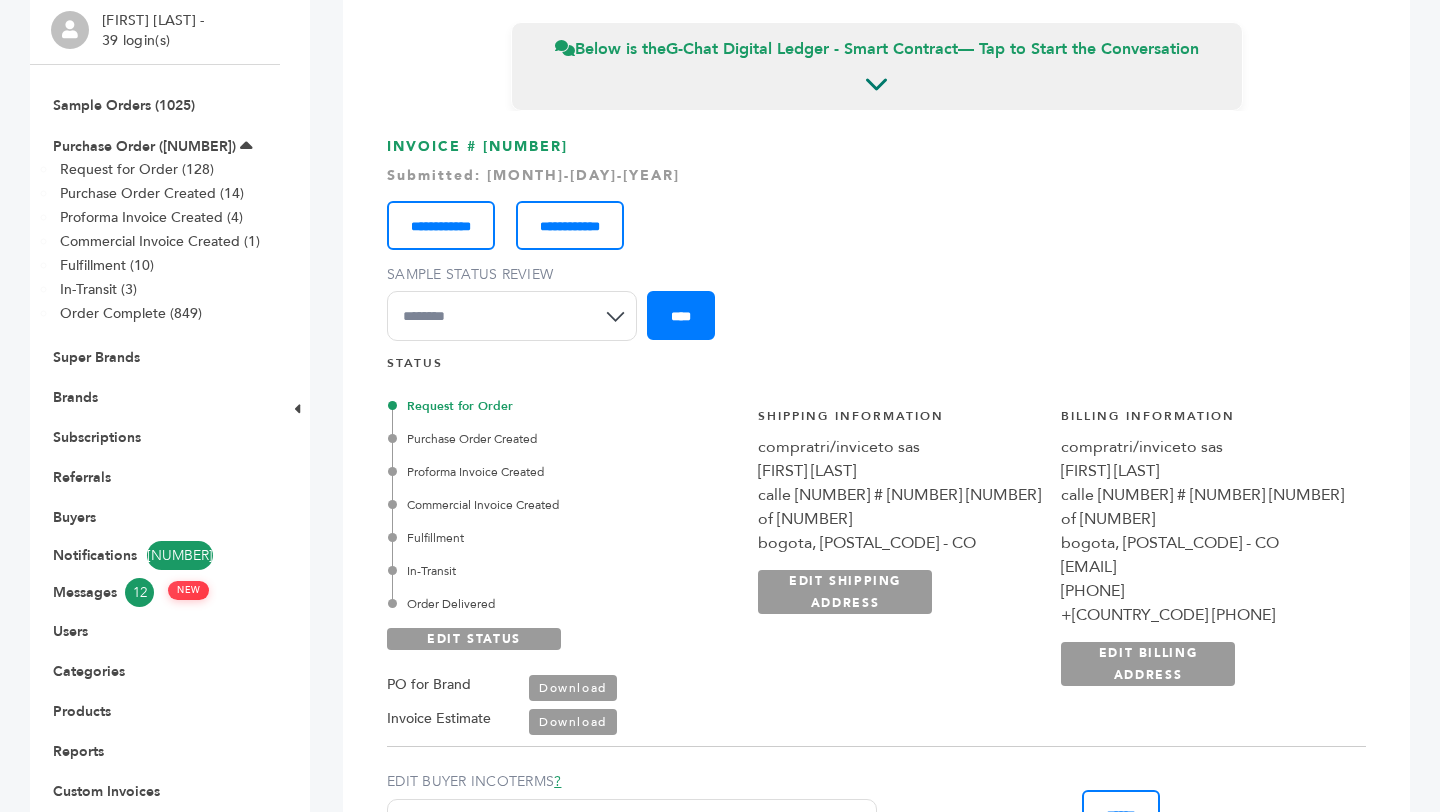 drag, startPoint x: 942, startPoint y: 493, endPoint x: 1097, endPoint y: 540, distance: 161.96913 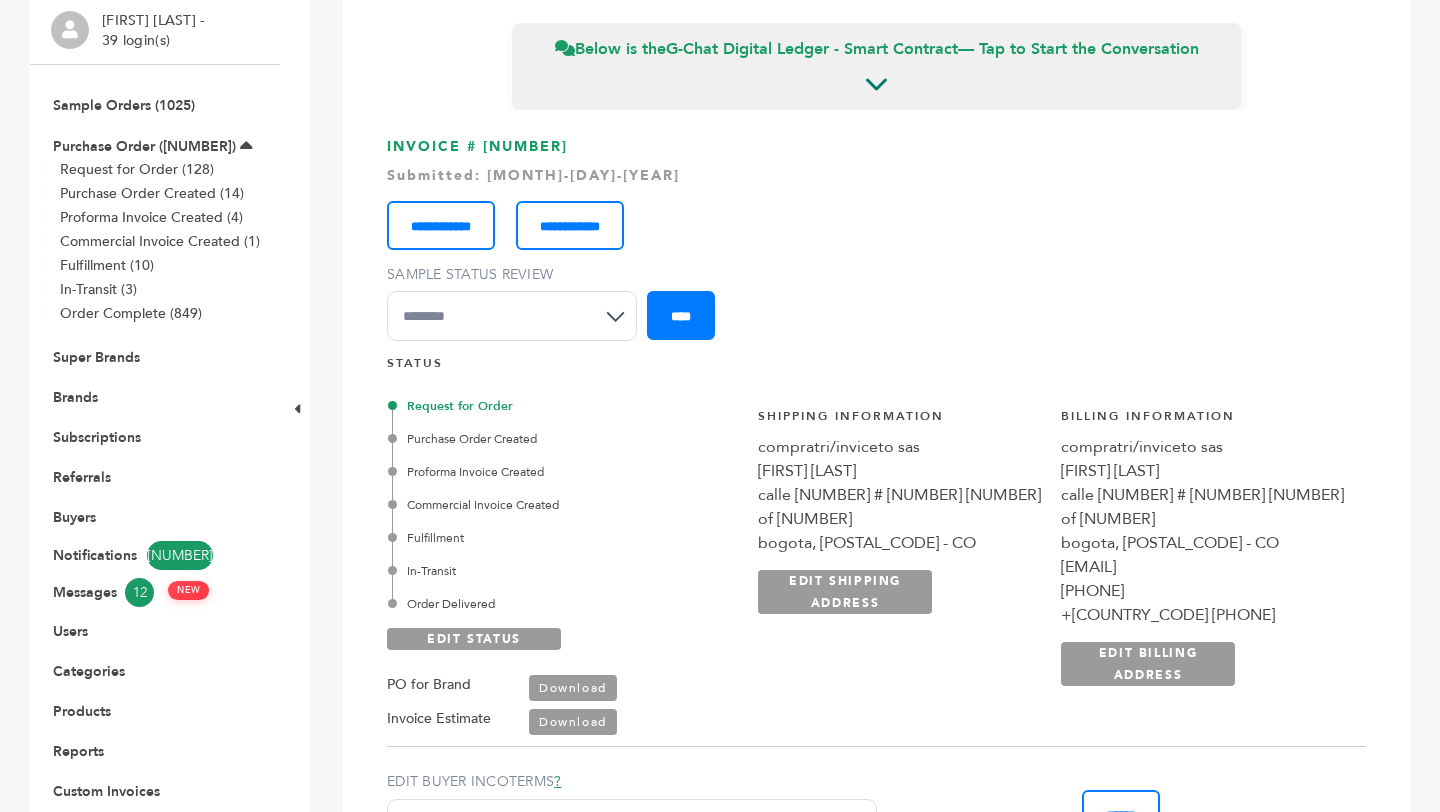 click on "**********" at bounding box center (899, 547) 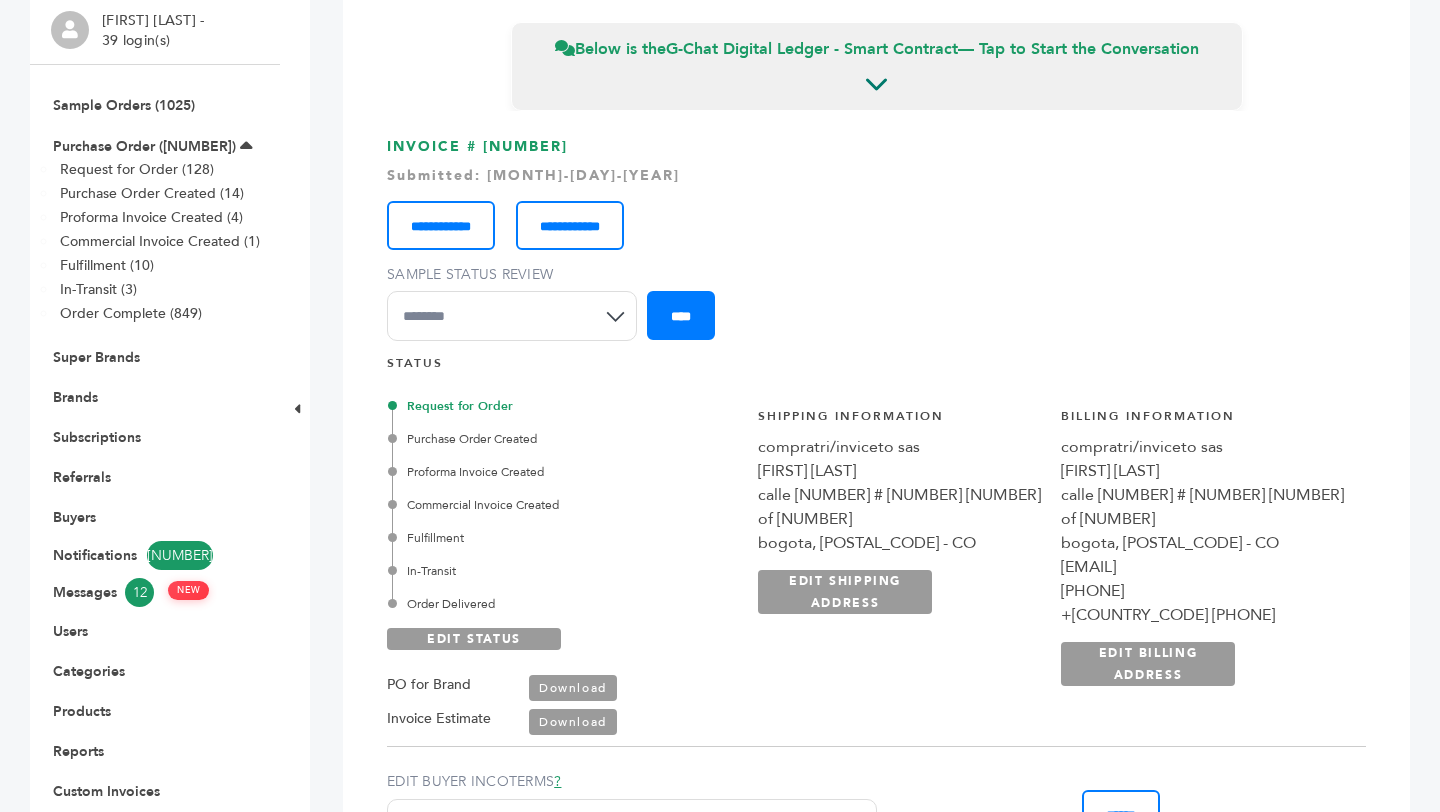 drag, startPoint x: 941, startPoint y: 498, endPoint x: 1103, endPoint y: 497, distance: 162.00308 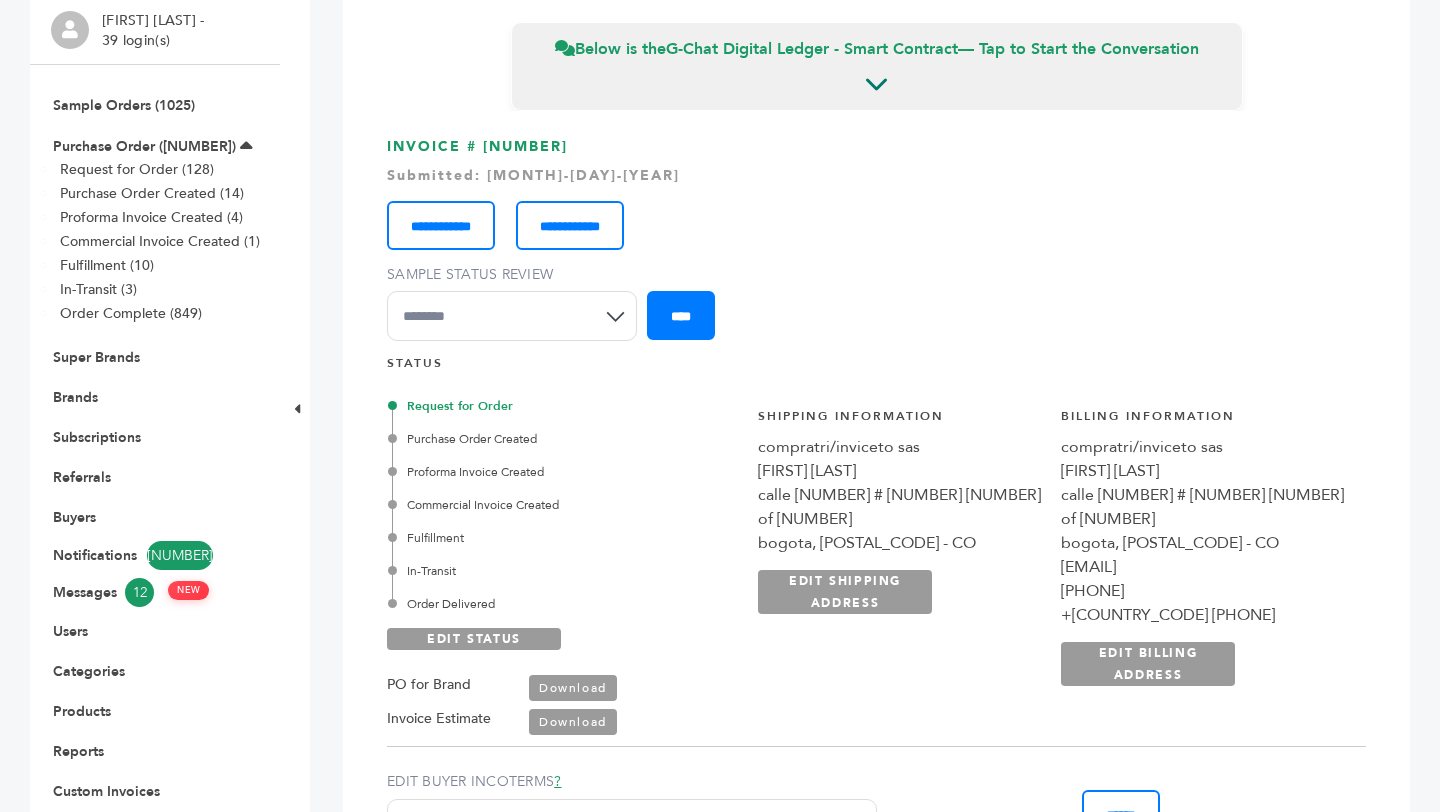 click on "[STREET], [NUMBER] [POSTAL_CODE] - [COUNTRY]" at bounding box center [899, 495] 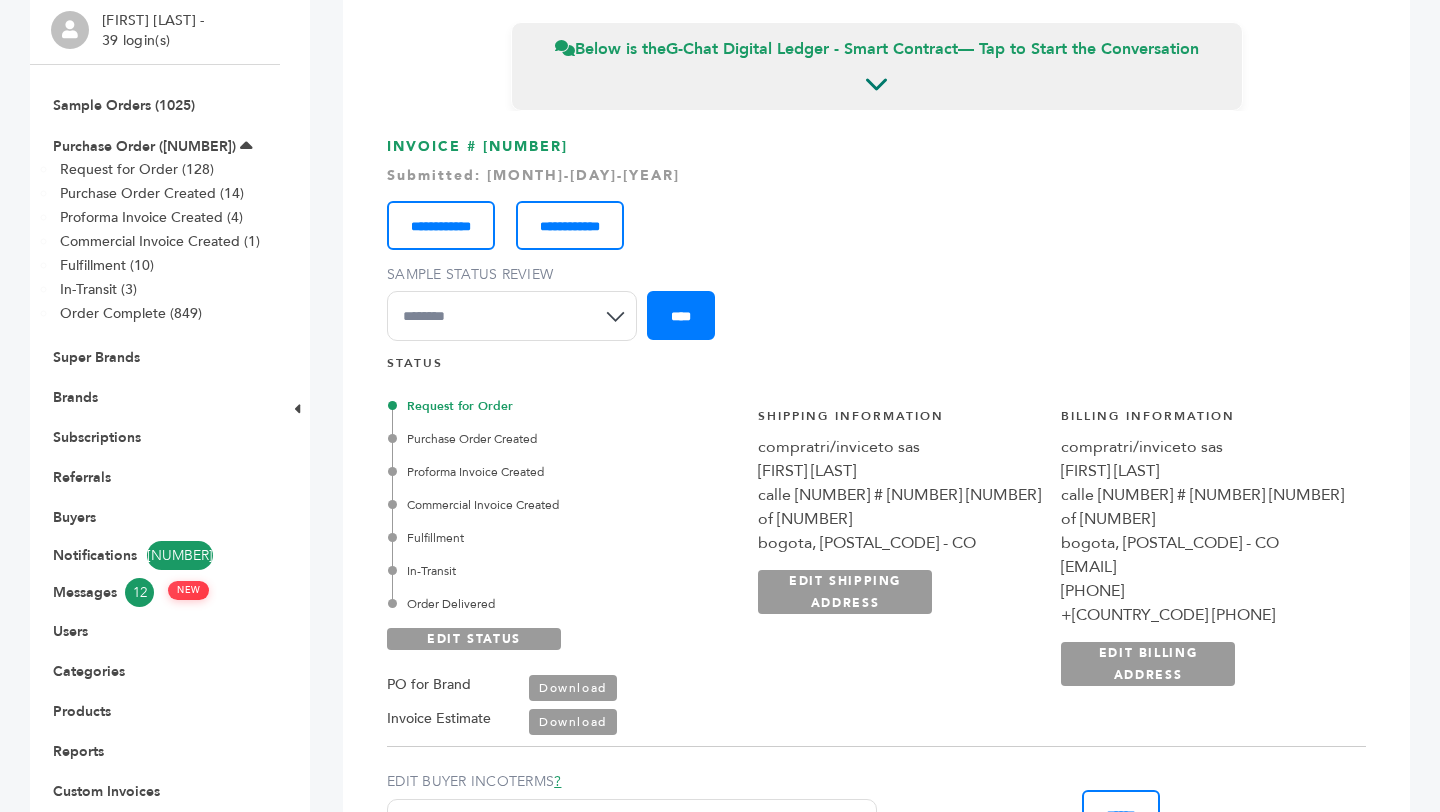 drag, startPoint x: 1003, startPoint y: 541, endPoint x: 1054, endPoint y: 544, distance: 51.088158 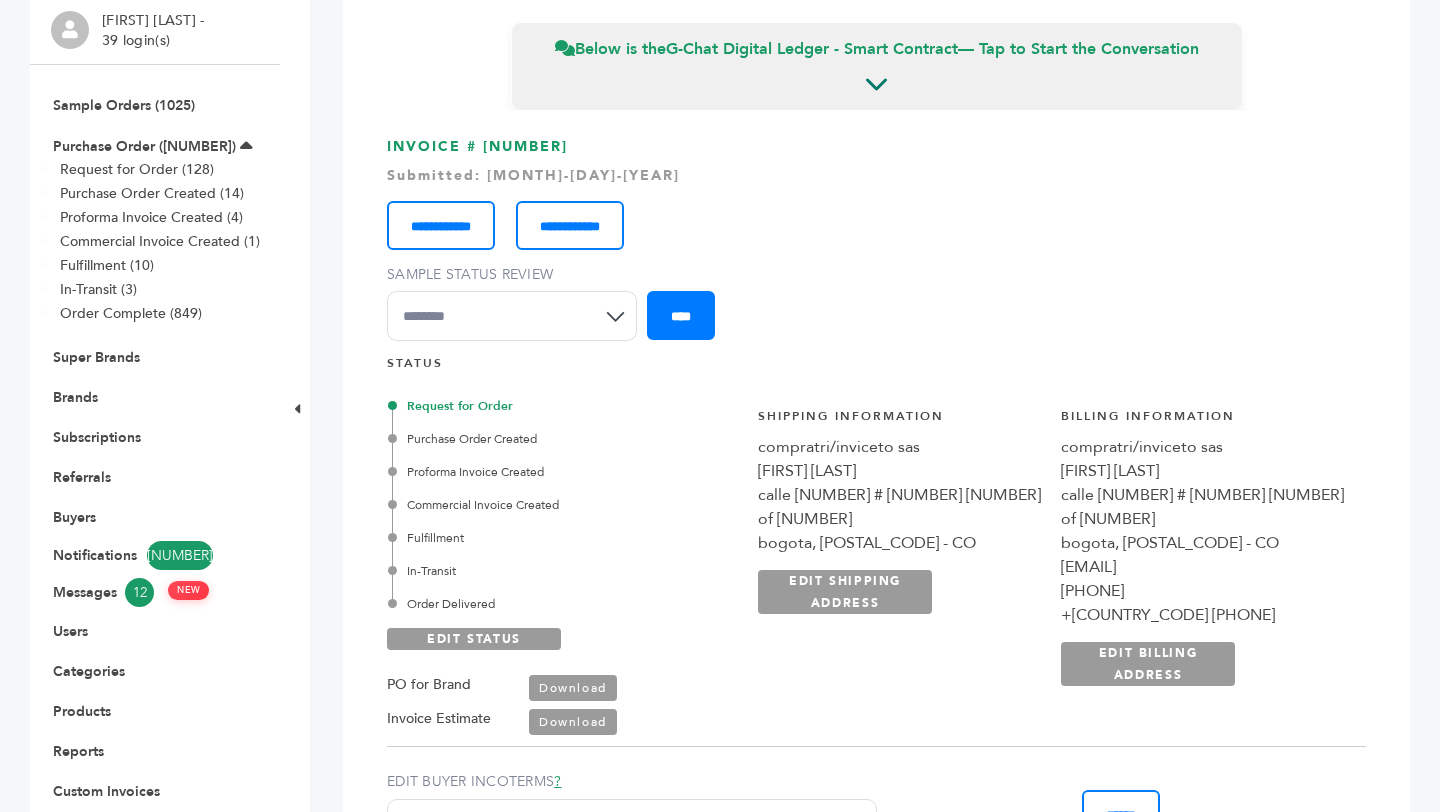 click on "[CITY], [POSTAL_CODE] - [COUNTRY]" at bounding box center (899, 543) 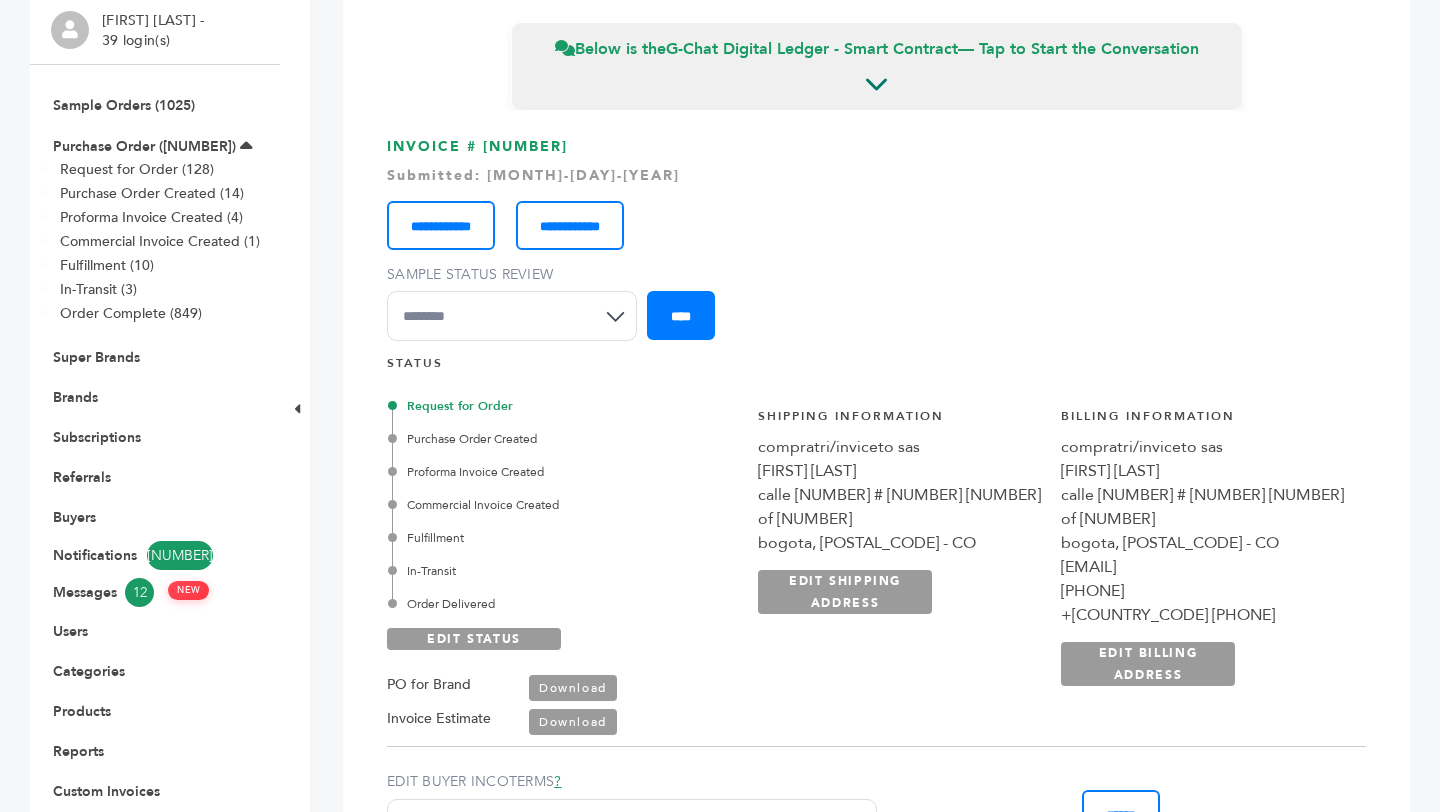 copy on "111211" 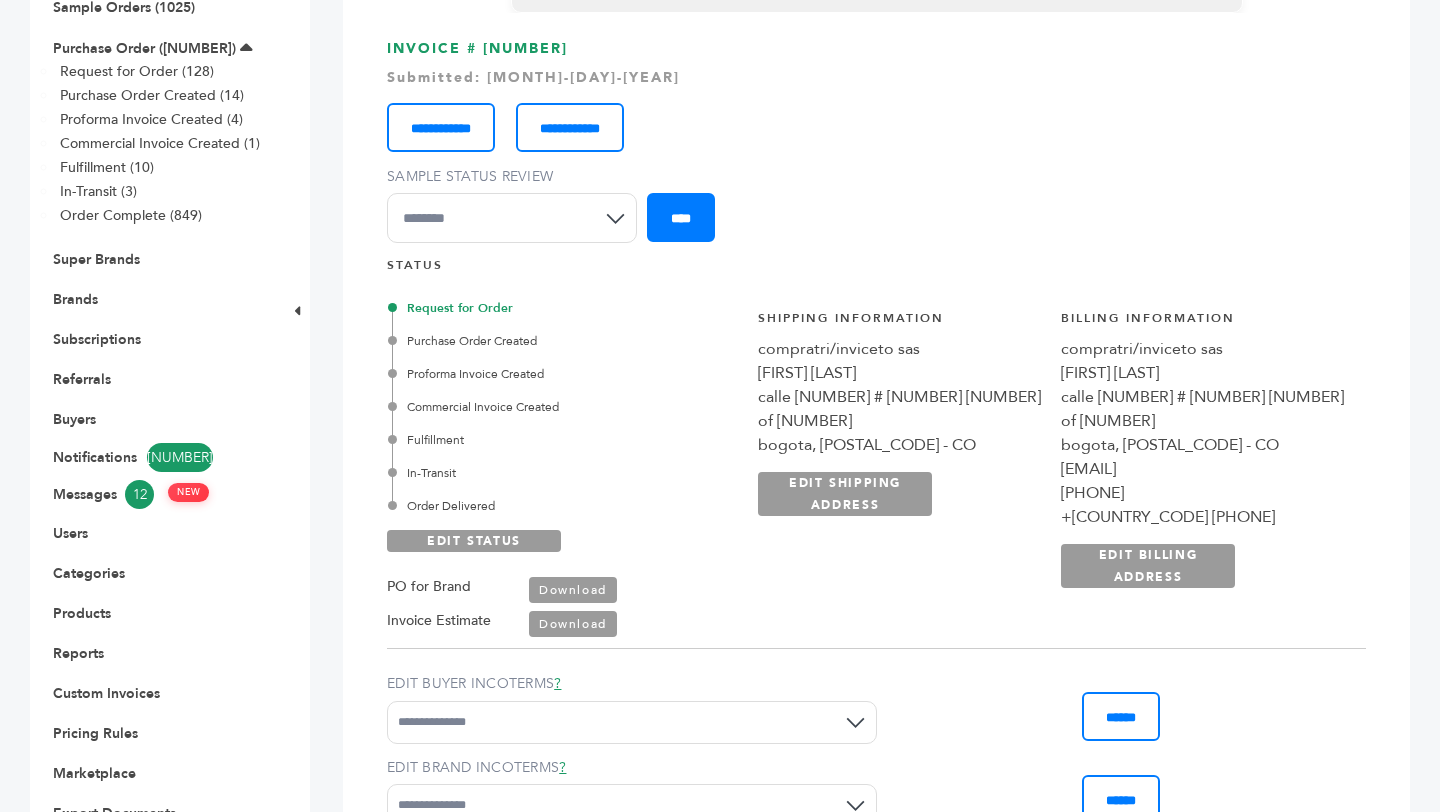 click on "Request for Order
Purchase Order Created
Proforma Invoice Created
Commercial Invoice Created
Fulfillment
In-Transit
Order Delivered
EDIT STATUS
PO for Brand
Download
Invoice Estimate
Download ******" at bounding box center [876, 461] 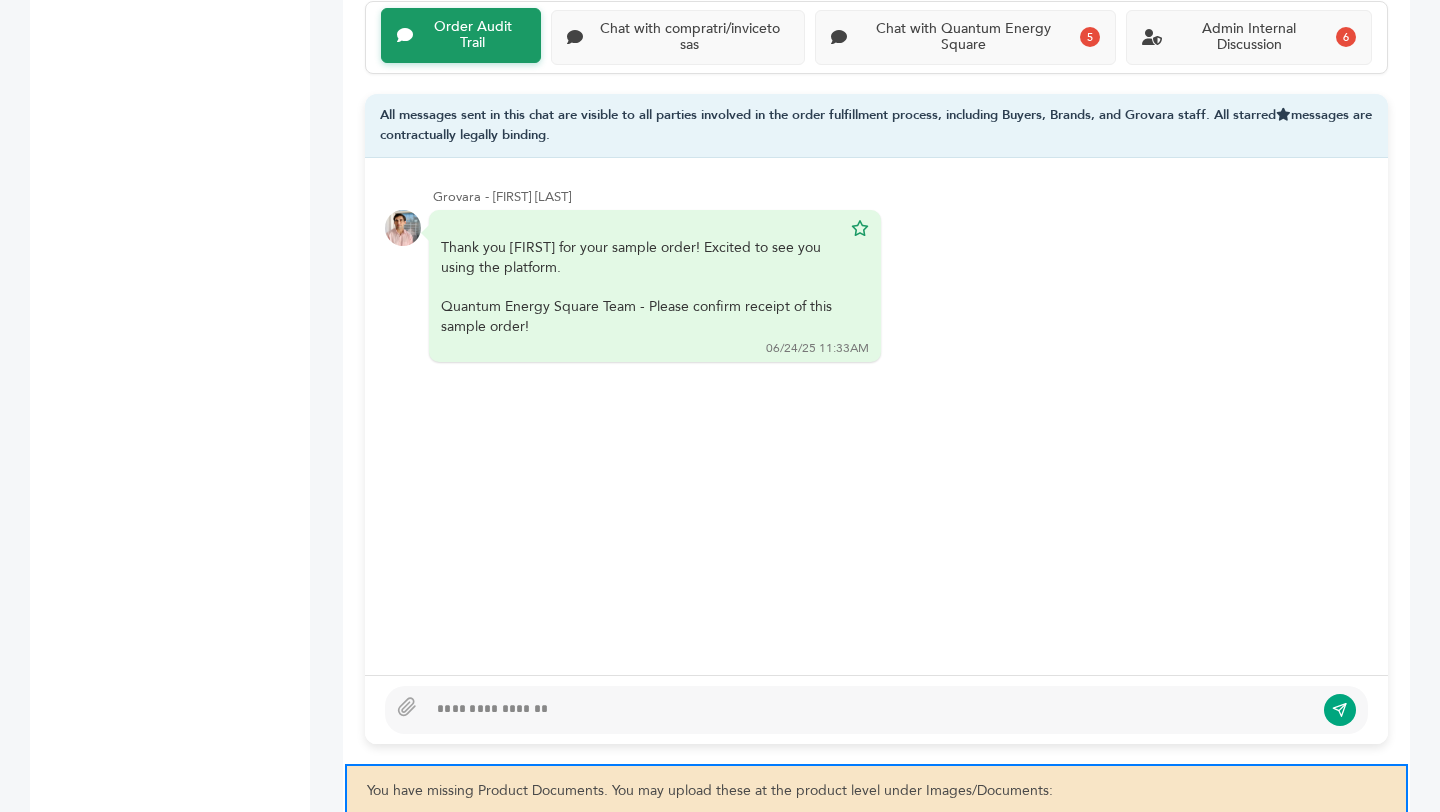 scroll, scrollTop: 1467, scrollLeft: 0, axis: vertical 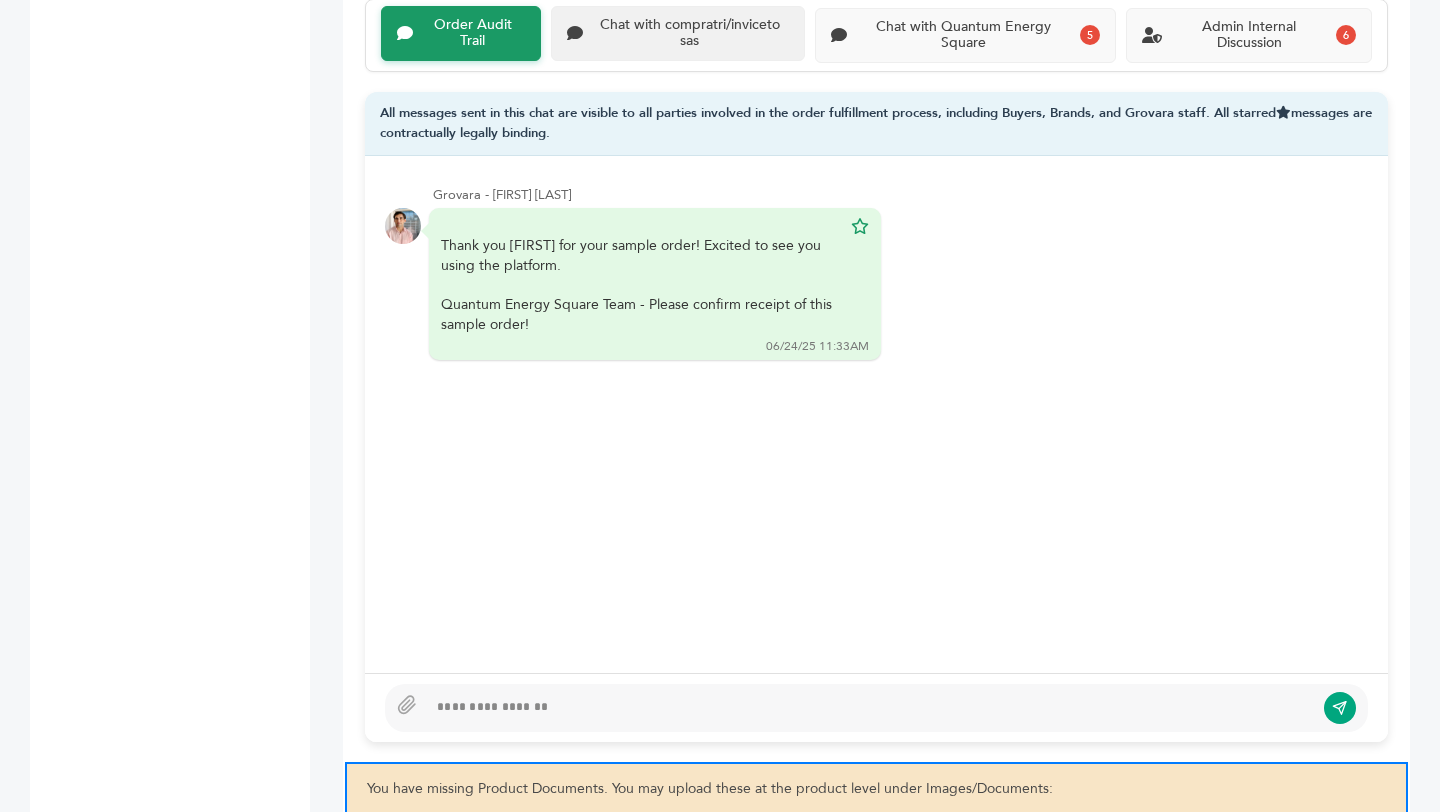 click on "Chat with compratri/inviceto sas" at bounding box center (473, 34) 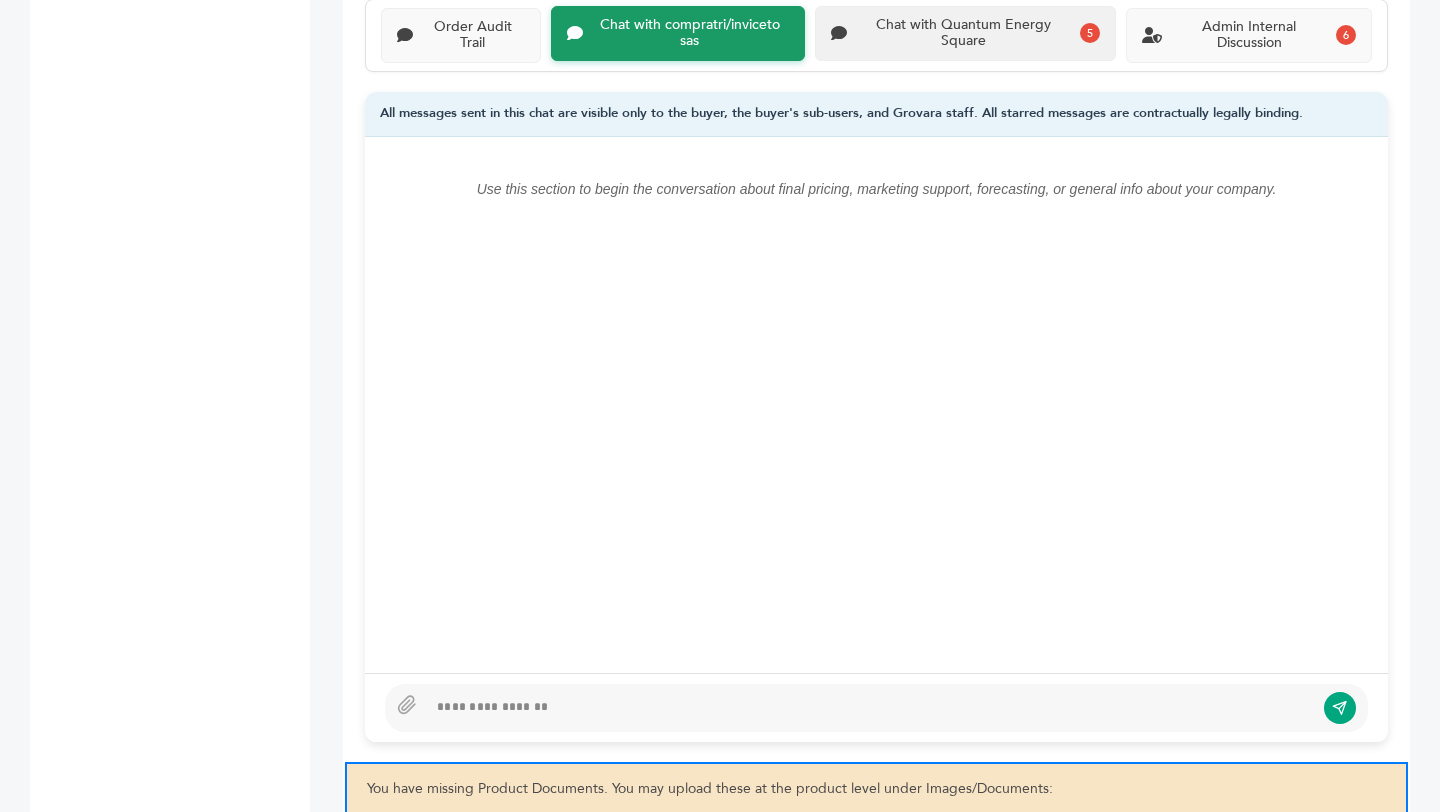 click at bounding box center (405, 35) 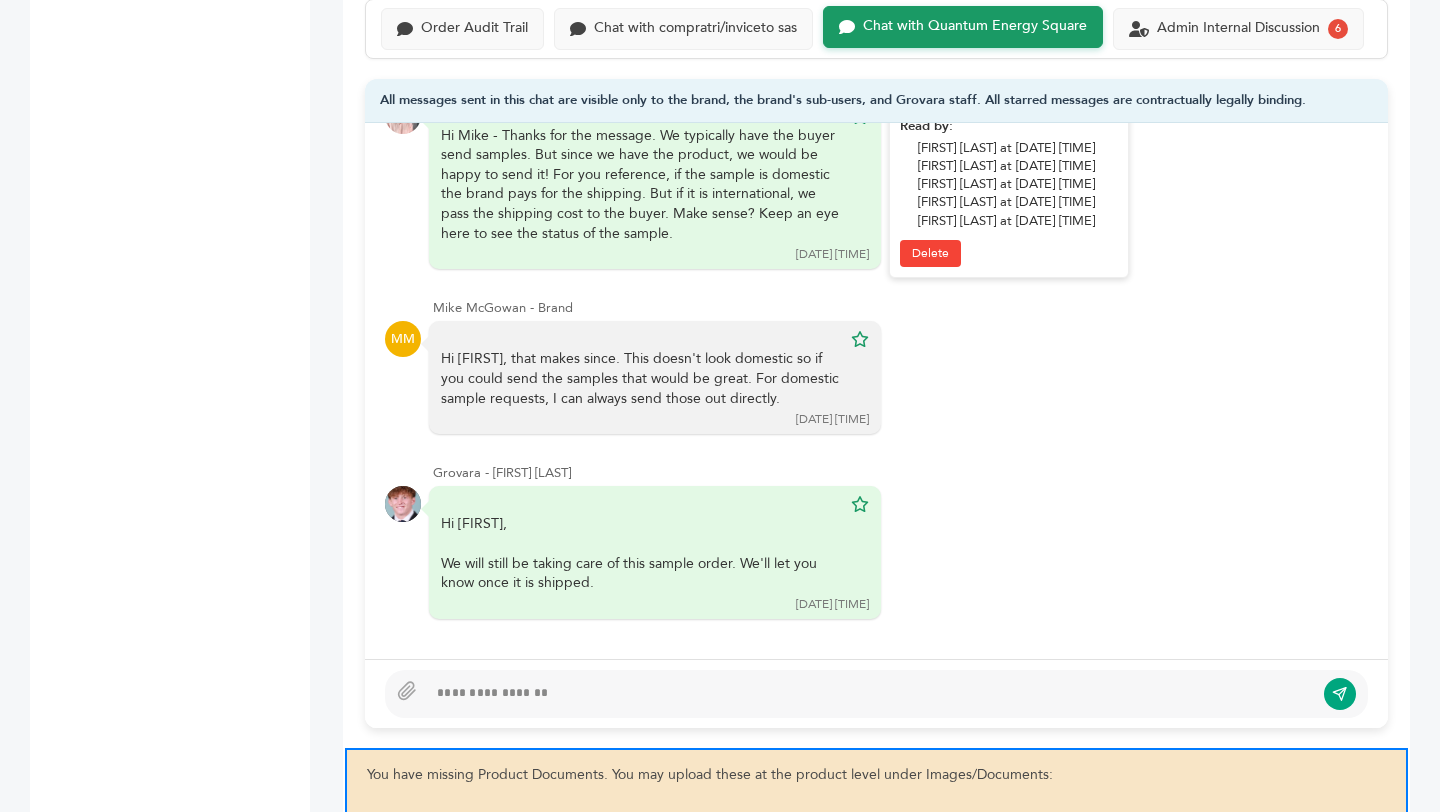 scroll, scrollTop: 461, scrollLeft: 0, axis: vertical 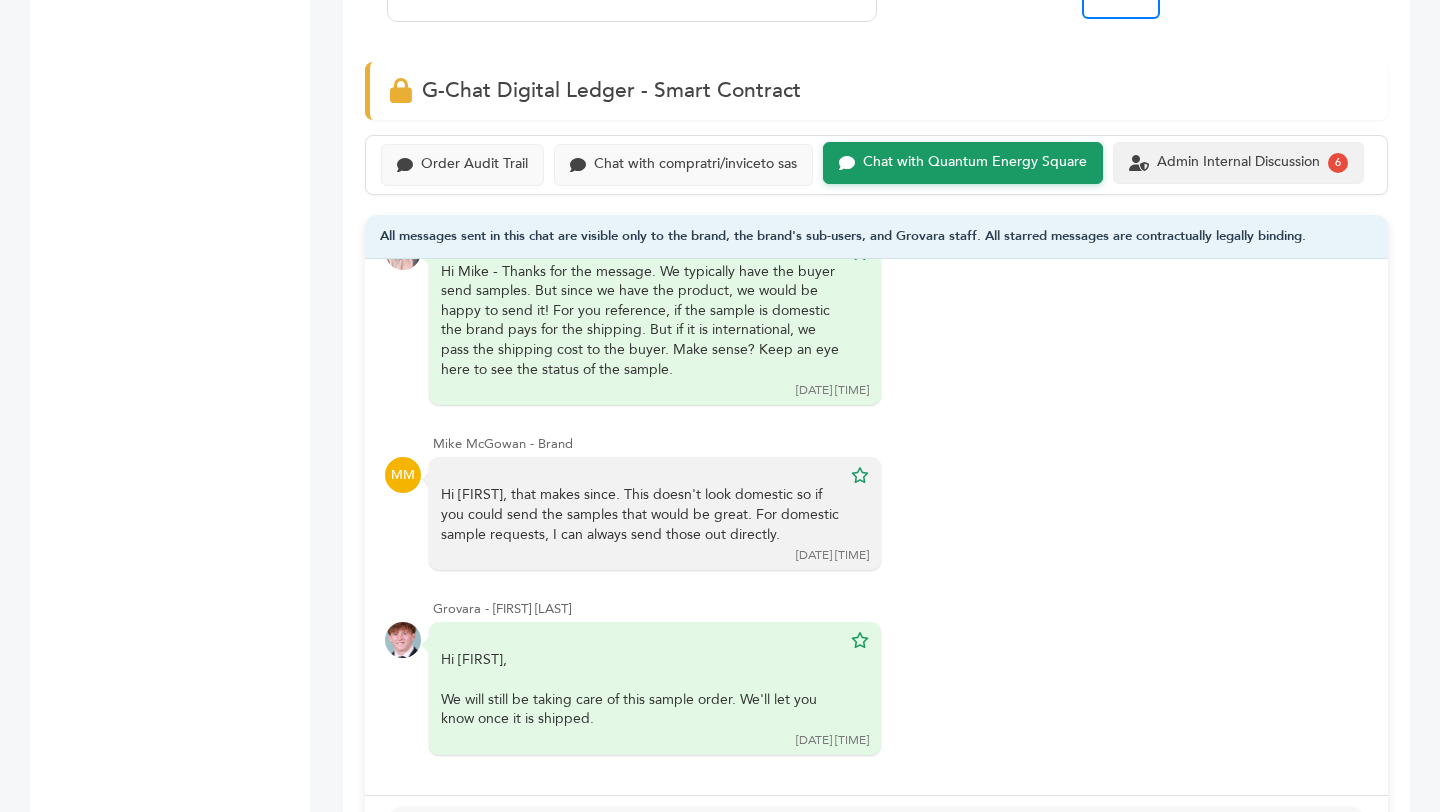 click on "Admin Internal Discussion" at bounding box center [474, 164] 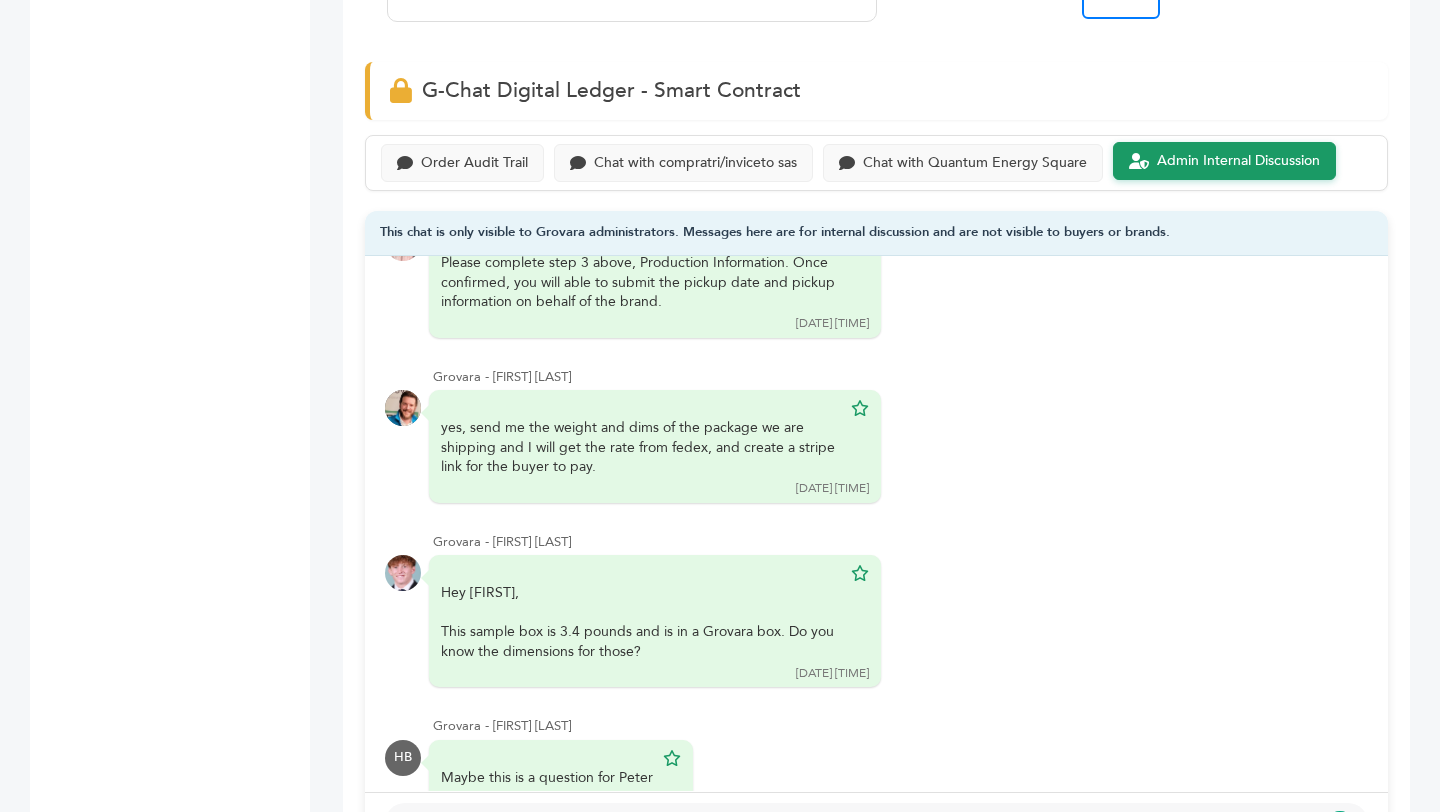 scroll, scrollTop: 0, scrollLeft: 0, axis: both 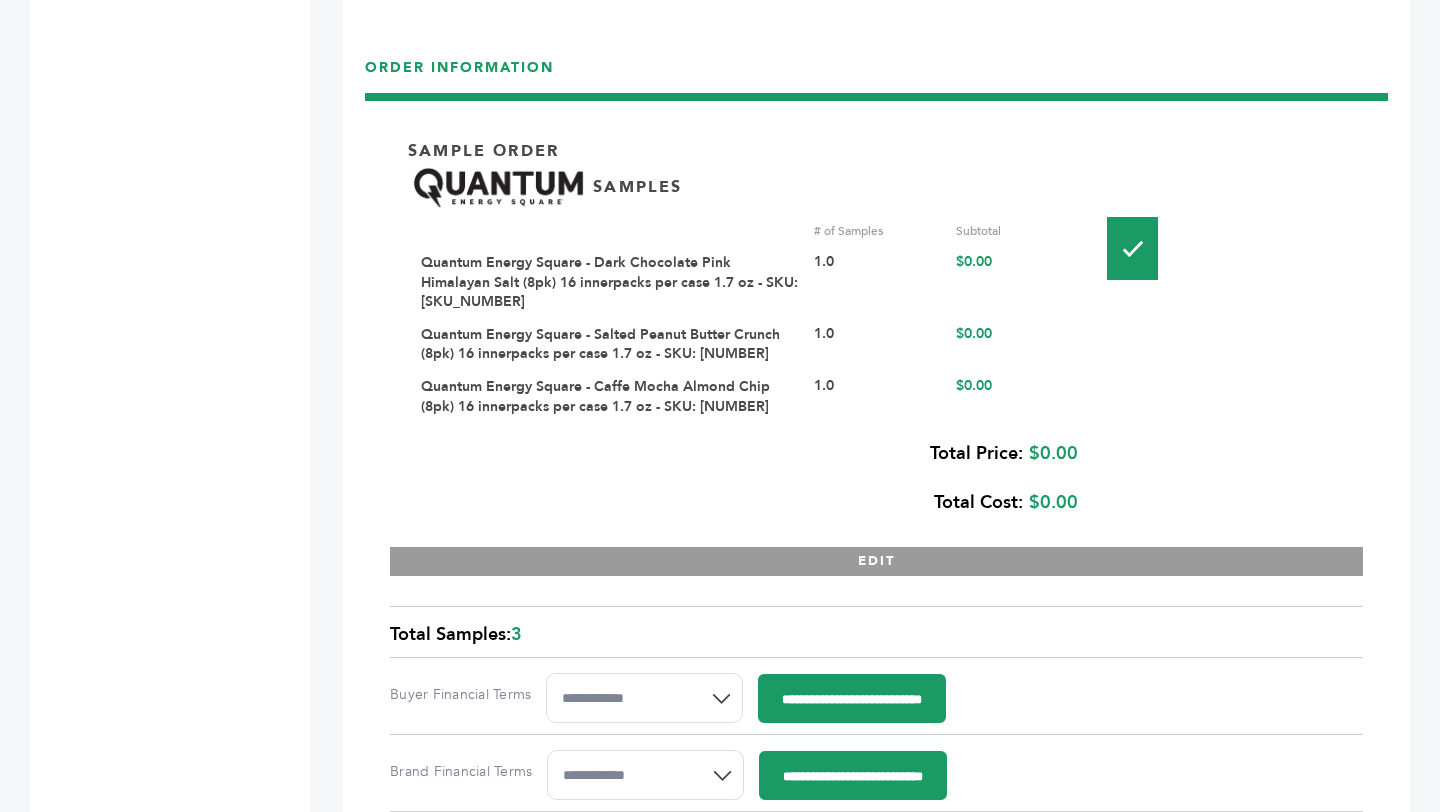 drag, startPoint x: 400, startPoint y: 258, endPoint x: 413, endPoint y: 257, distance: 13.038404 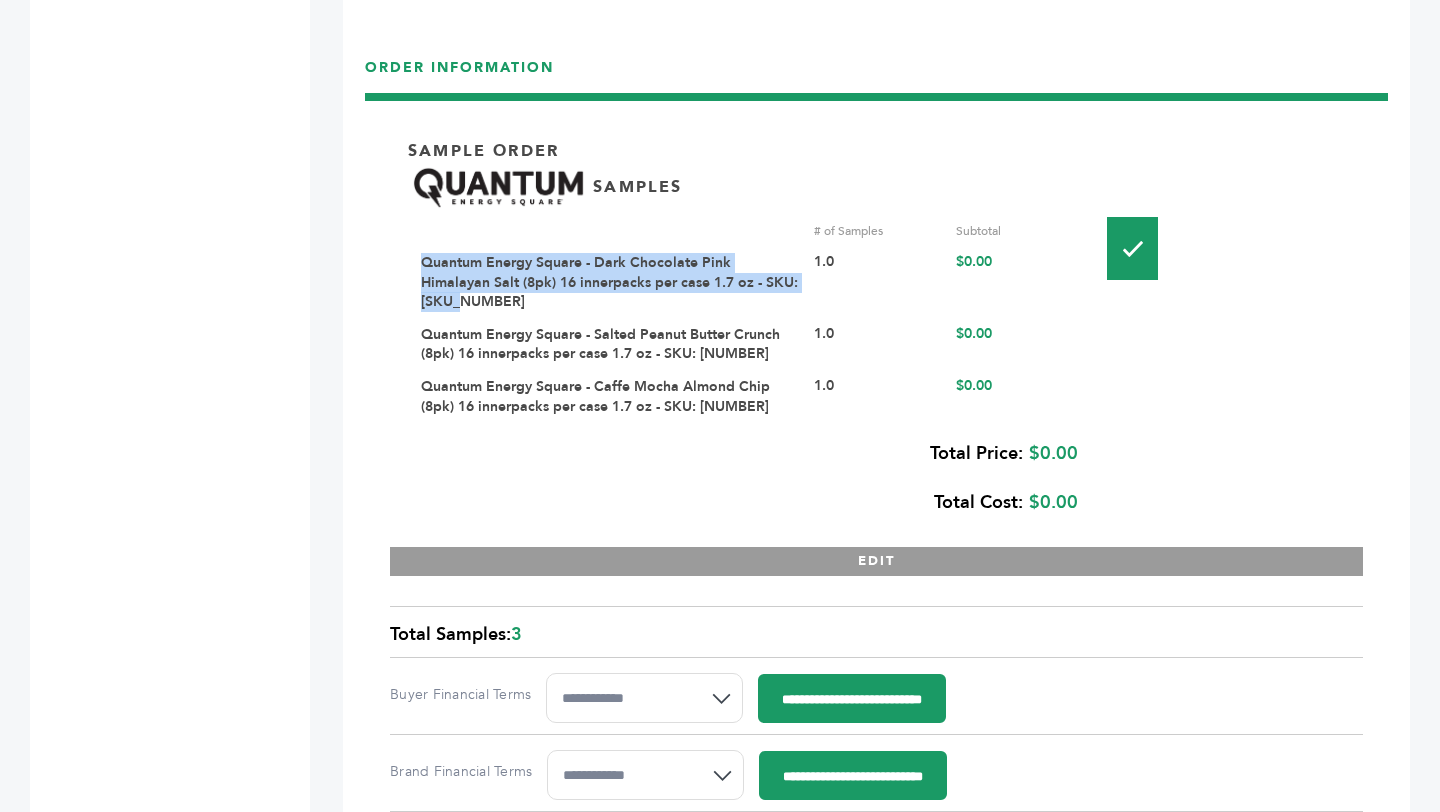 drag, startPoint x: 465, startPoint y: 298, endPoint x: 425, endPoint y: 267, distance: 50.606323 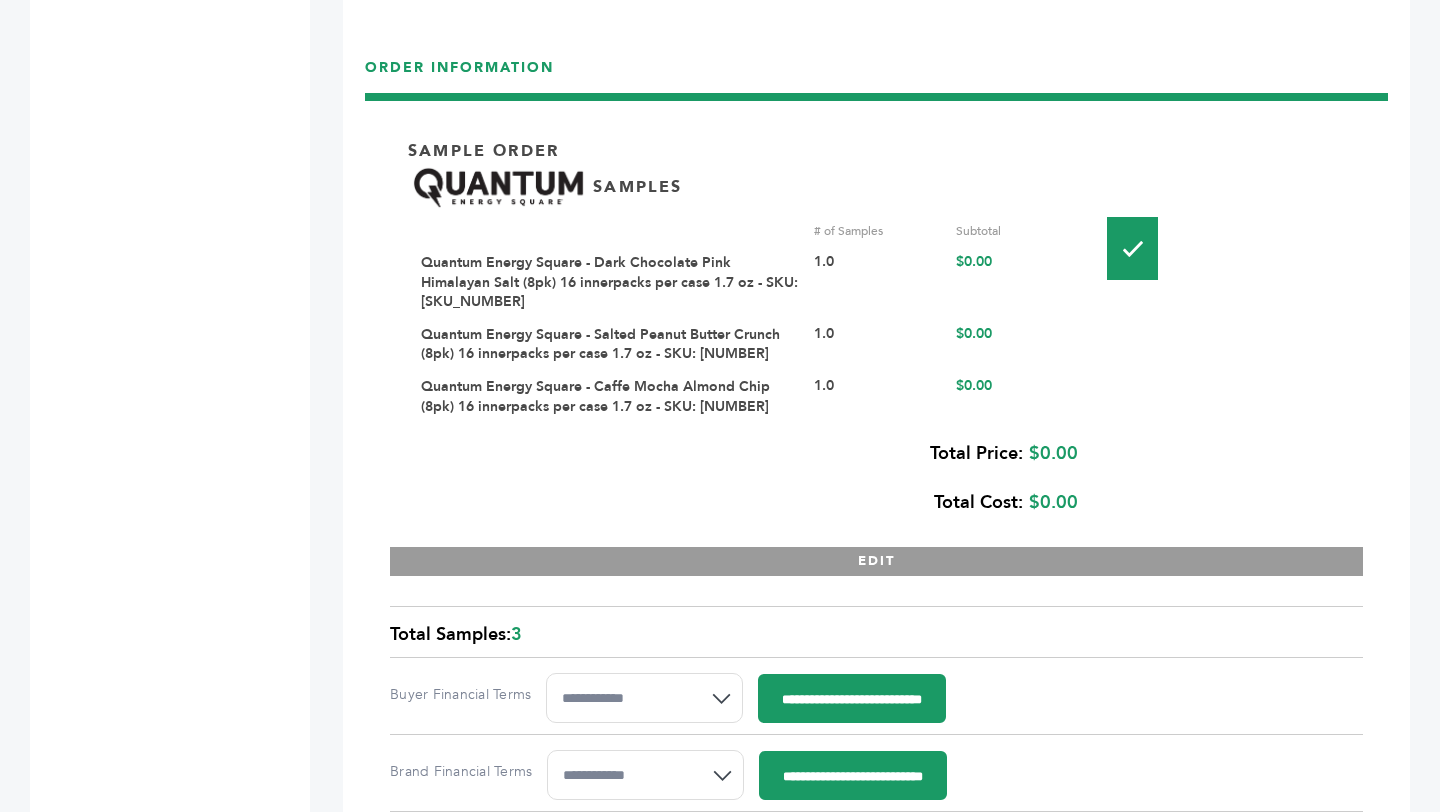 click at bounding box center (610, 231) 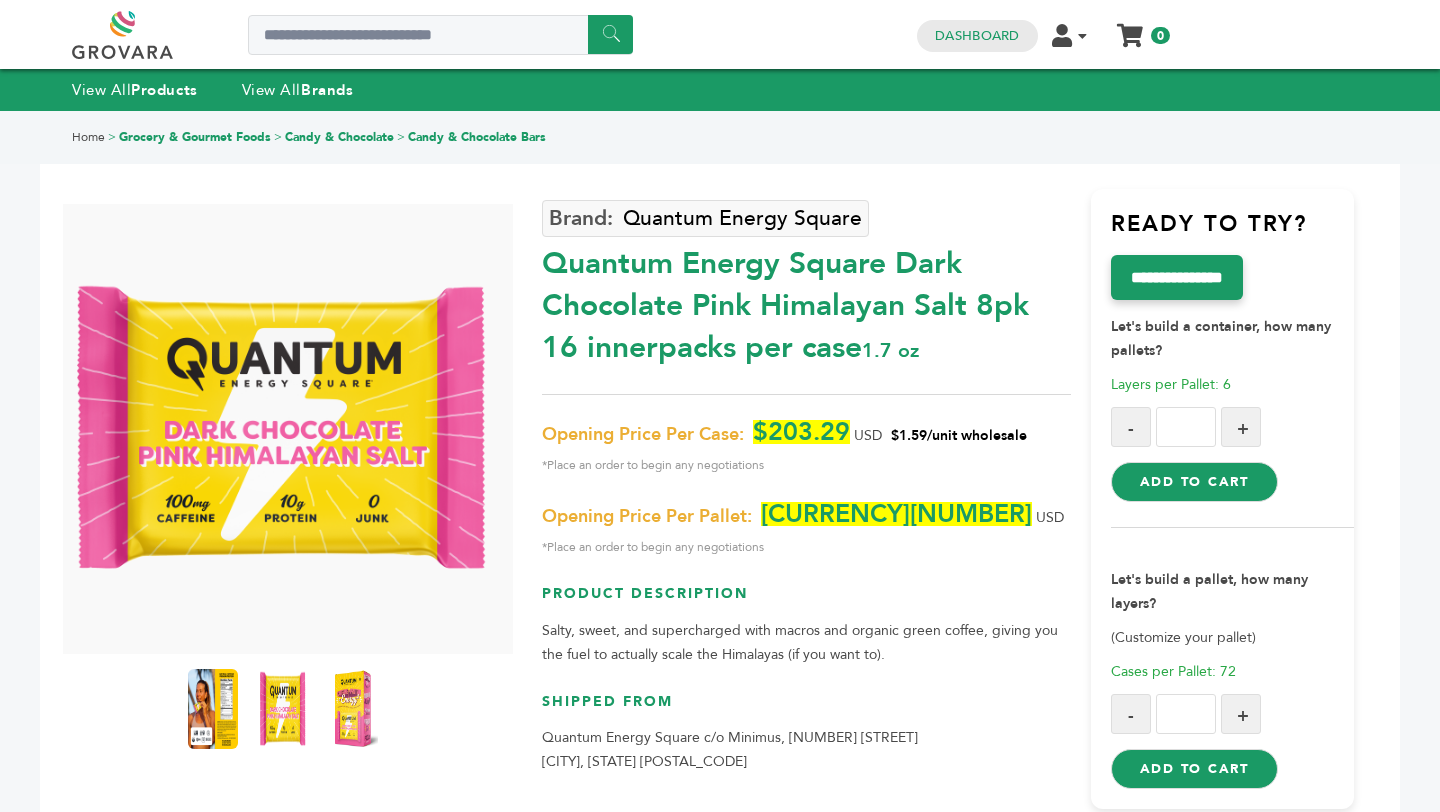 scroll, scrollTop: 0, scrollLeft: 0, axis: both 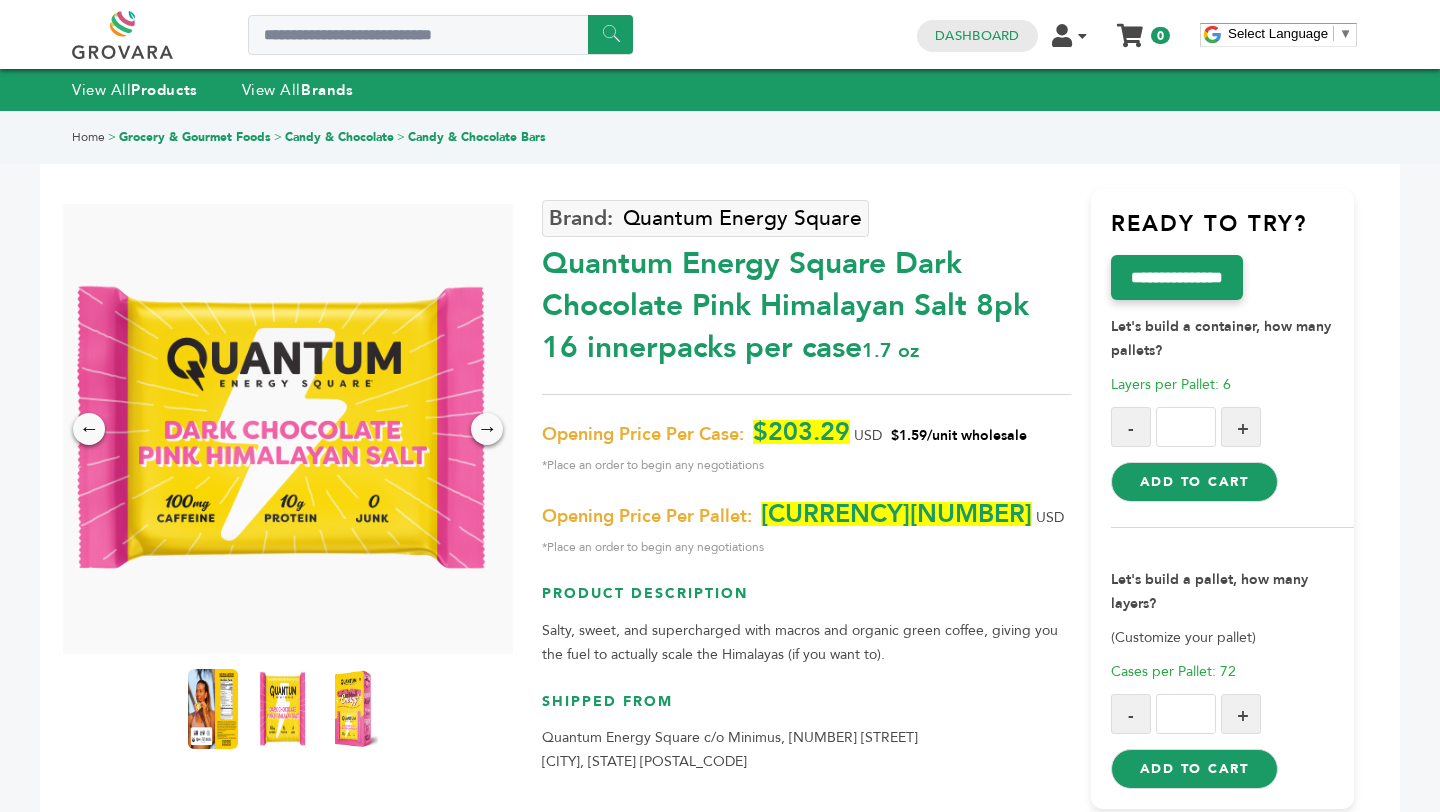 drag, startPoint x: 546, startPoint y: 263, endPoint x: 1031, endPoint y: 290, distance: 485.75098 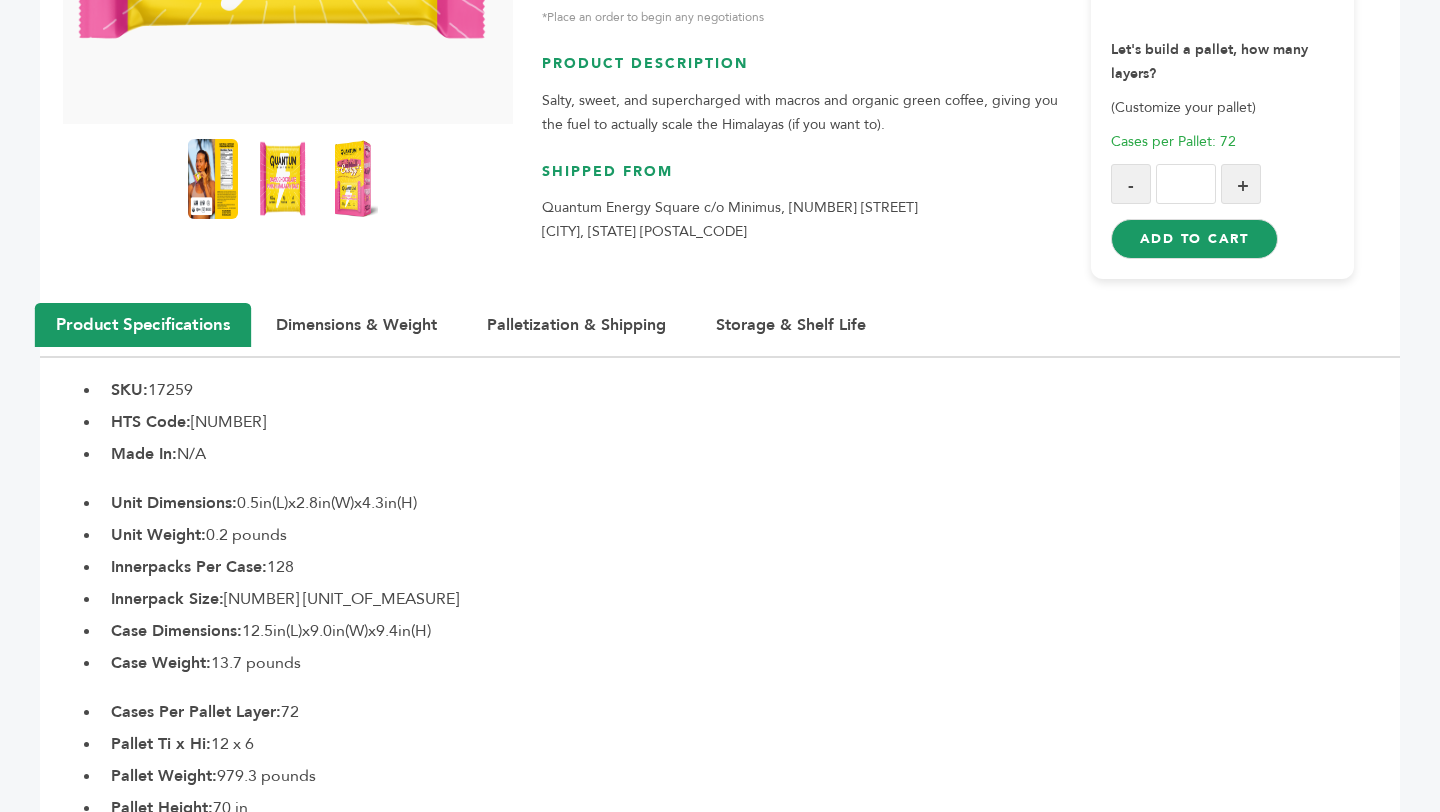 scroll, scrollTop: 548, scrollLeft: 0, axis: vertical 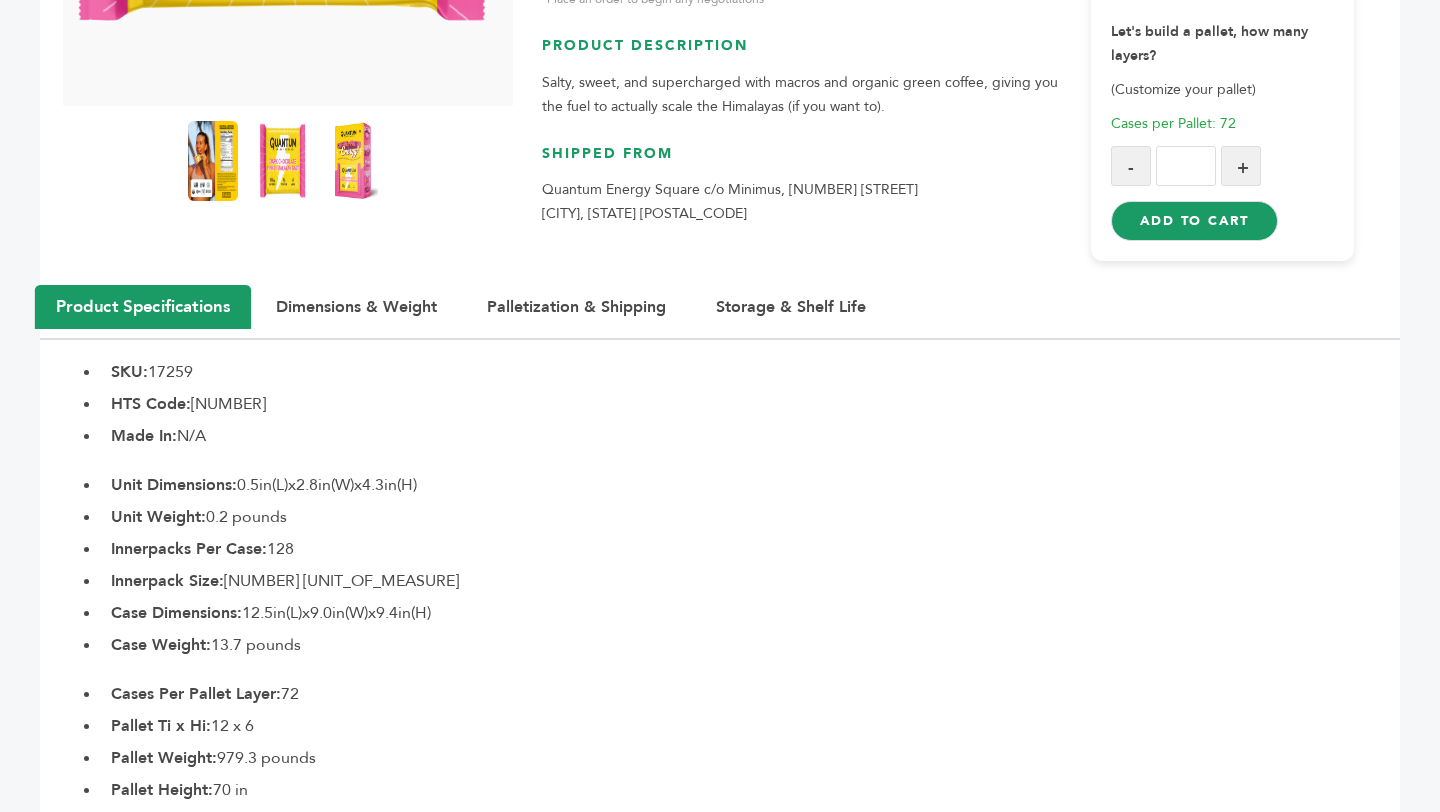drag, startPoint x: 193, startPoint y: 406, endPoint x: 280, endPoint y: 401, distance: 87.14356 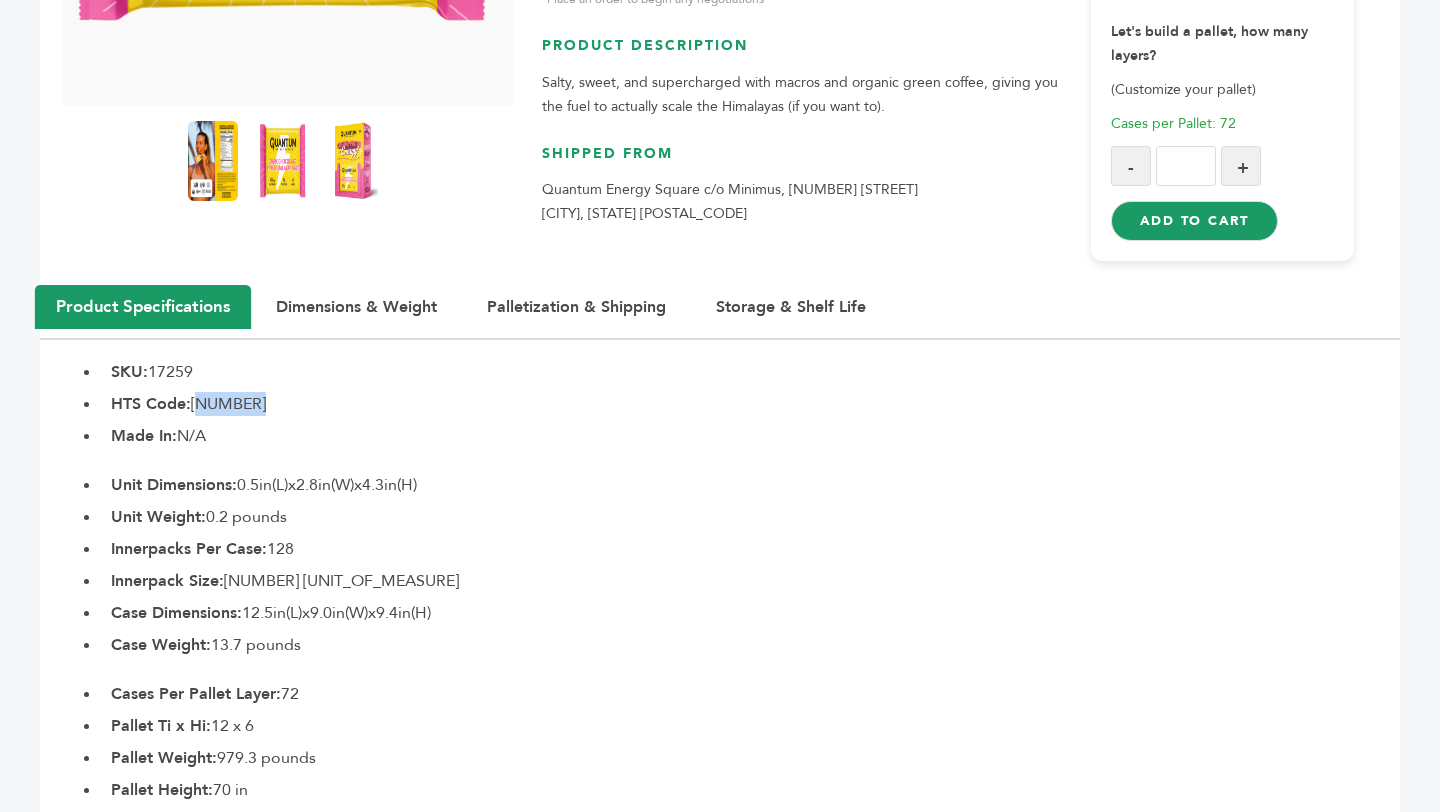 drag, startPoint x: 252, startPoint y: 401, endPoint x: 196, endPoint y: 403, distance: 56.0357 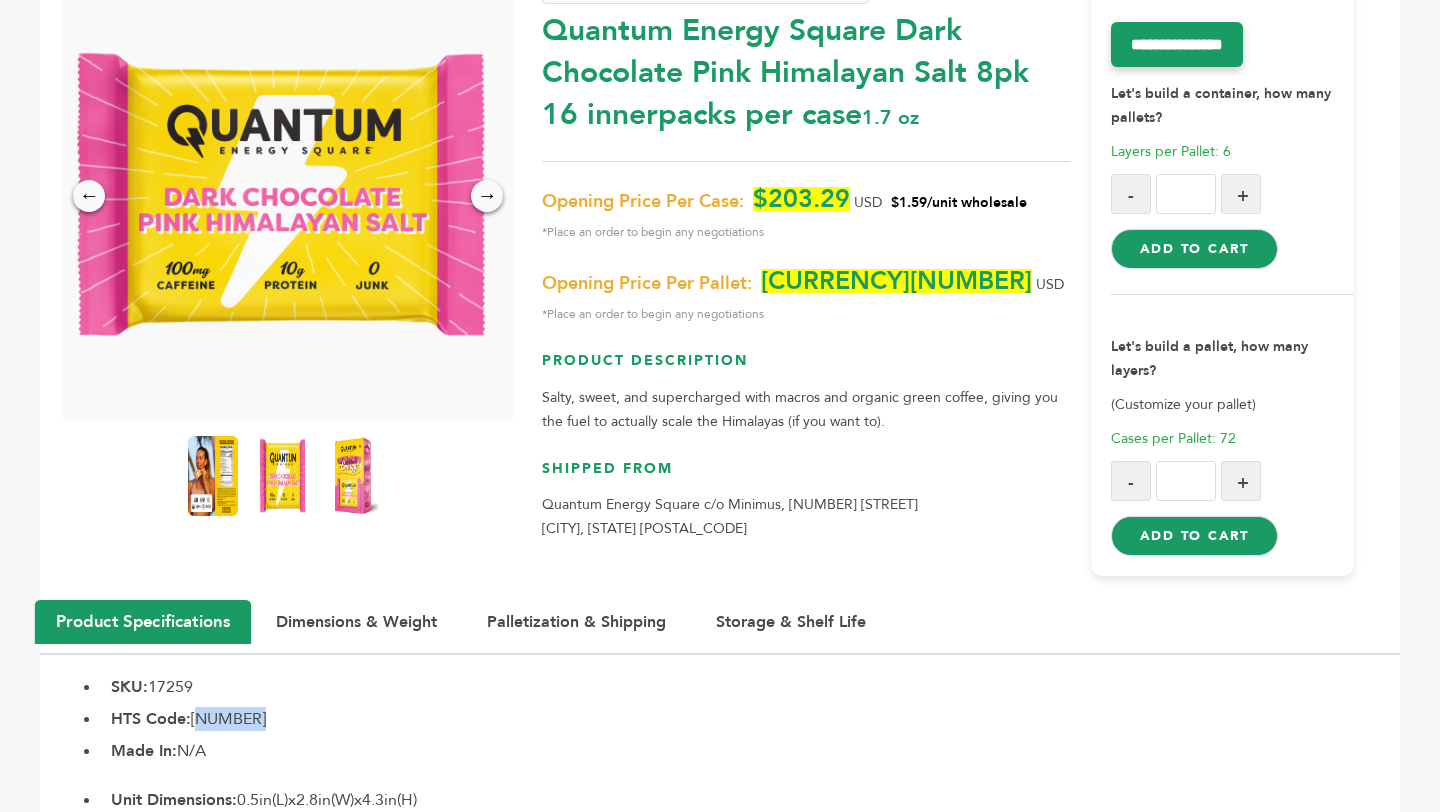 scroll, scrollTop: 236, scrollLeft: 0, axis: vertical 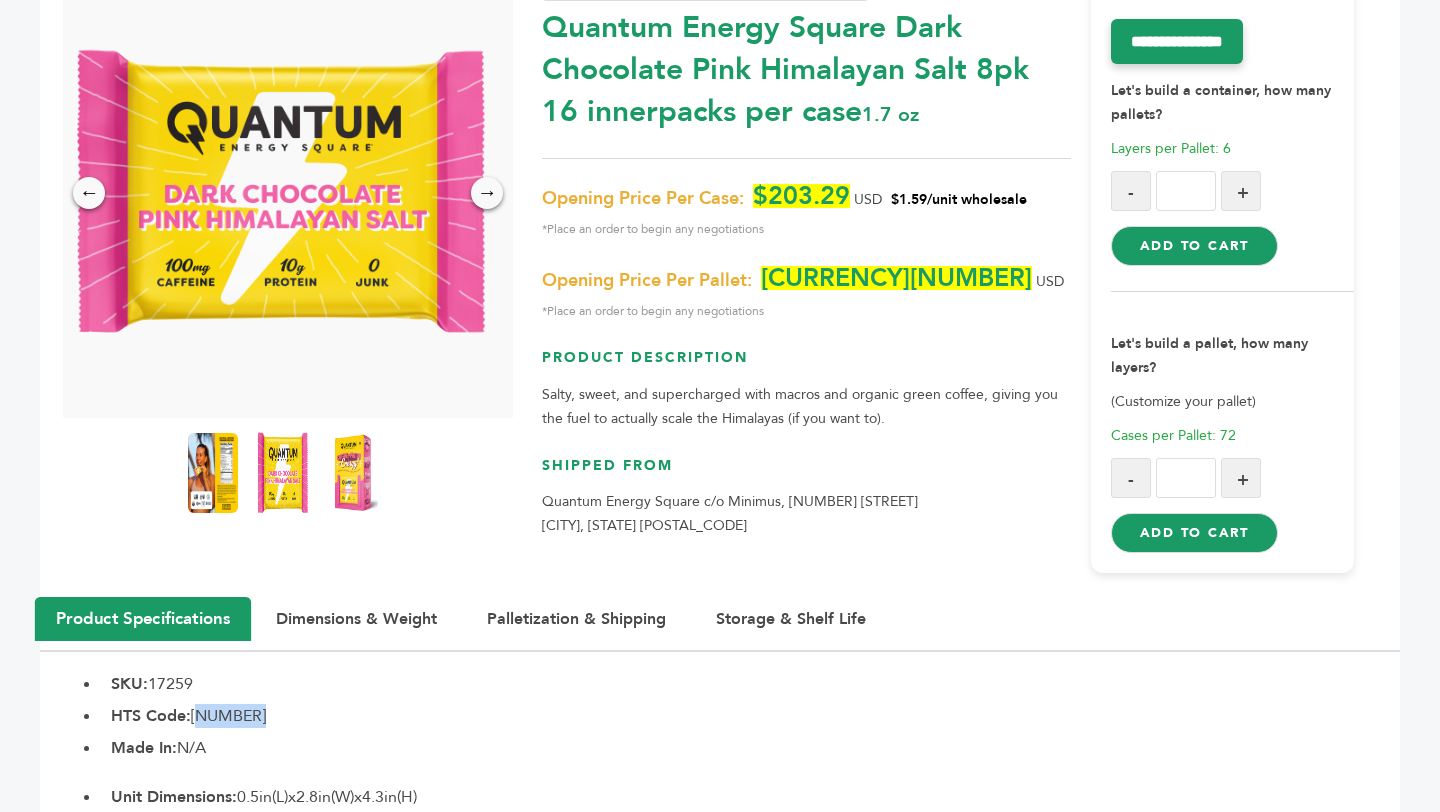 click at bounding box center (283, 473) 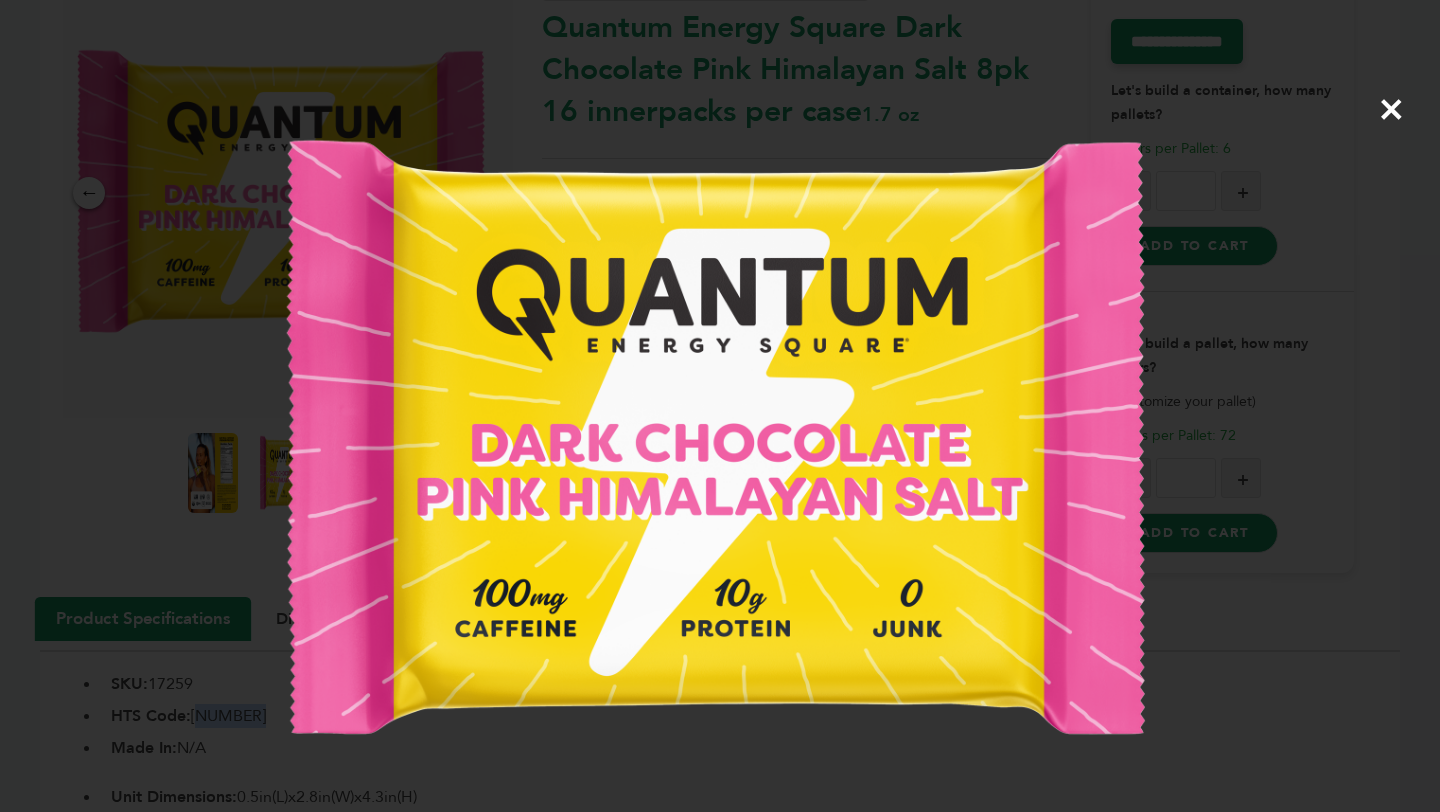 click on "×" at bounding box center (0, 0) 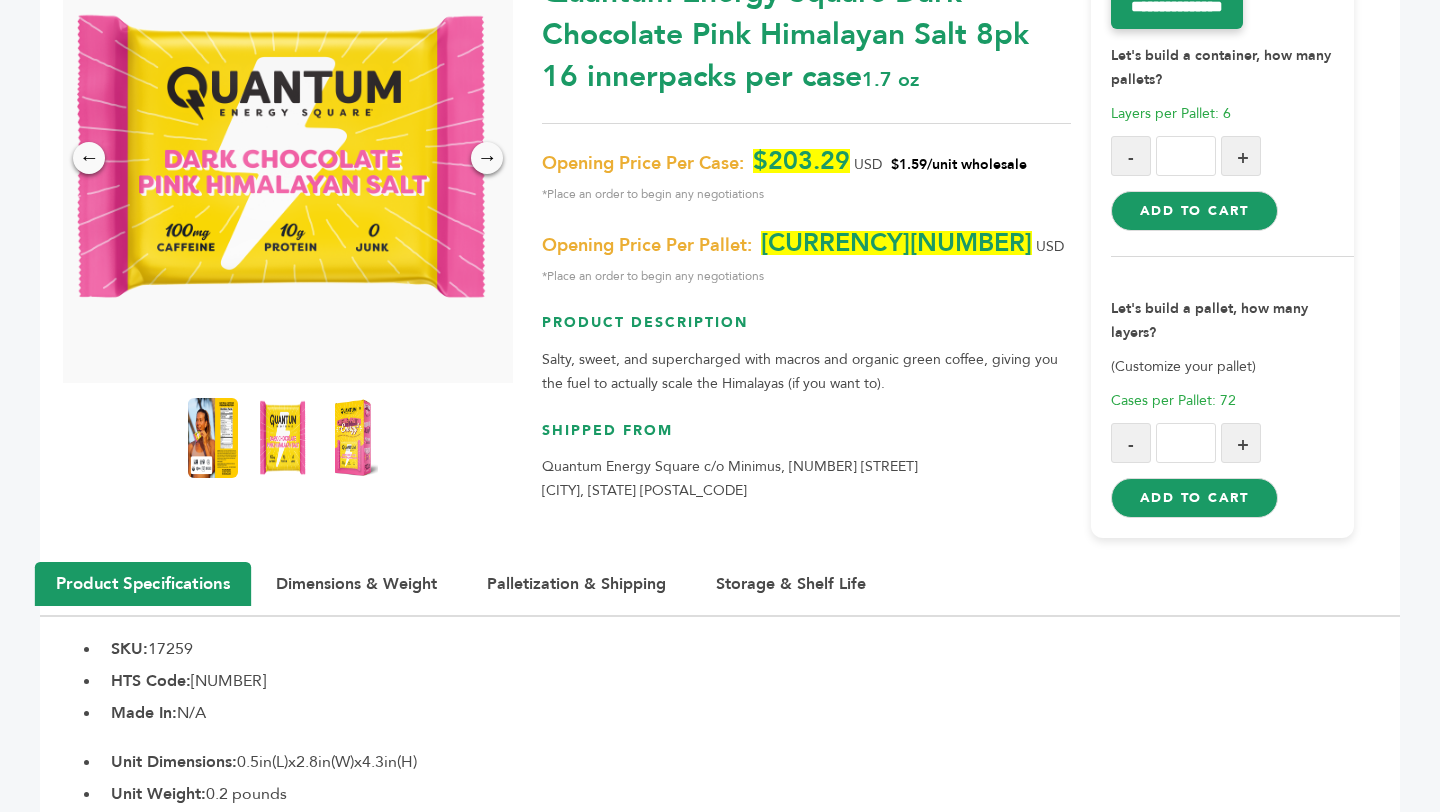 scroll, scrollTop: 273, scrollLeft: 0, axis: vertical 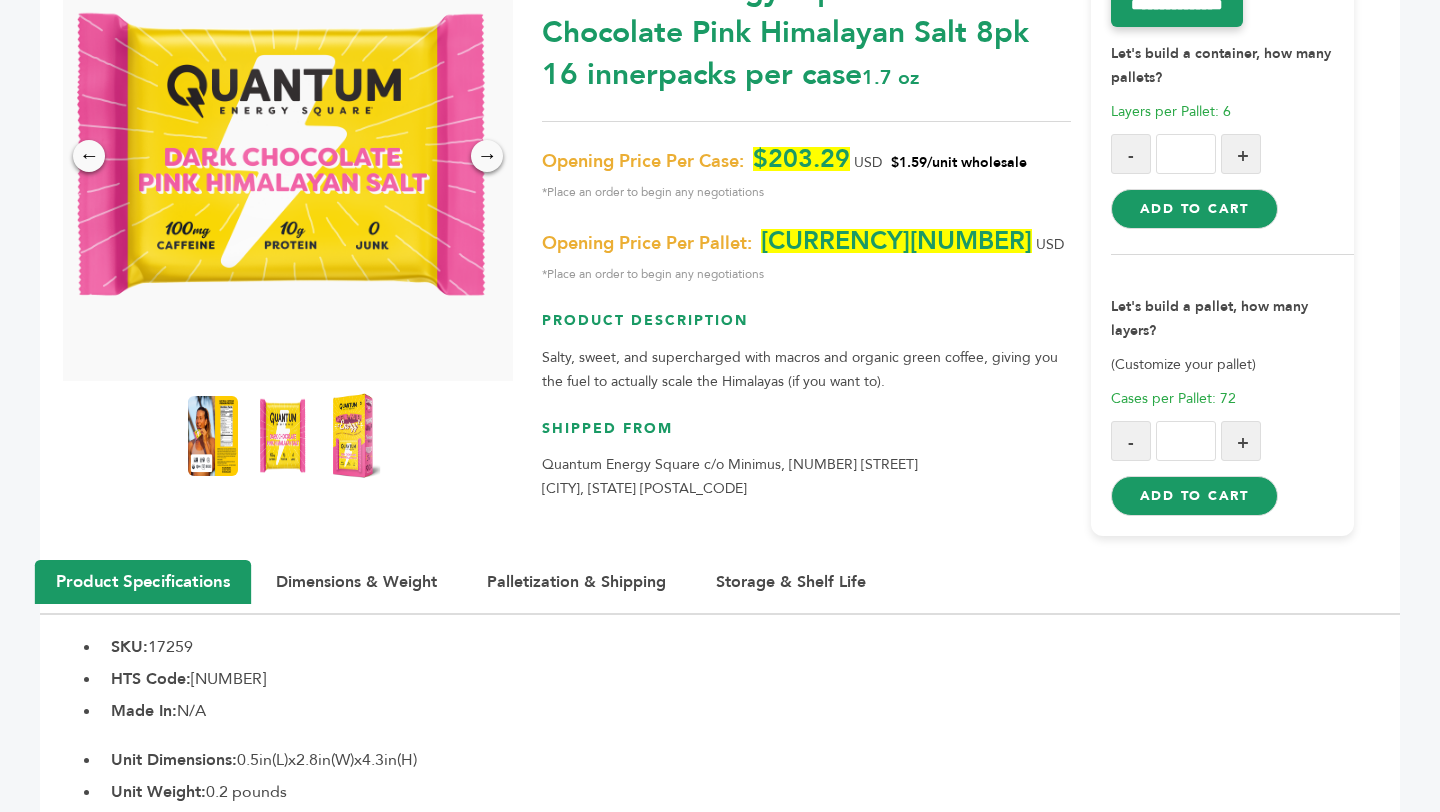 click at bounding box center (353, 436) 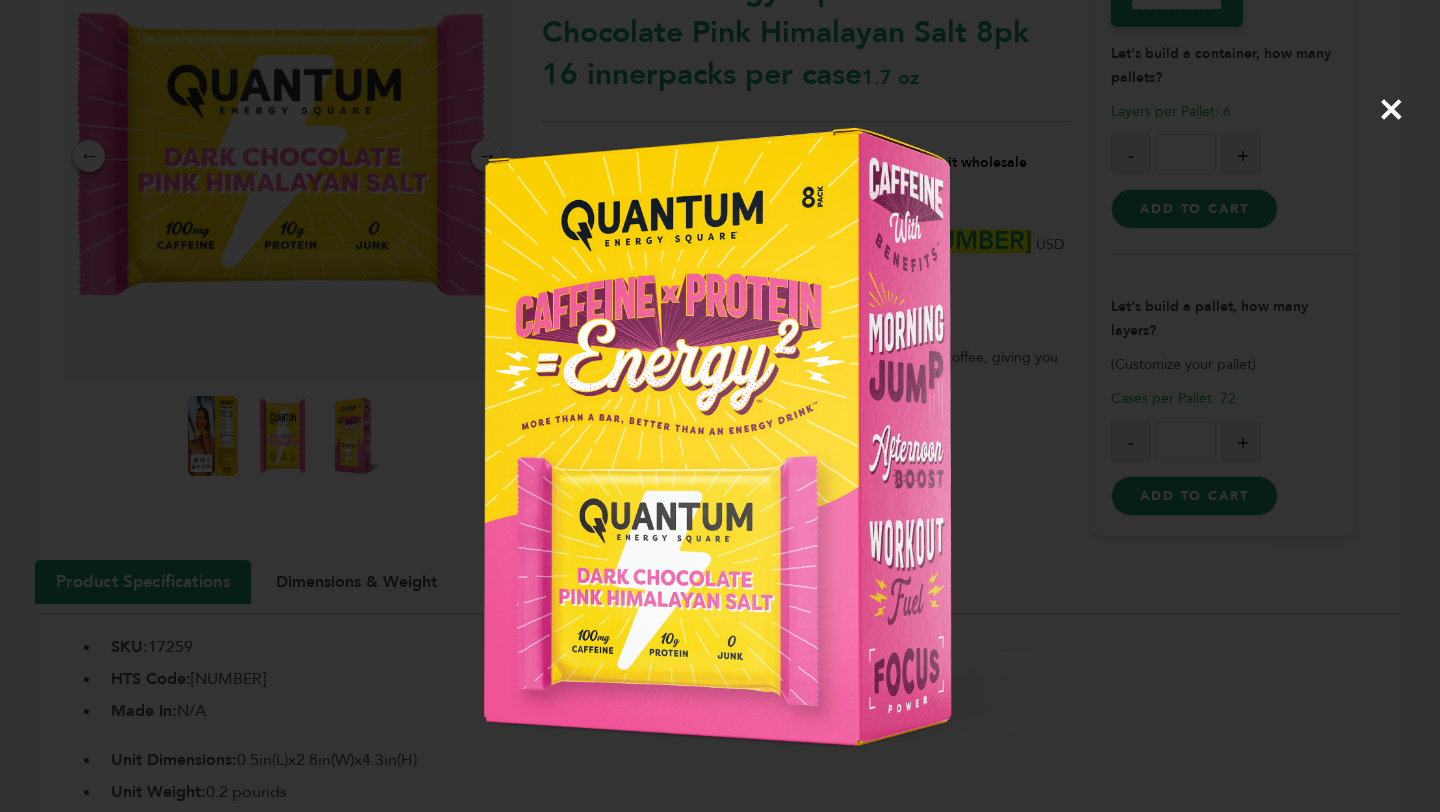 click on "×" at bounding box center [0, 0] 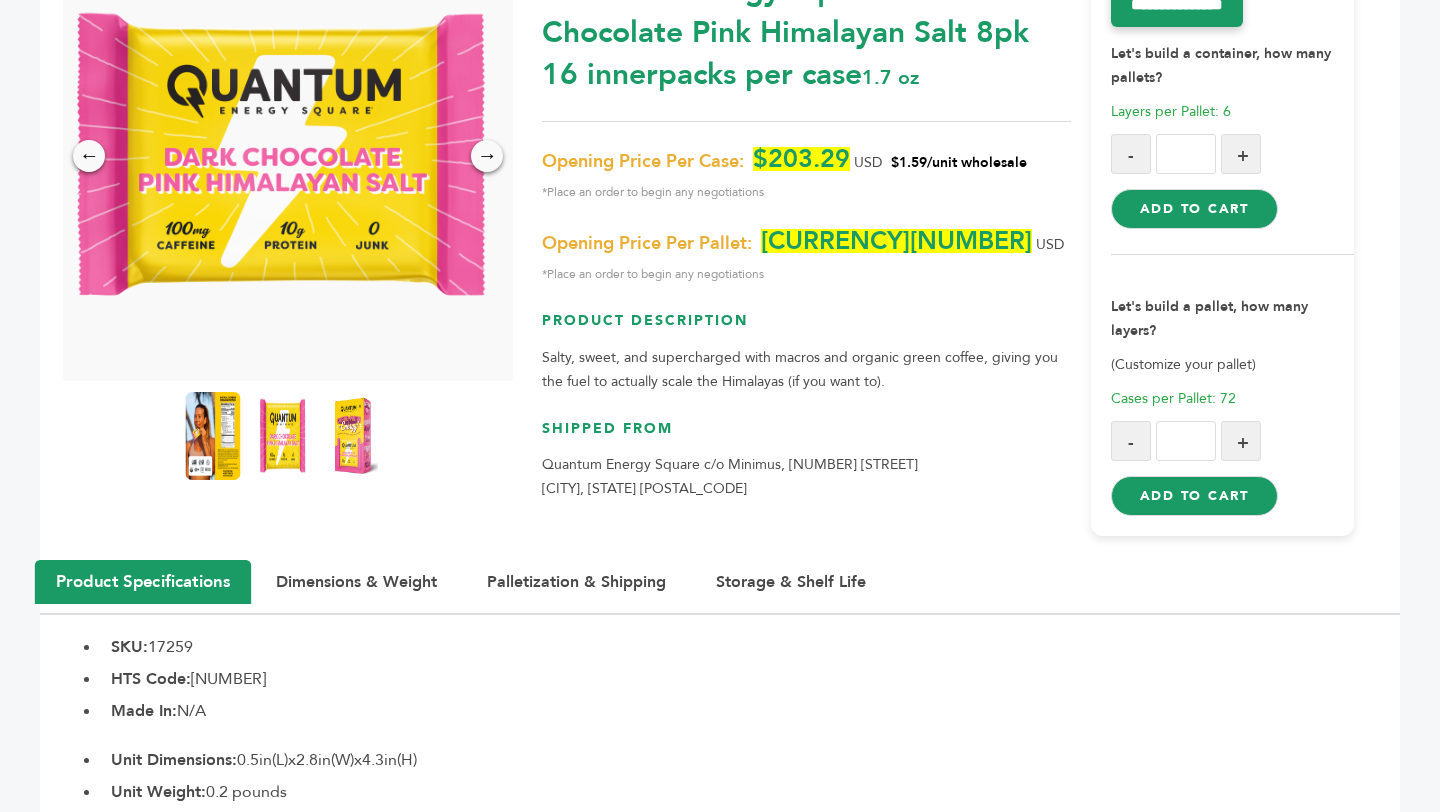click at bounding box center [213, 436] 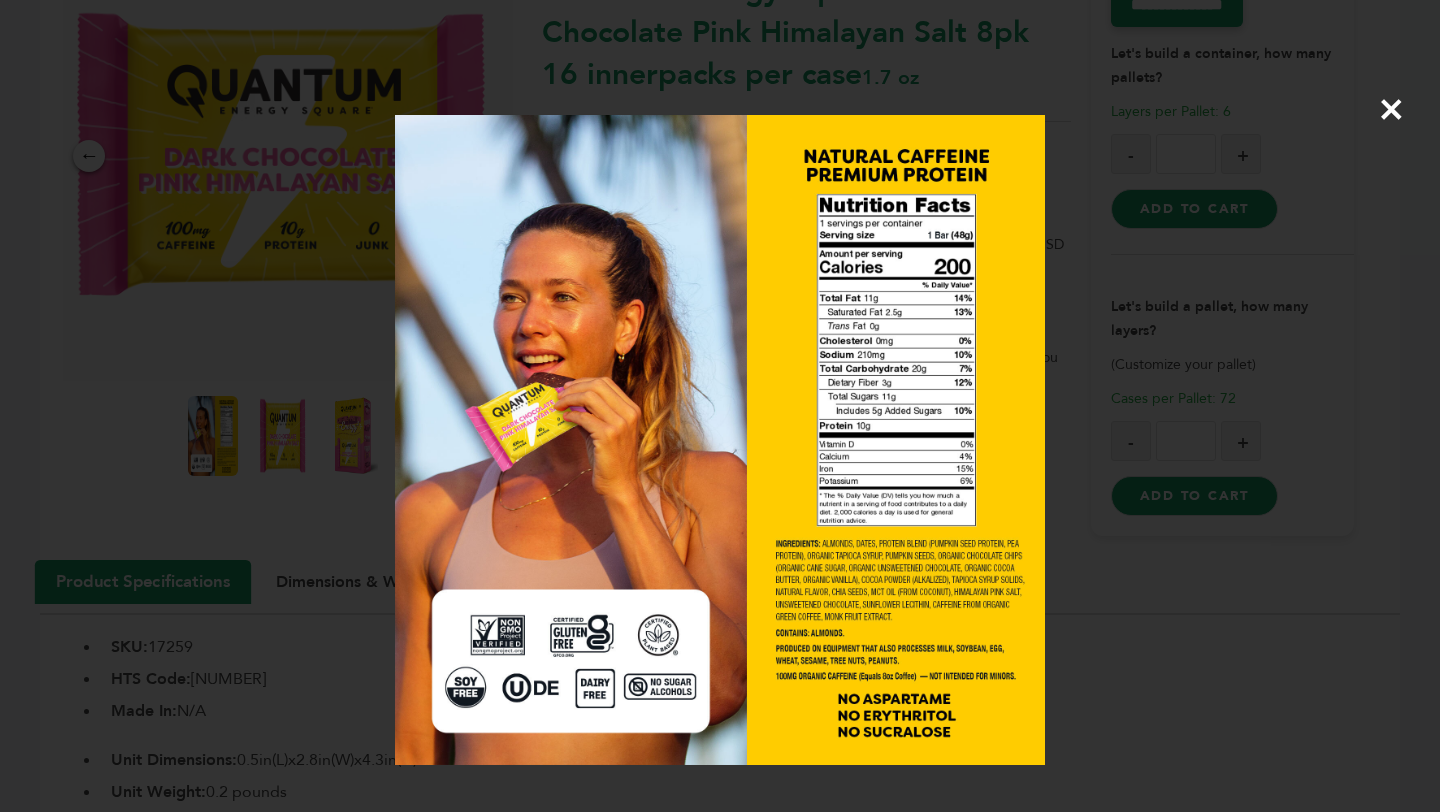 click on "×" at bounding box center [0, 0] 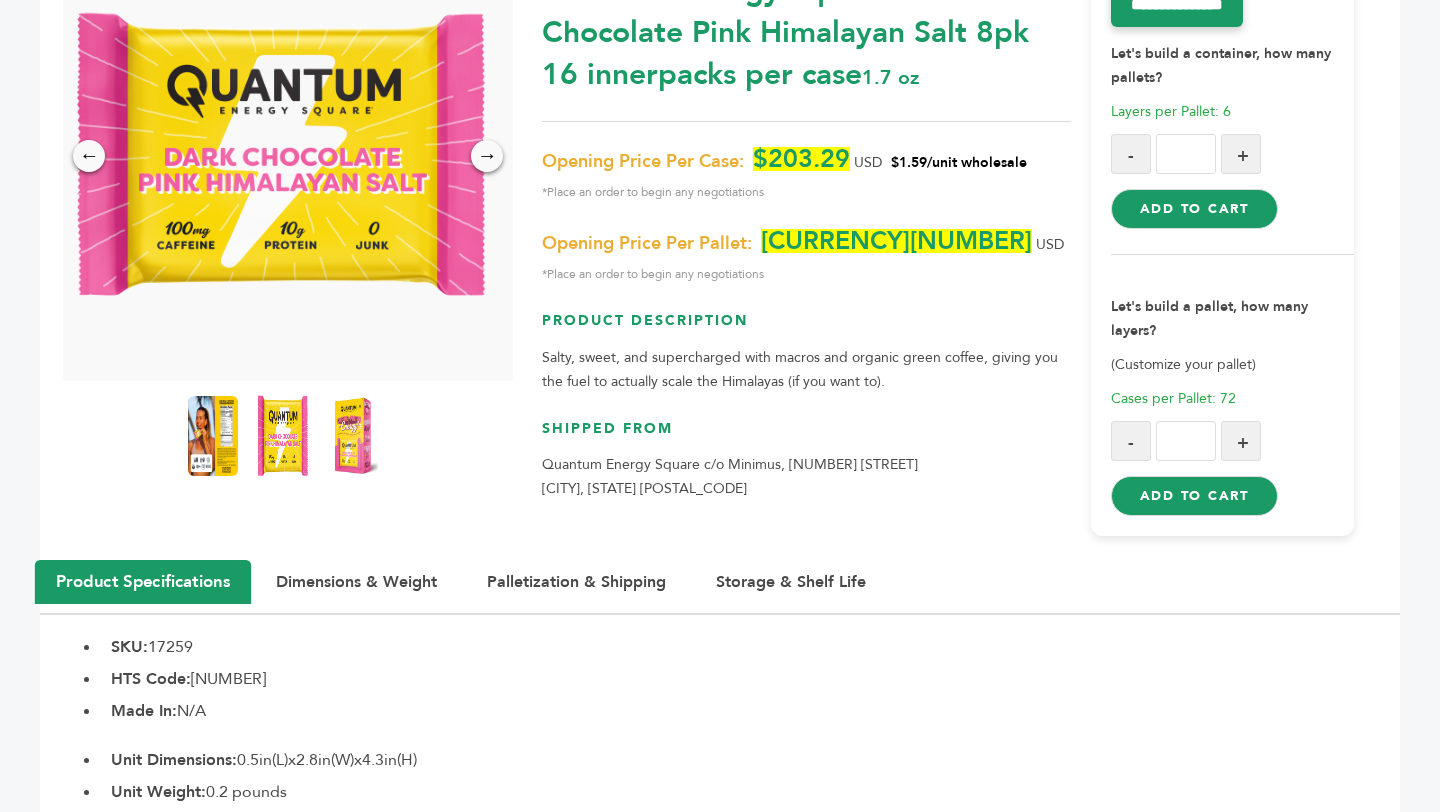 click at bounding box center [283, 436] 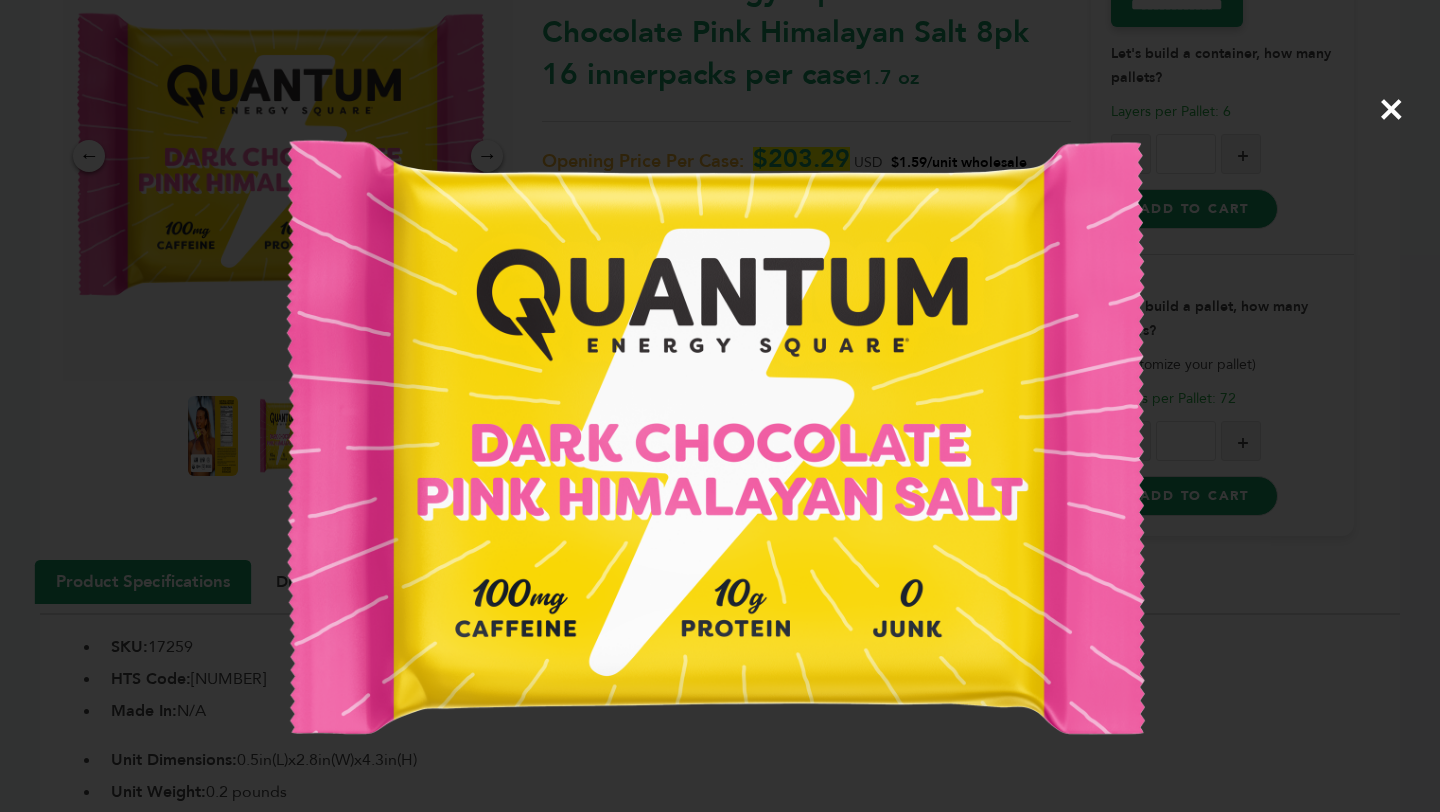 click on "×" at bounding box center [0, 0] 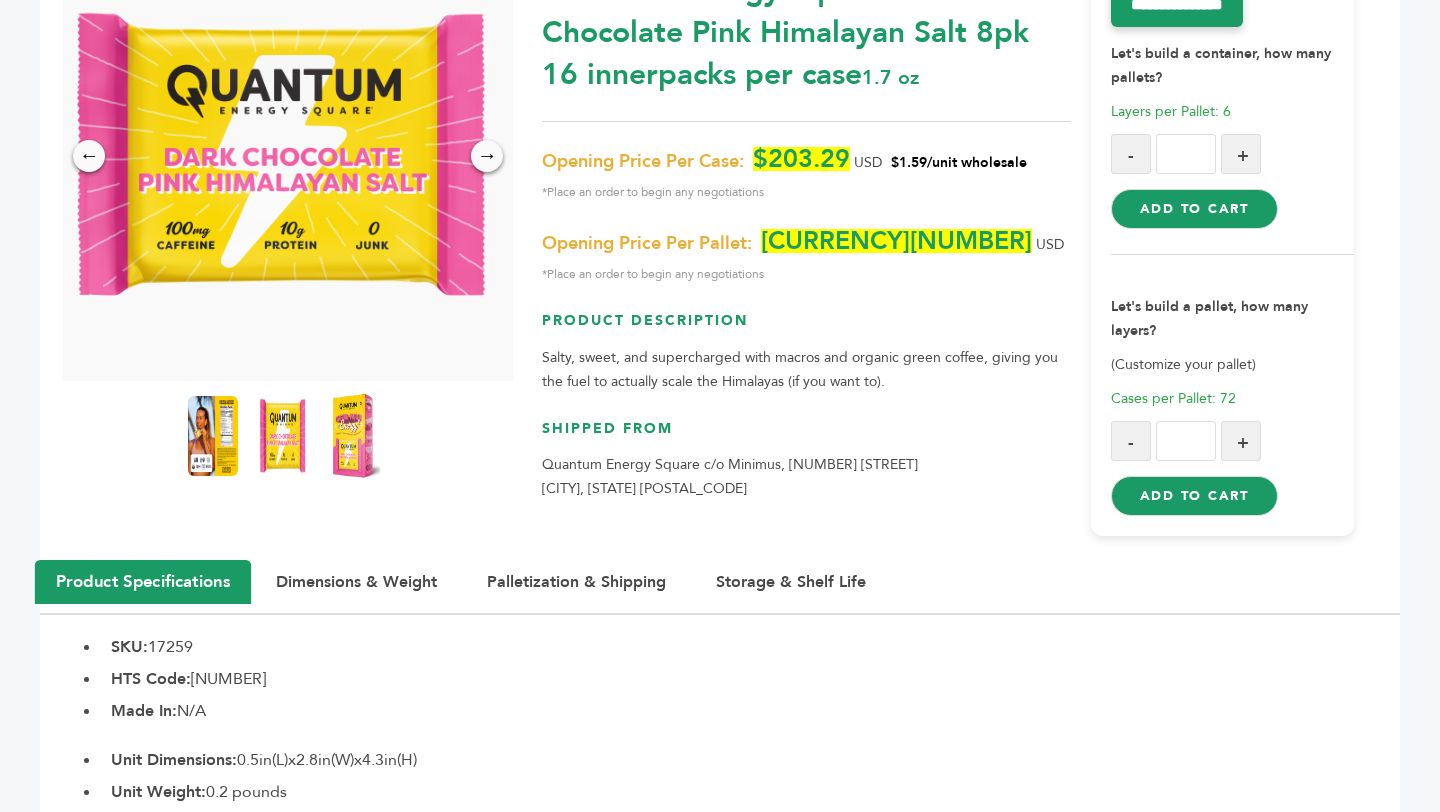 click at bounding box center (353, 436) 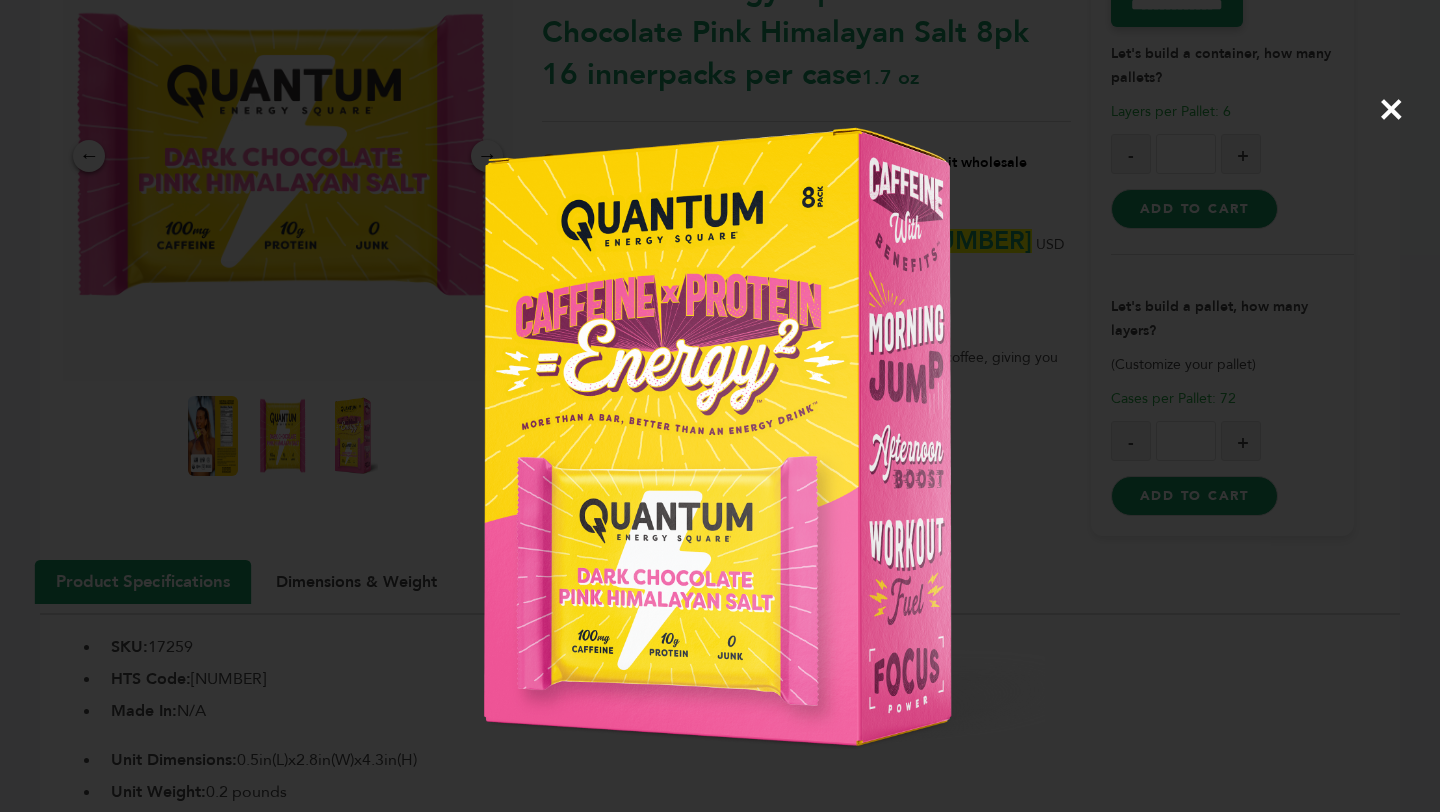 click on "×" at bounding box center (0, 0) 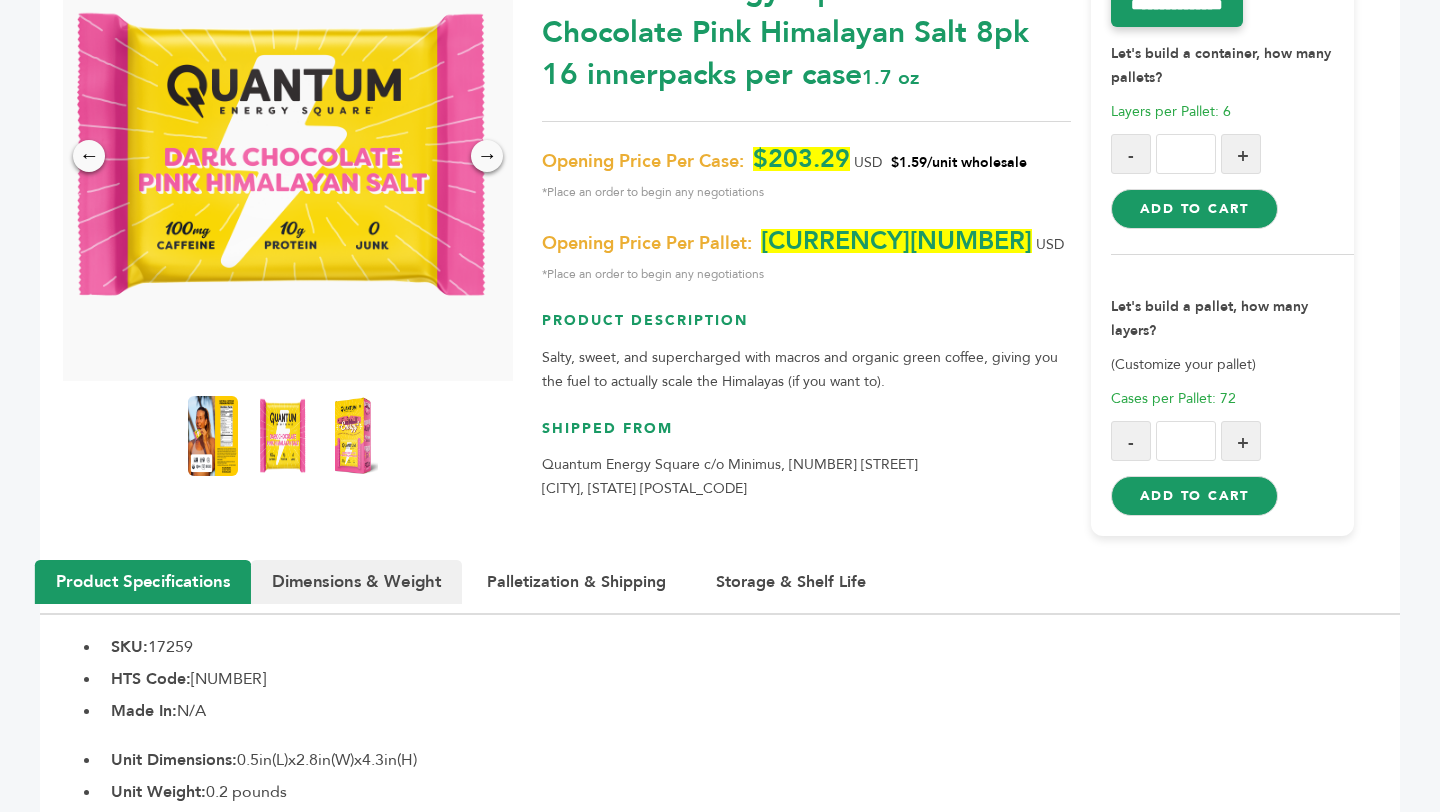 scroll, scrollTop: 0, scrollLeft: 0, axis: both 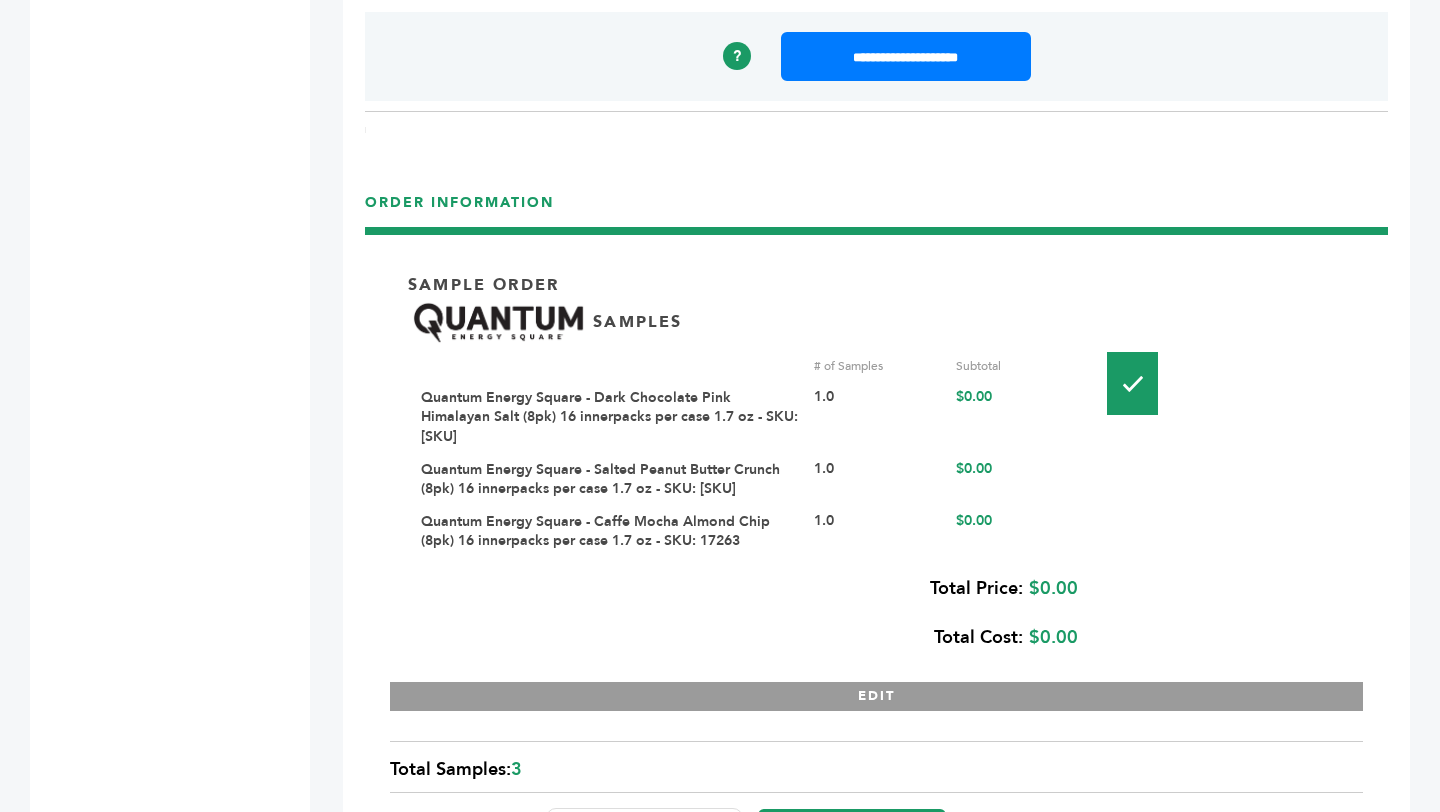 click on "Quantum Energy Square - Salted Peanut Butter Crunch (8pk) 16 innerpacks per case 1.7 oz - SKU: [SKU]" at bounding box center [600, 479] 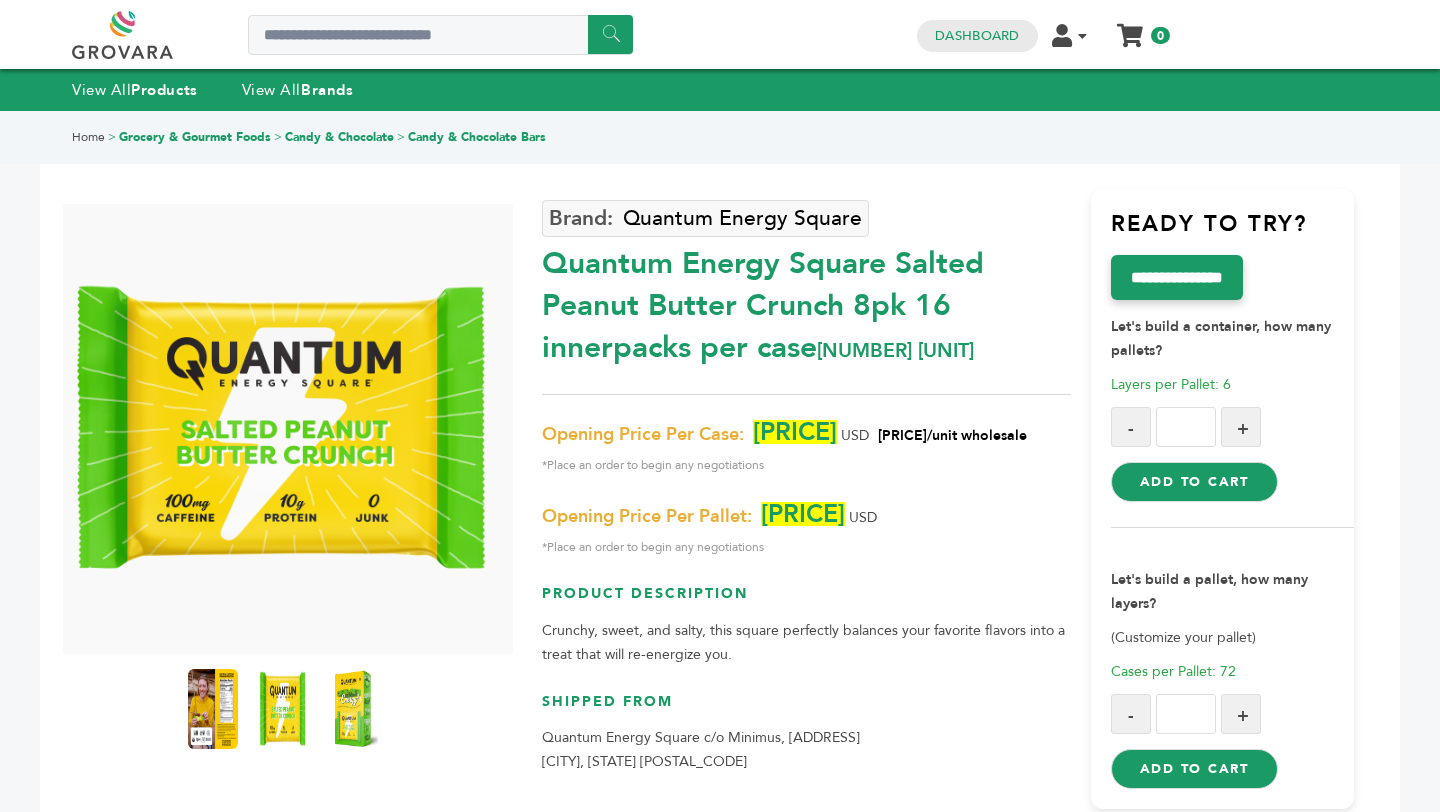 scroll, scrollTop: 0, scrollLeft: 0, axis: both 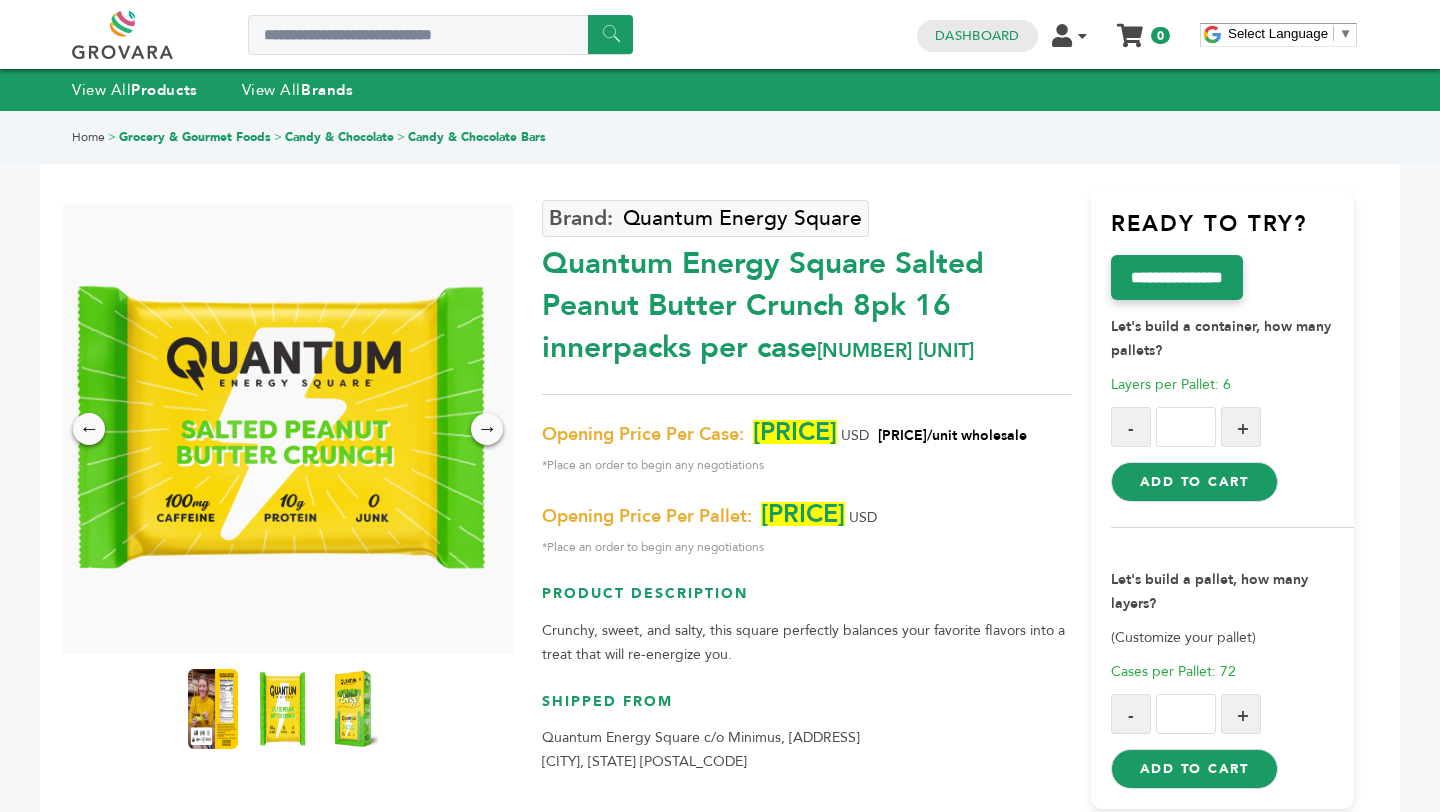 drag, startPoint x: 899, startPoint y: 265, endPoint x: 906, endPoint y: 307, distance: 42.579338 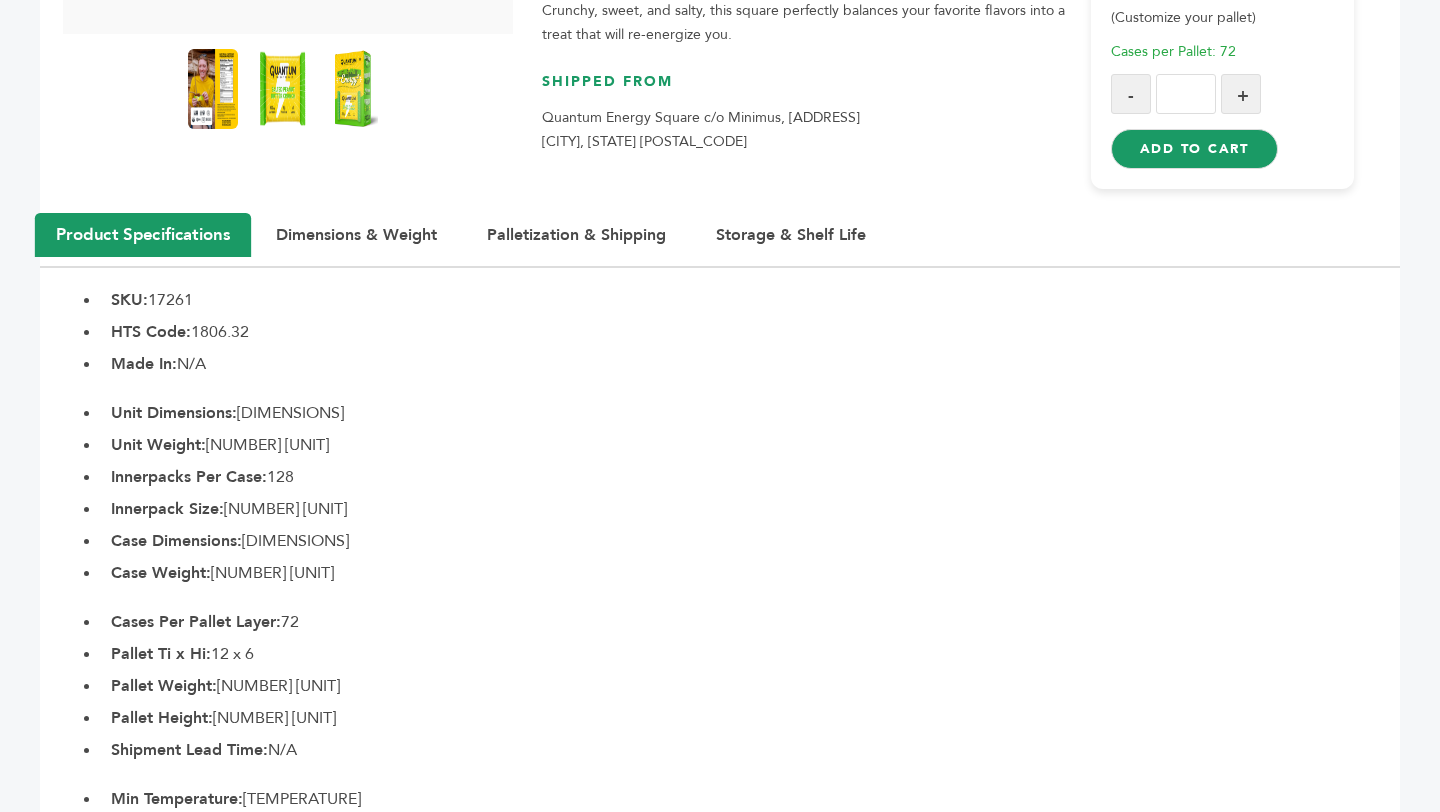 scroll, scrollTop: 623, scrollLeft: 0, axis: vertical 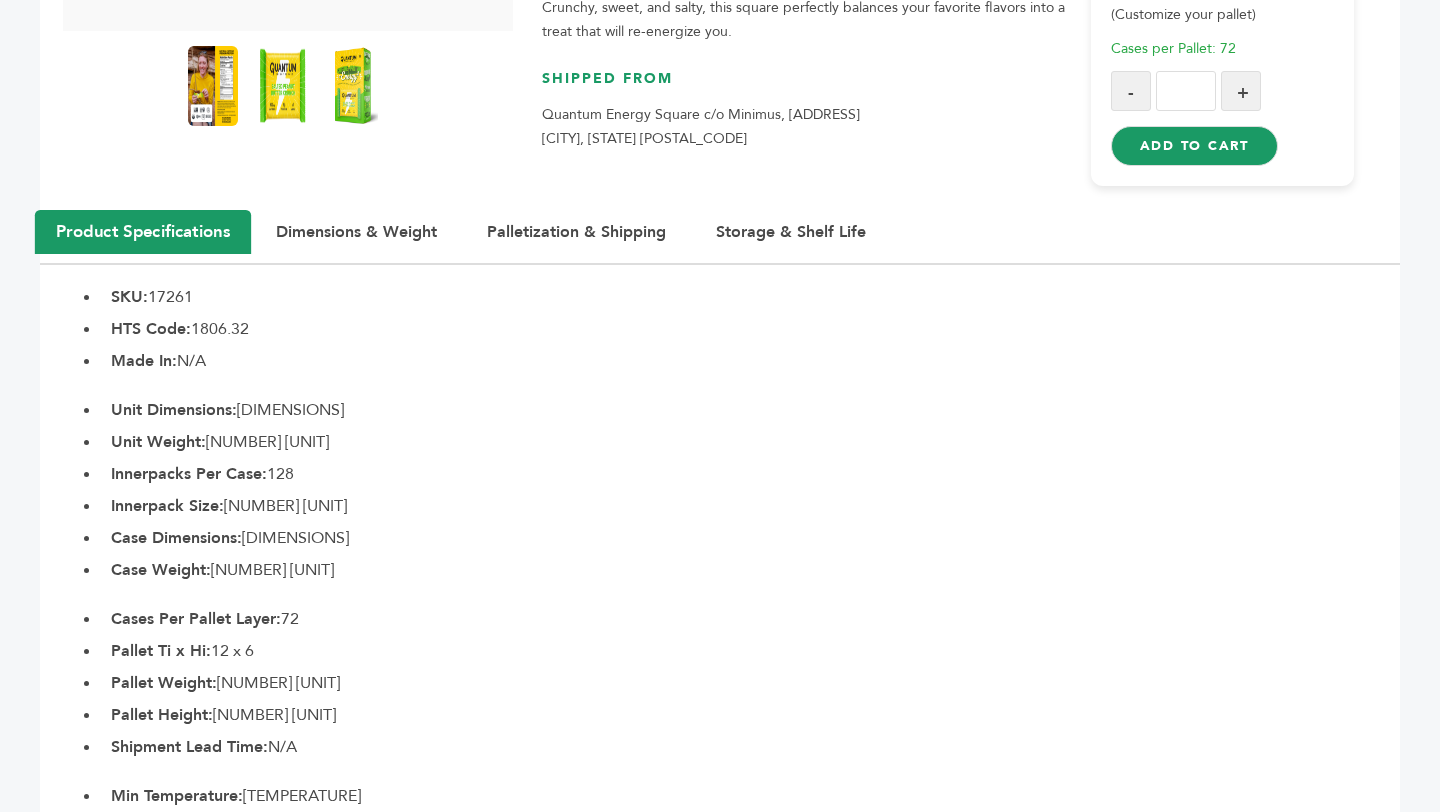 drag, startPoint x: 198, startPoint y: 328, endPoint x: 266, endPoint y: 330, distance: 68.0294 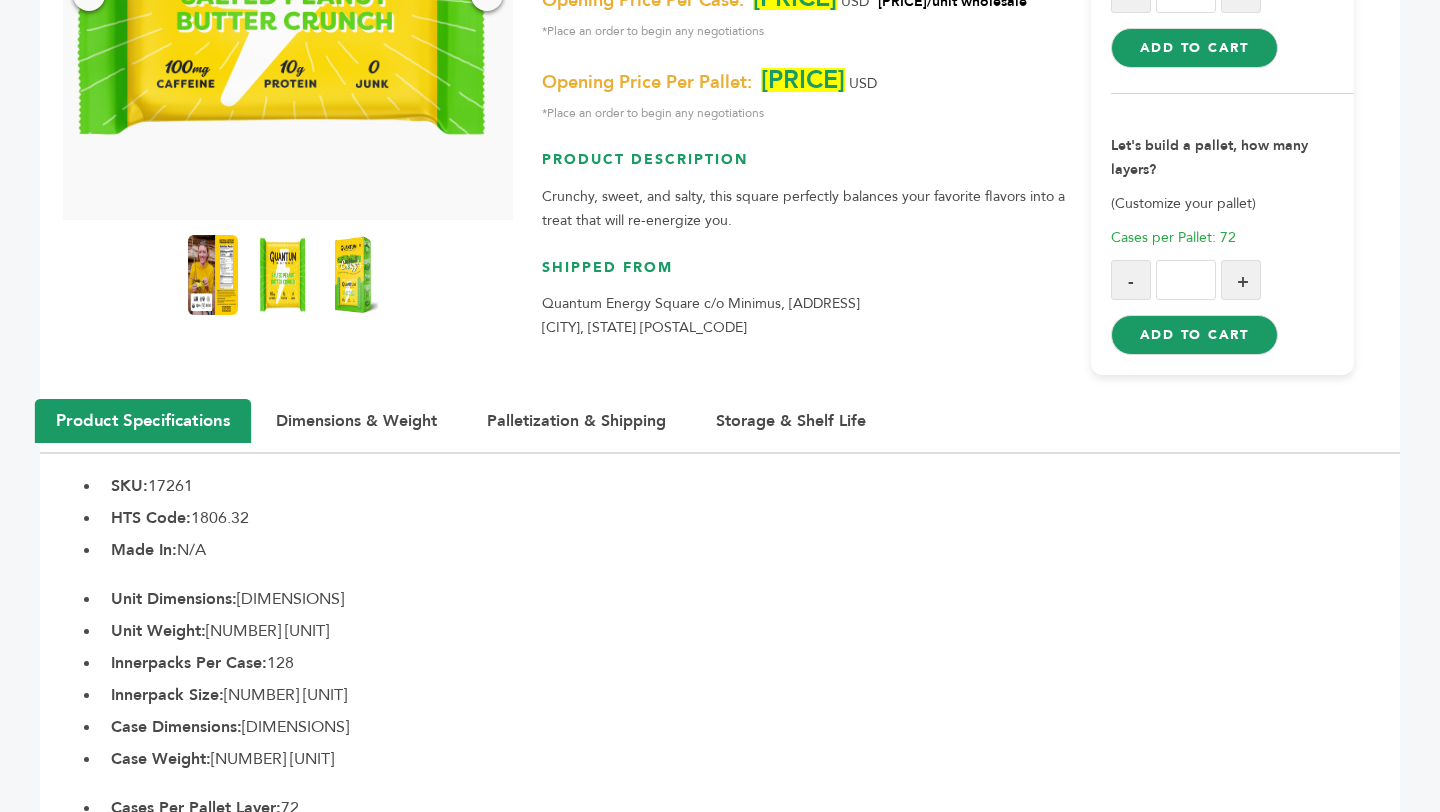 scroll, scrollTop: 0, scrollLeft: 0, axis: both 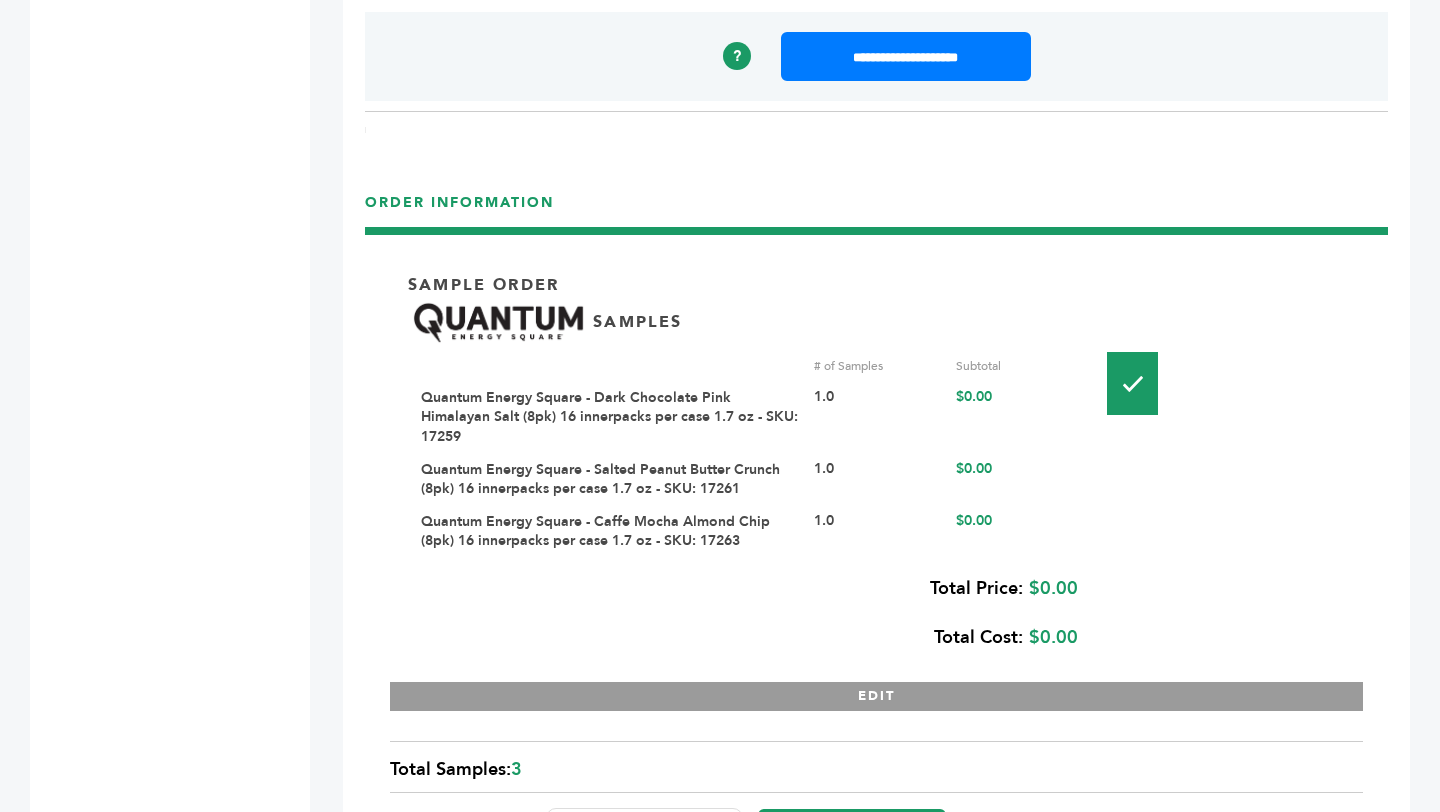 click on "Quantum Energy Square - Caffe Mocha Almond Chip (8pk) 16 innerpacks per case 1.7 oz - SKU: 17263" at bounding box center [595, 531] 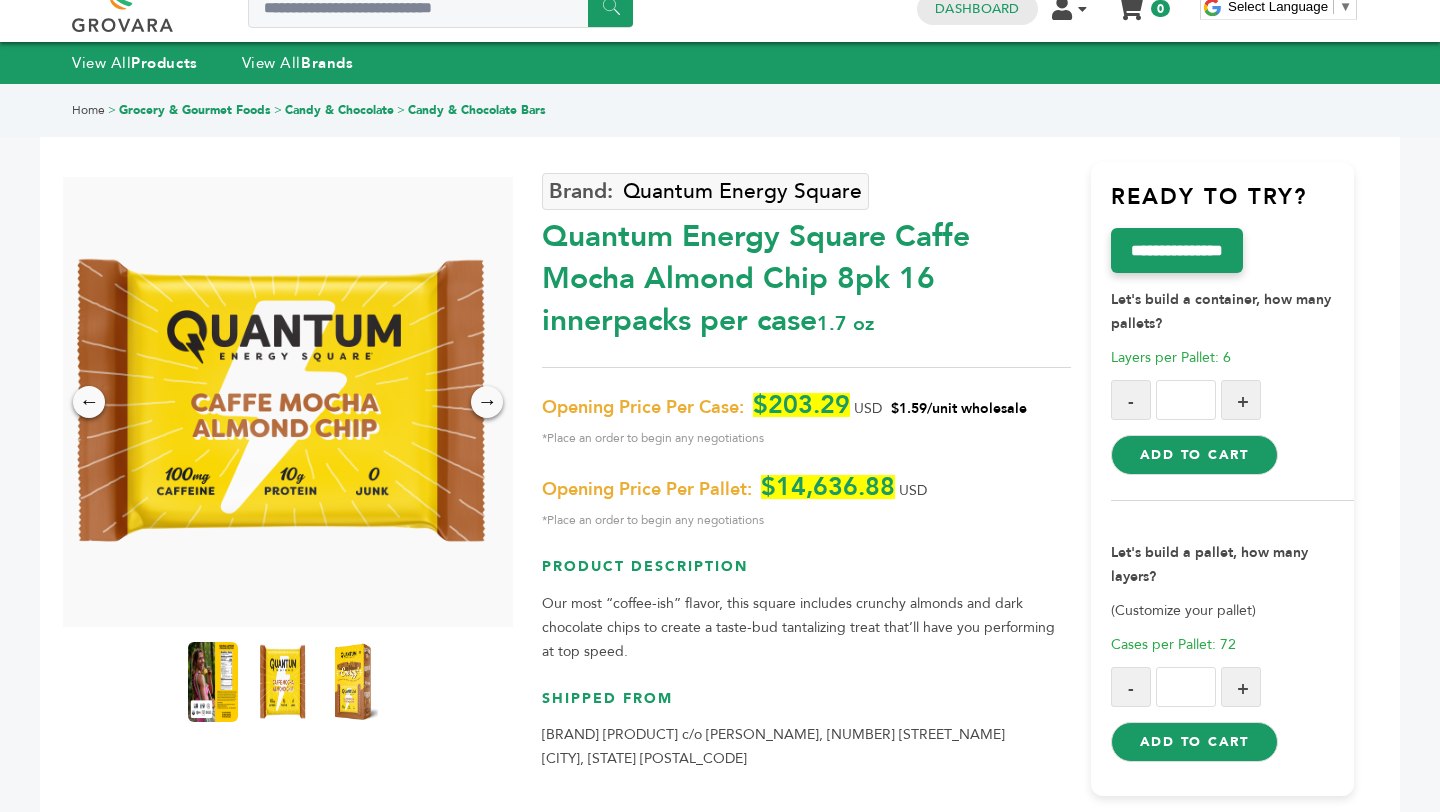 scroll, scrollTop: 89, scrollLeft: 0, axis: vertical 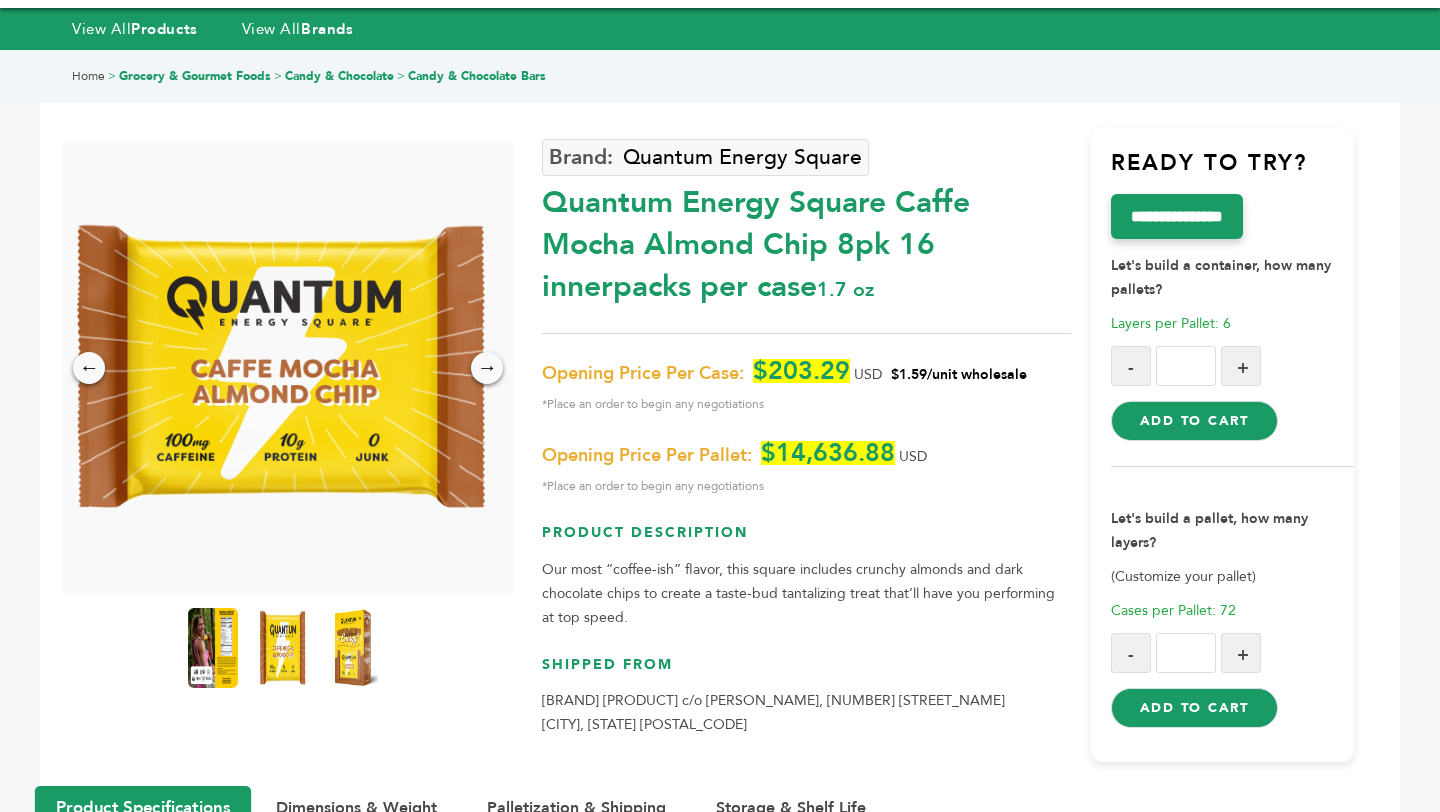 drag, startPoint x: 897, startPoint y: 204, endPoint x: 890, endPoint y: 256, distance: 52.46904 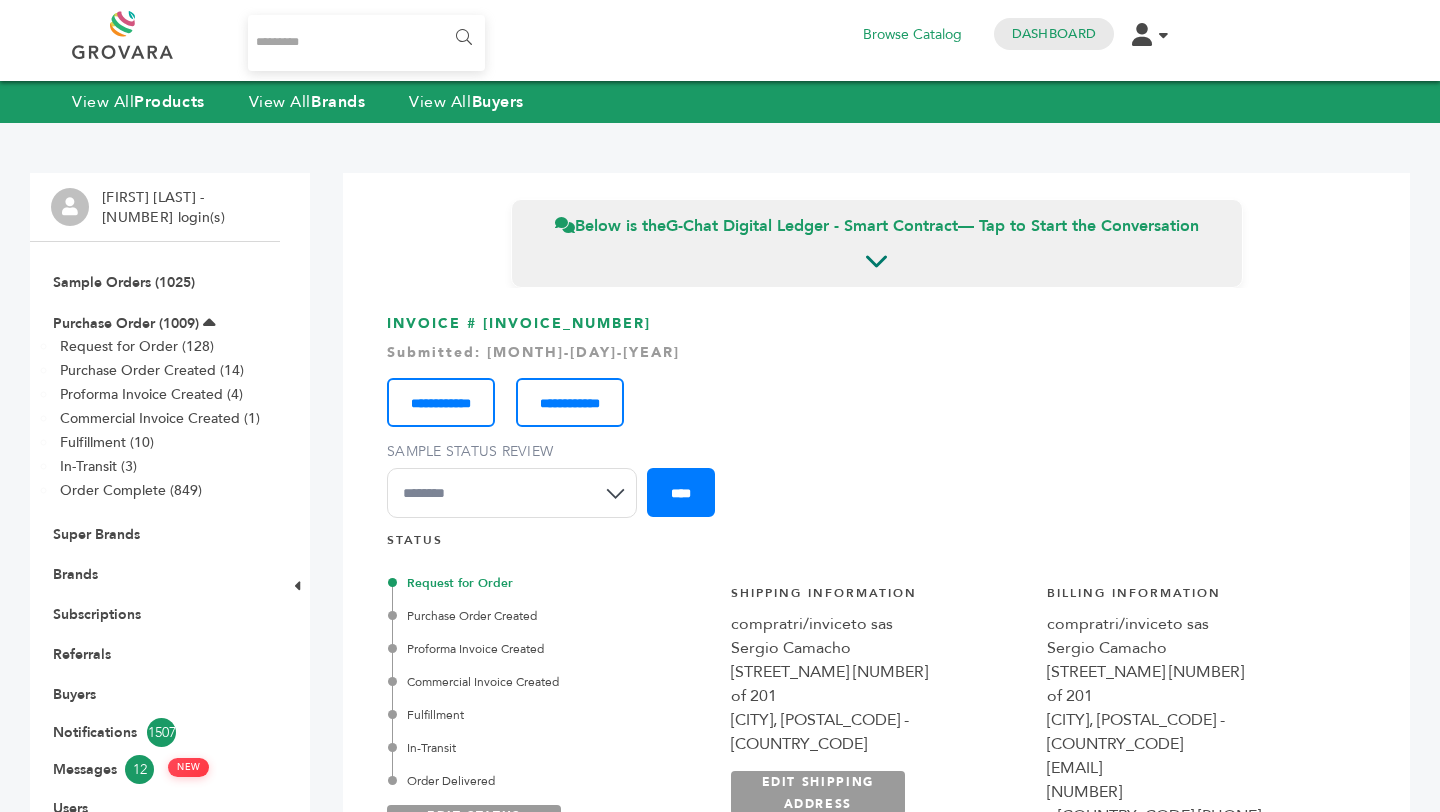 scroll, scrollTop: 2512, scrollLeft: 0, axis: vertical 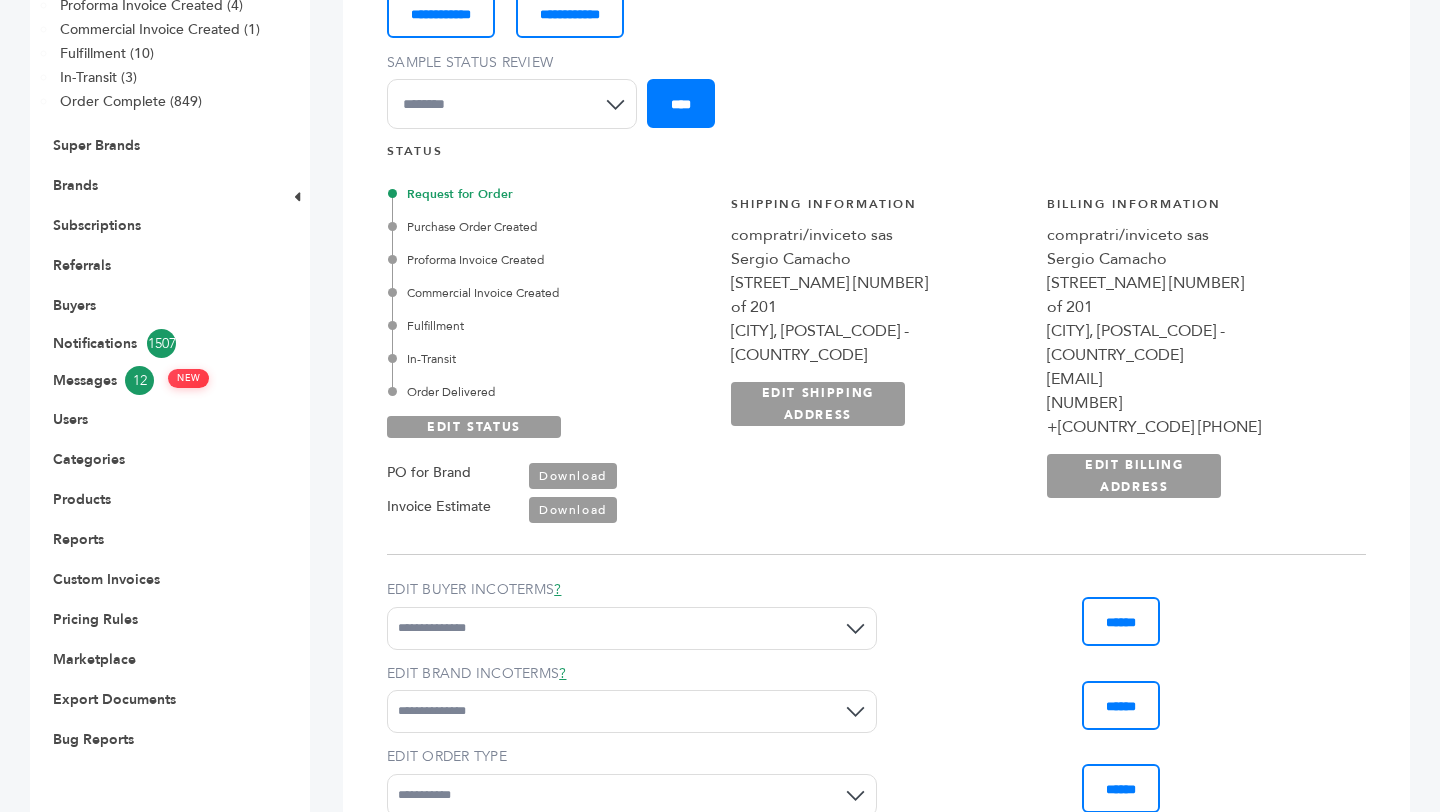 click on "Download" at bounding box center (573, 510) 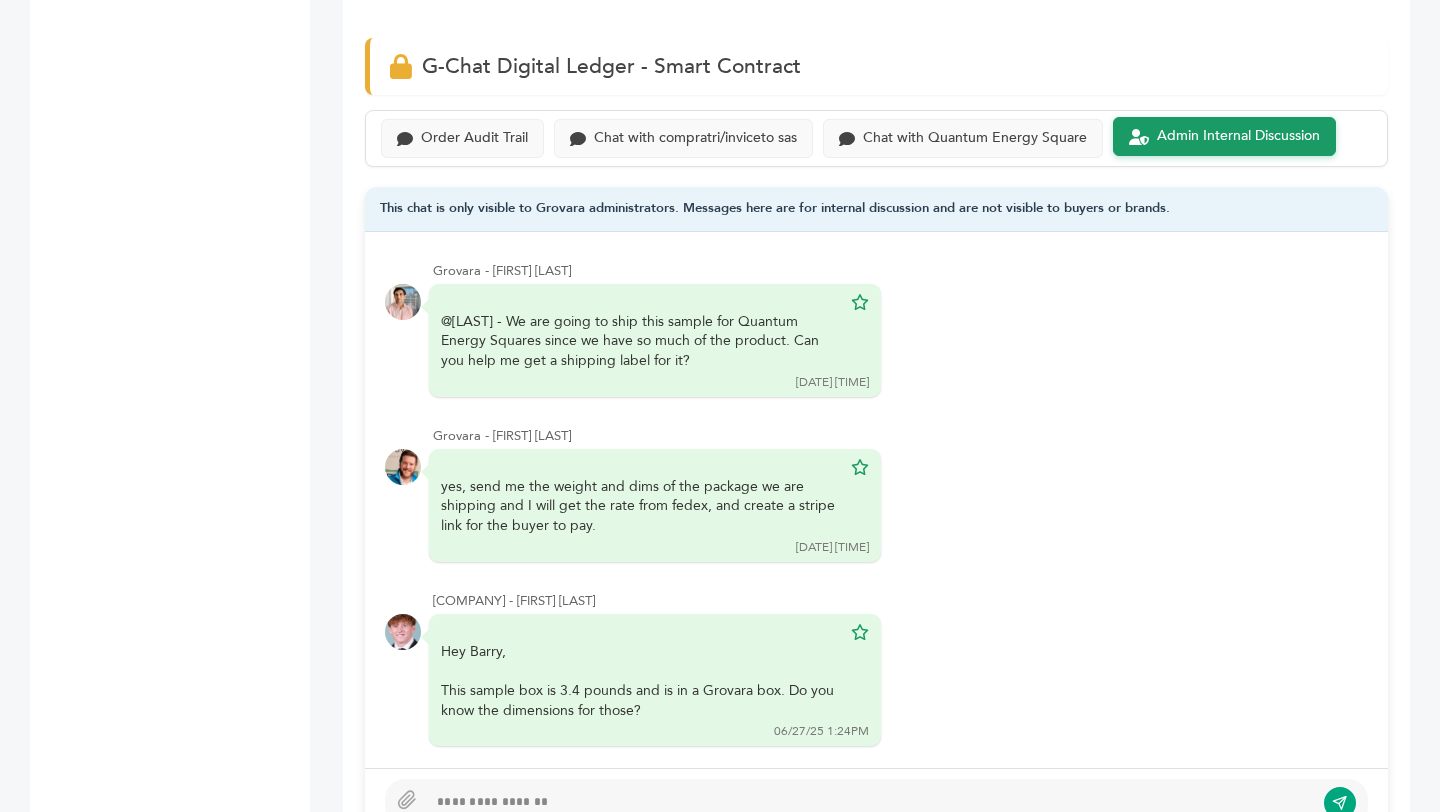 scroll, scrollTop: 1400, scrollLeft: 0, axis: vertical 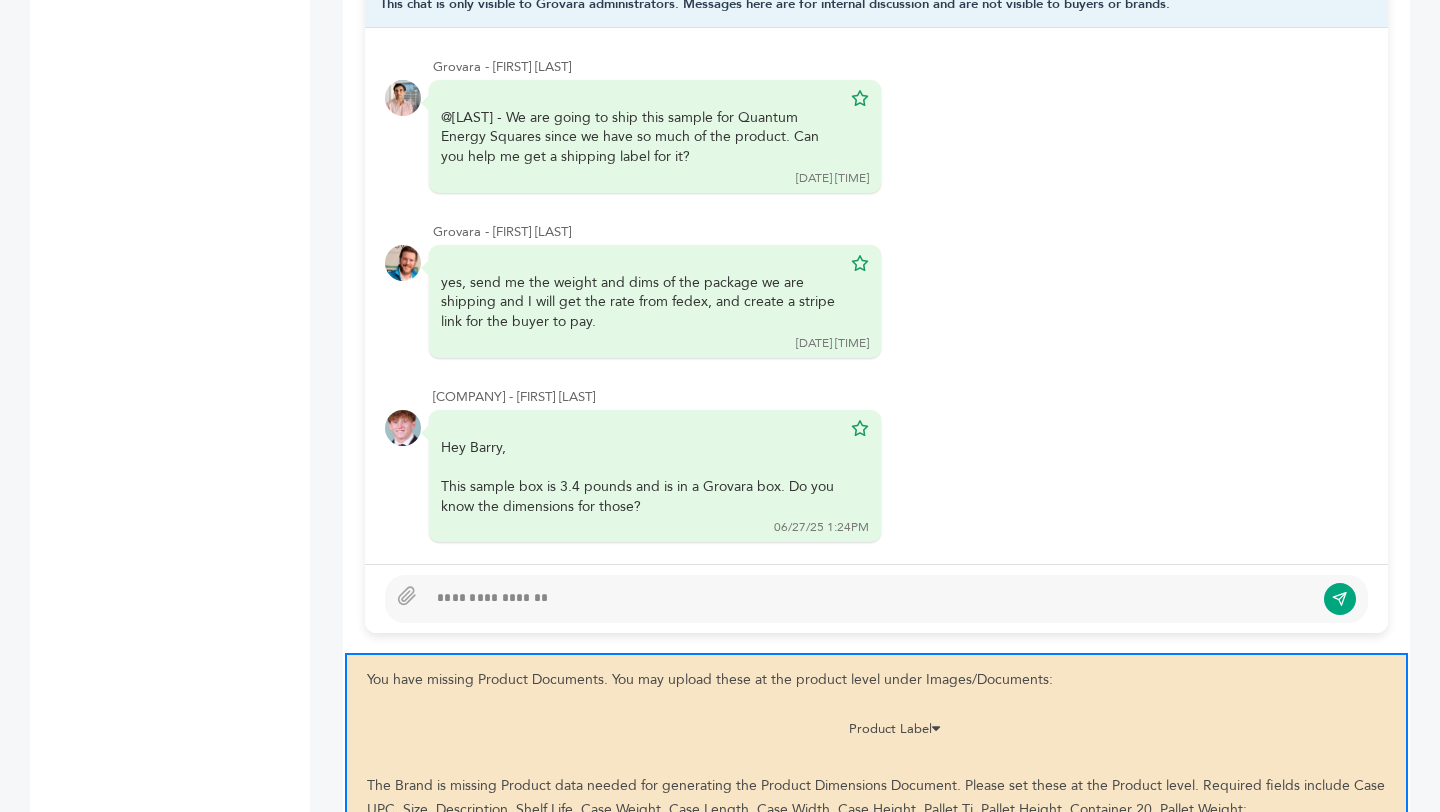 click at bounding box center (876, 599) 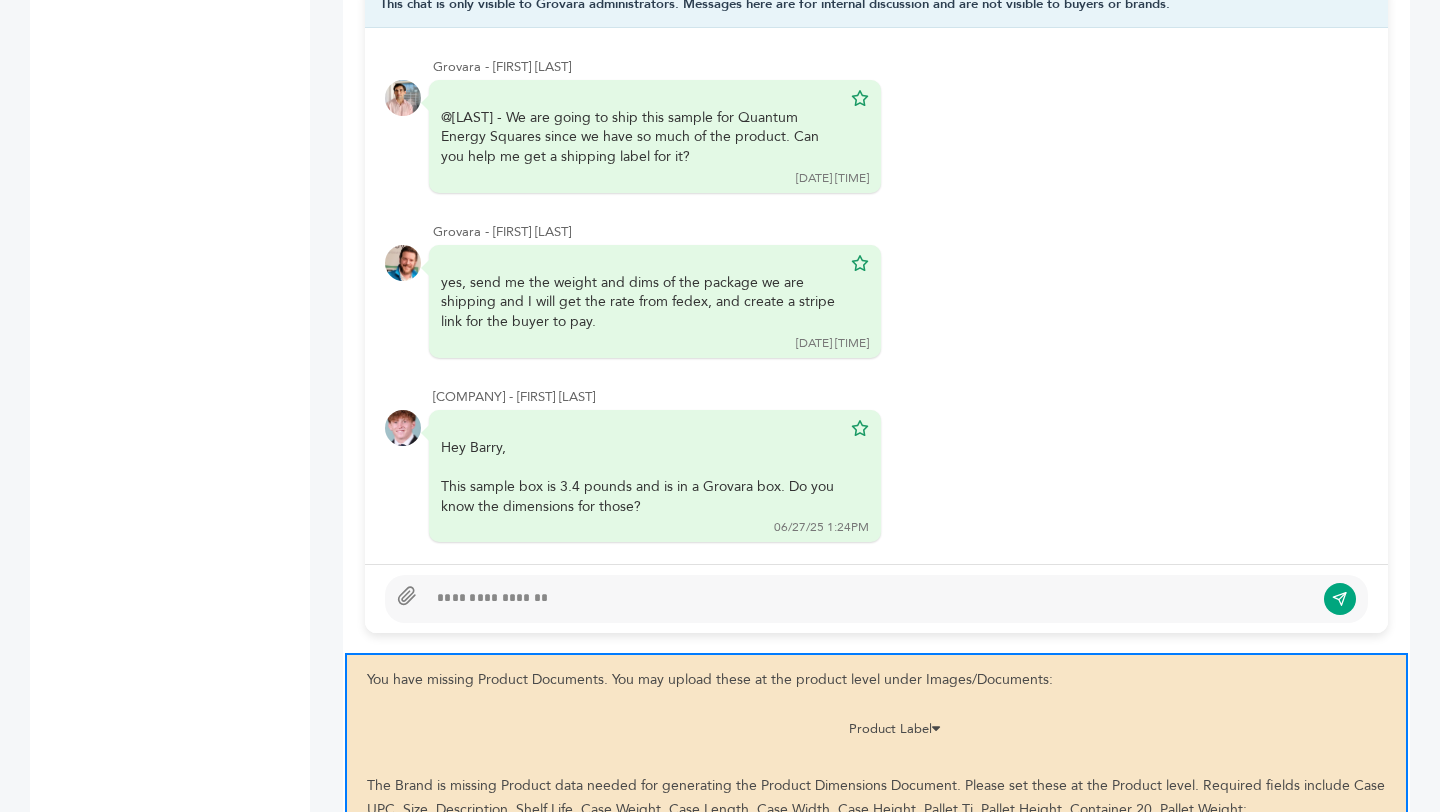 click at bounding box center [407, 595] 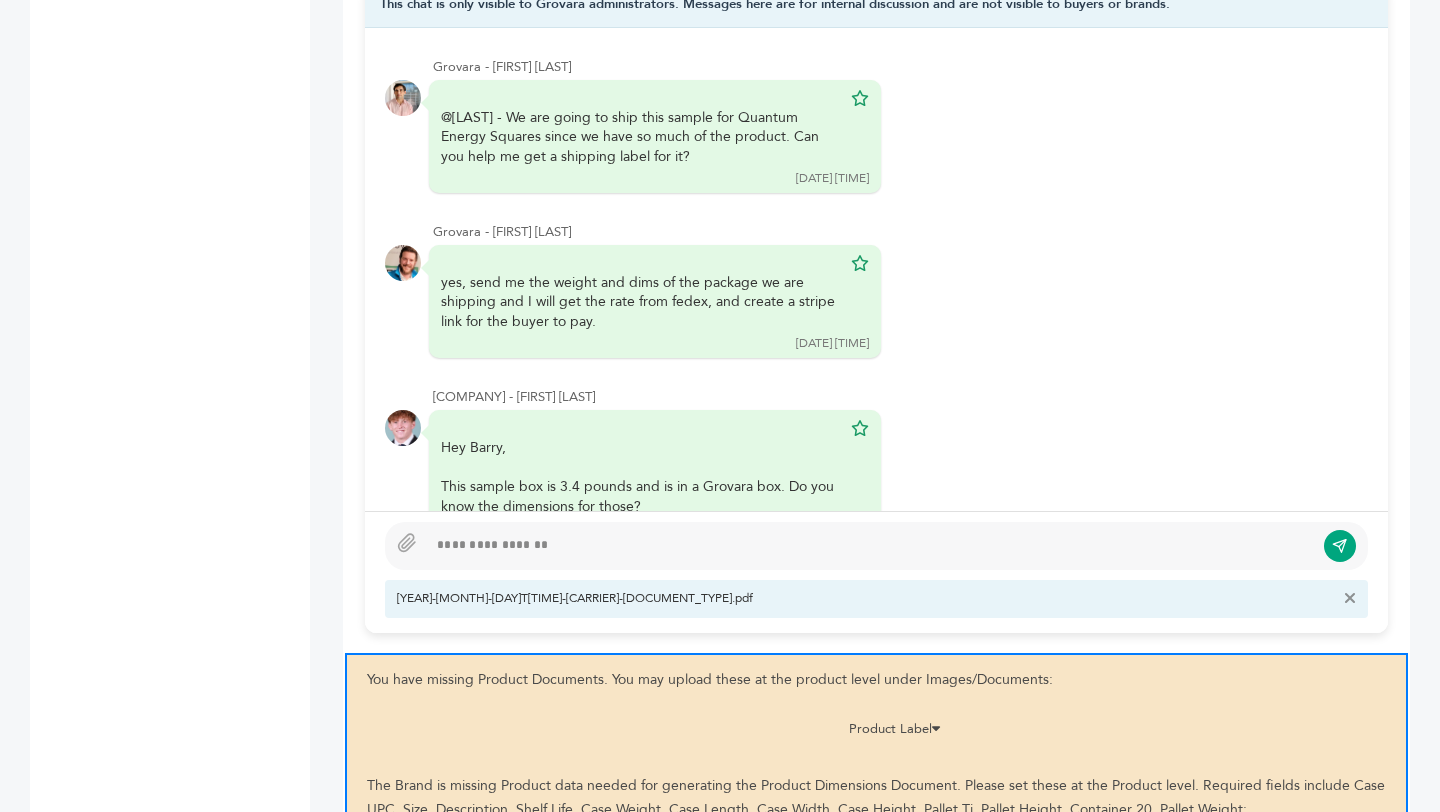 click at bounding box center [870, 546] 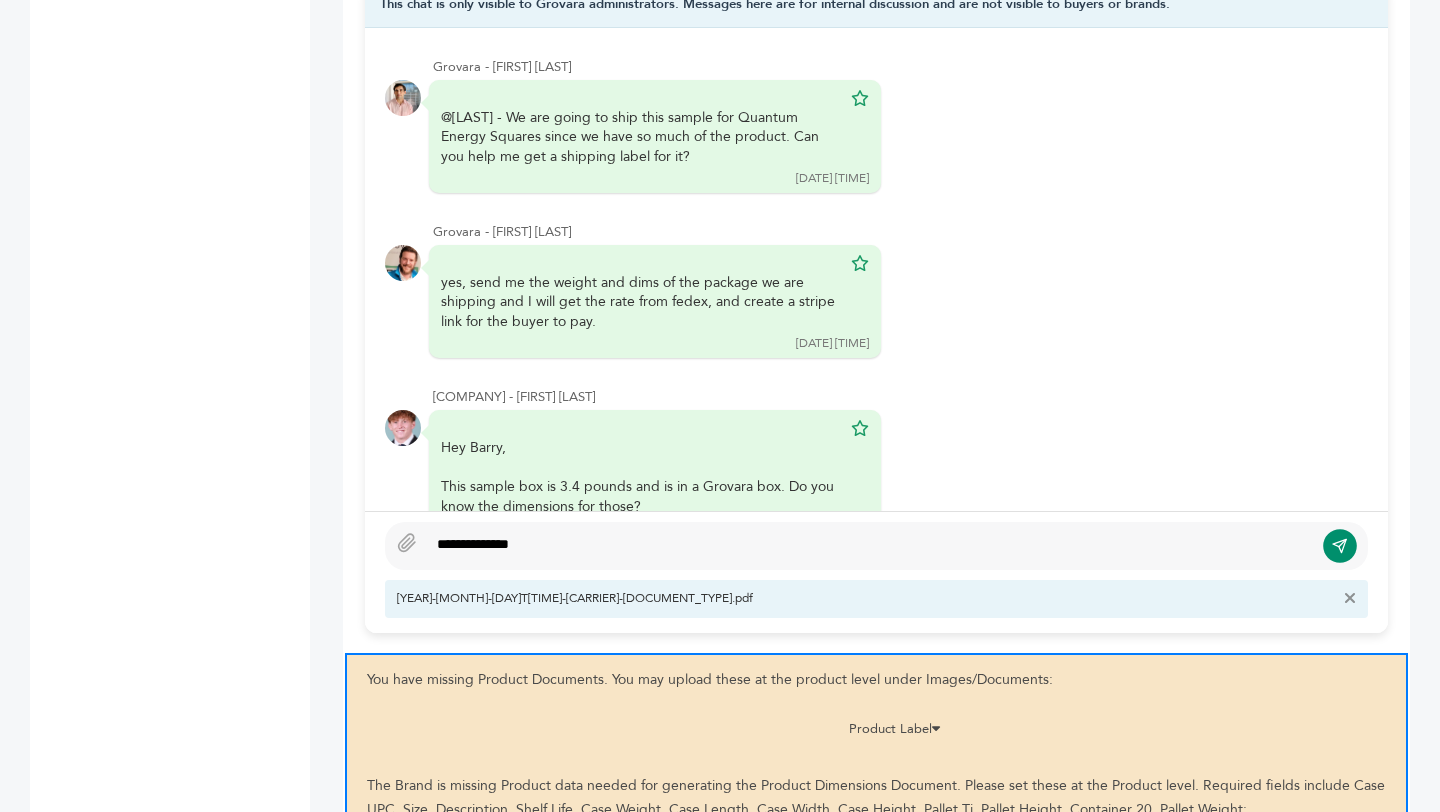 click at bounding box center (1339, 545) 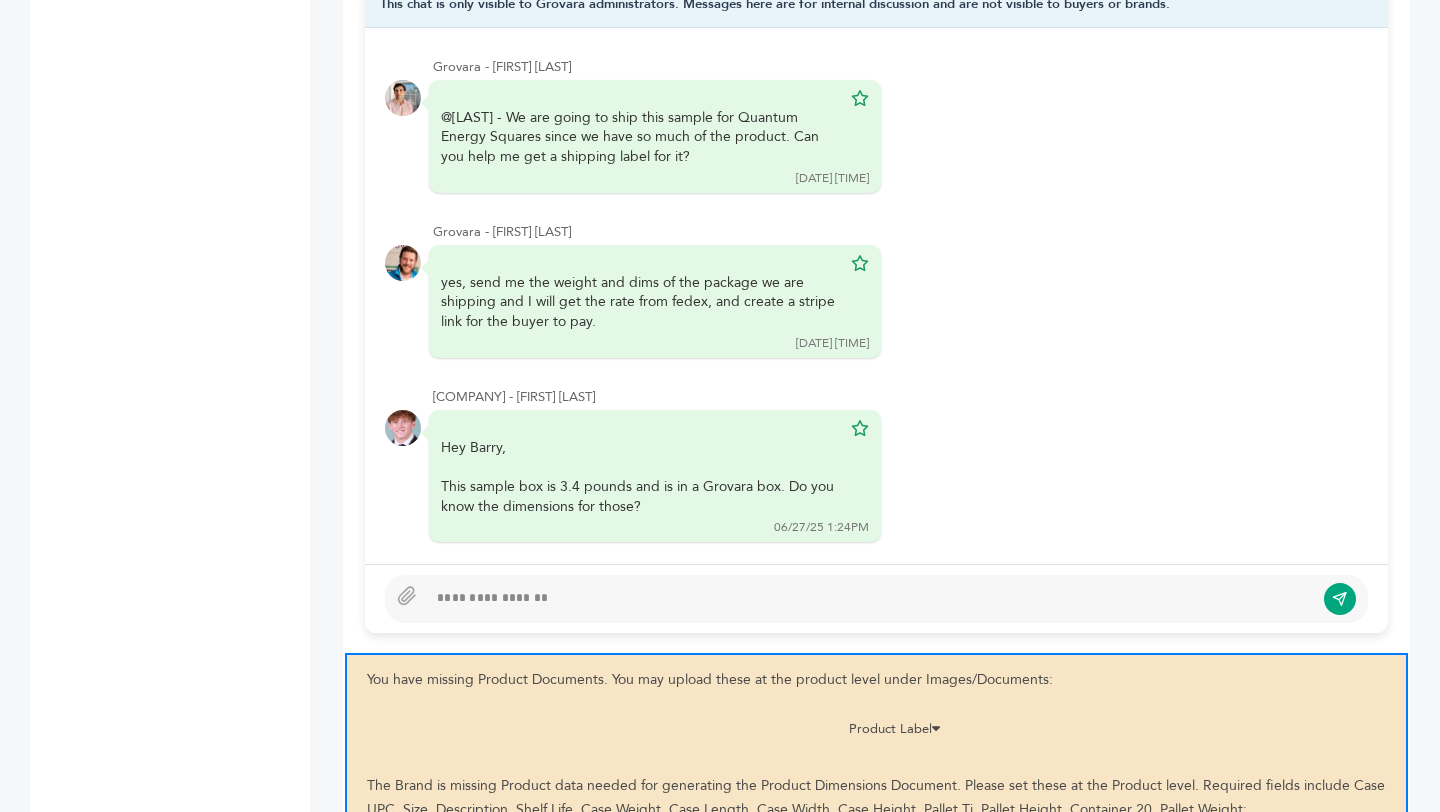 scroll, scrollTop: 518, scrollLeft: 0, axis: vertical 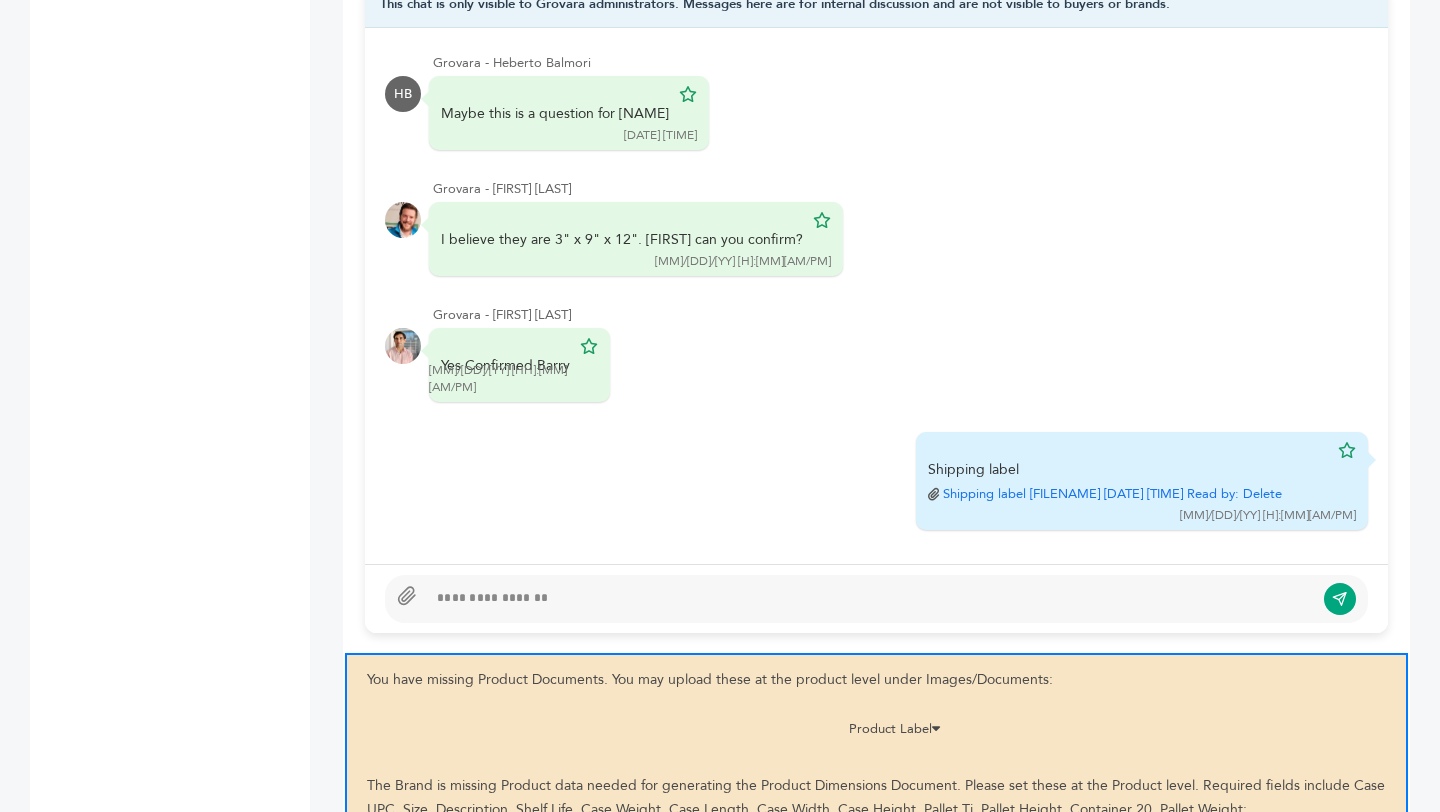 click at bounding box center [407, 595] 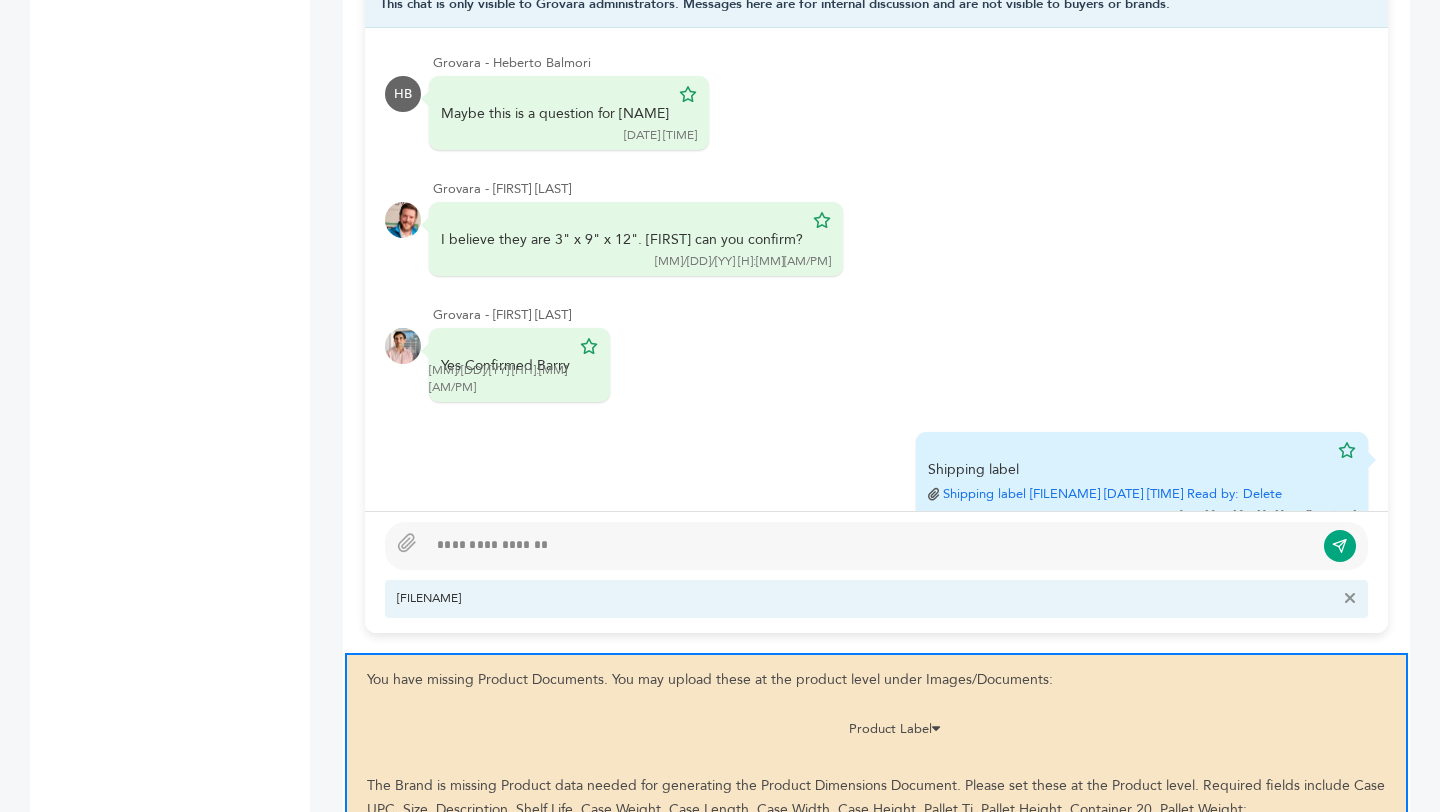 click at bounding box center [870, 546] 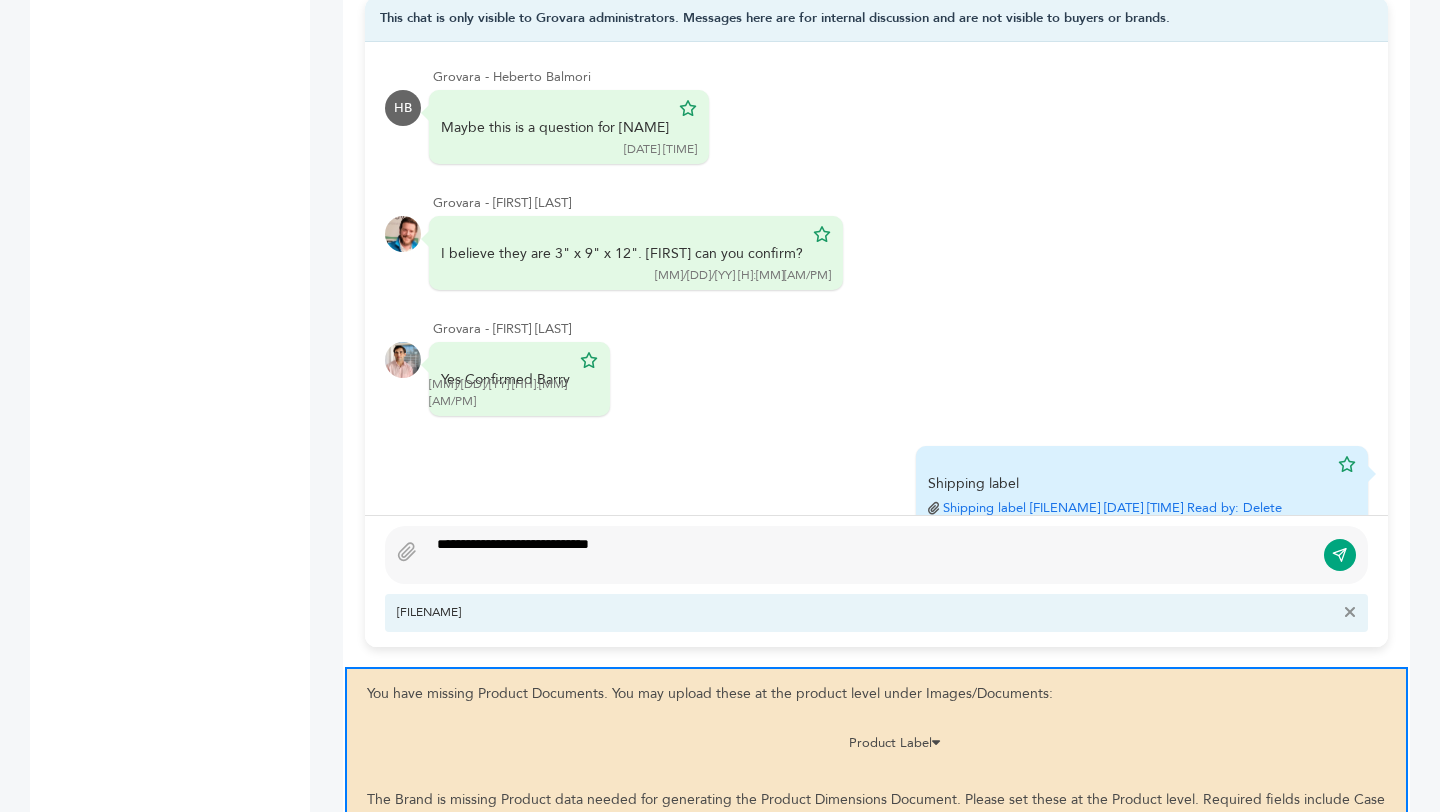scroll, scrollTop: 1579, scrollLeft: 0, axis: vertical 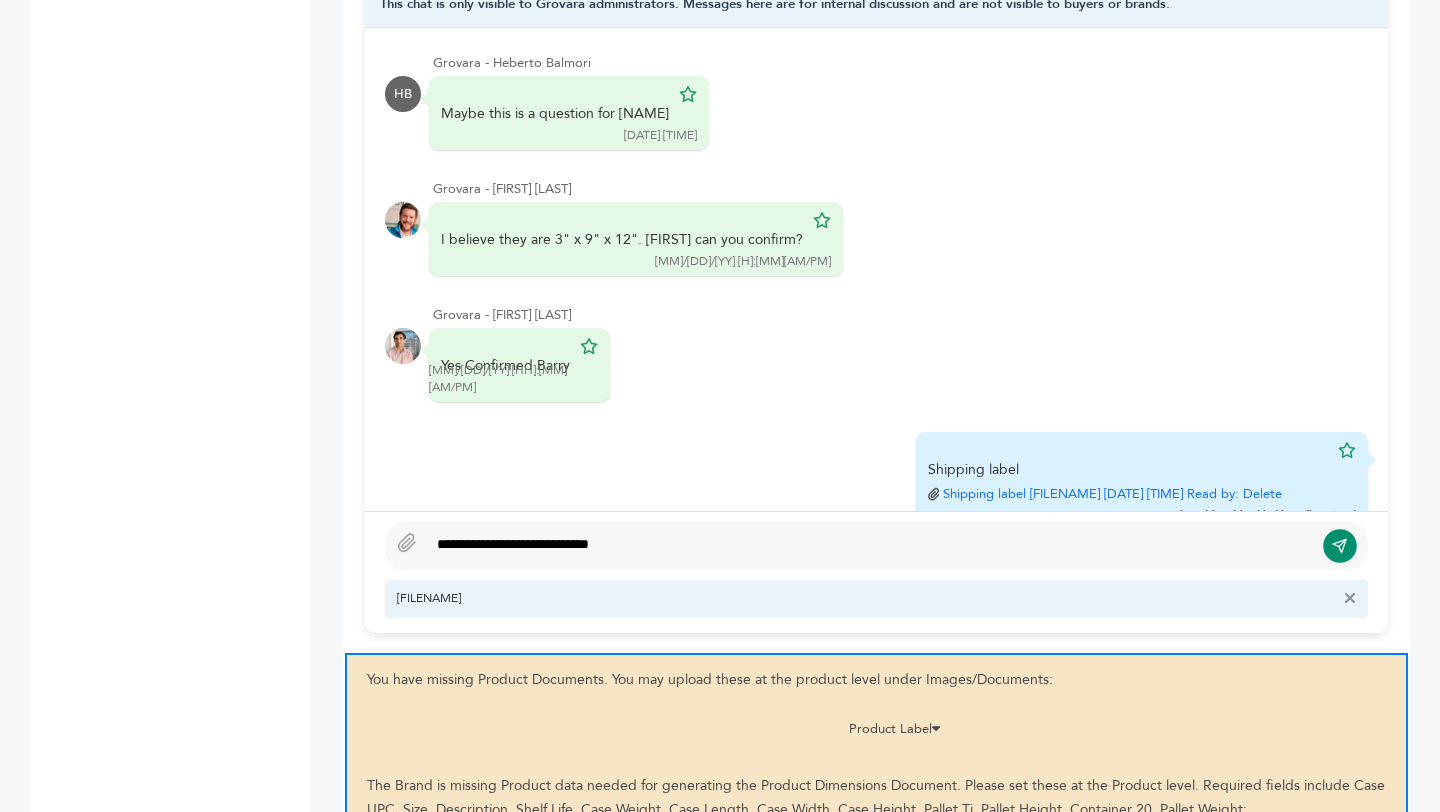 click at bounding box center (1339, 545) 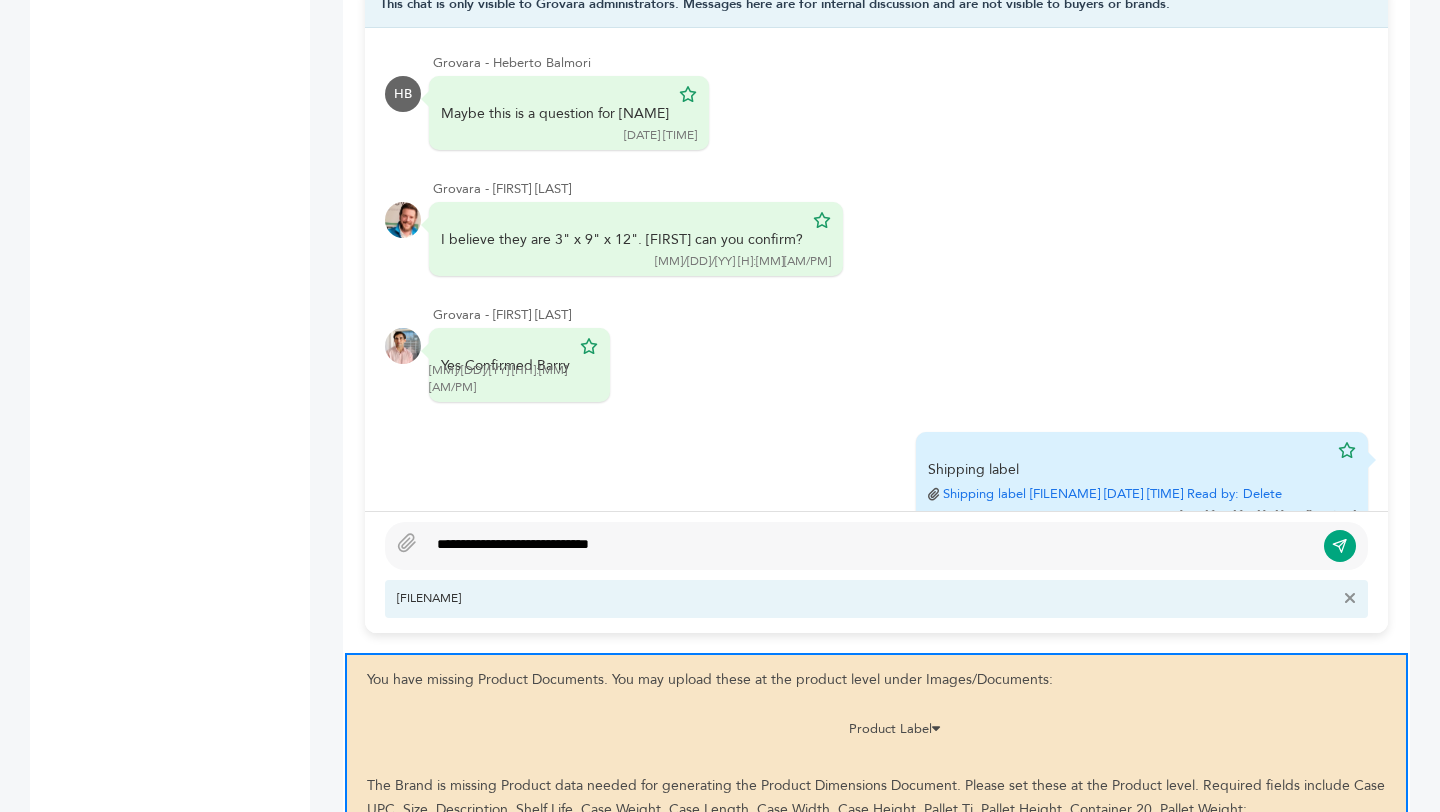 scroll, scrollTop: 647, scrollLeft: 0, axis: vertical 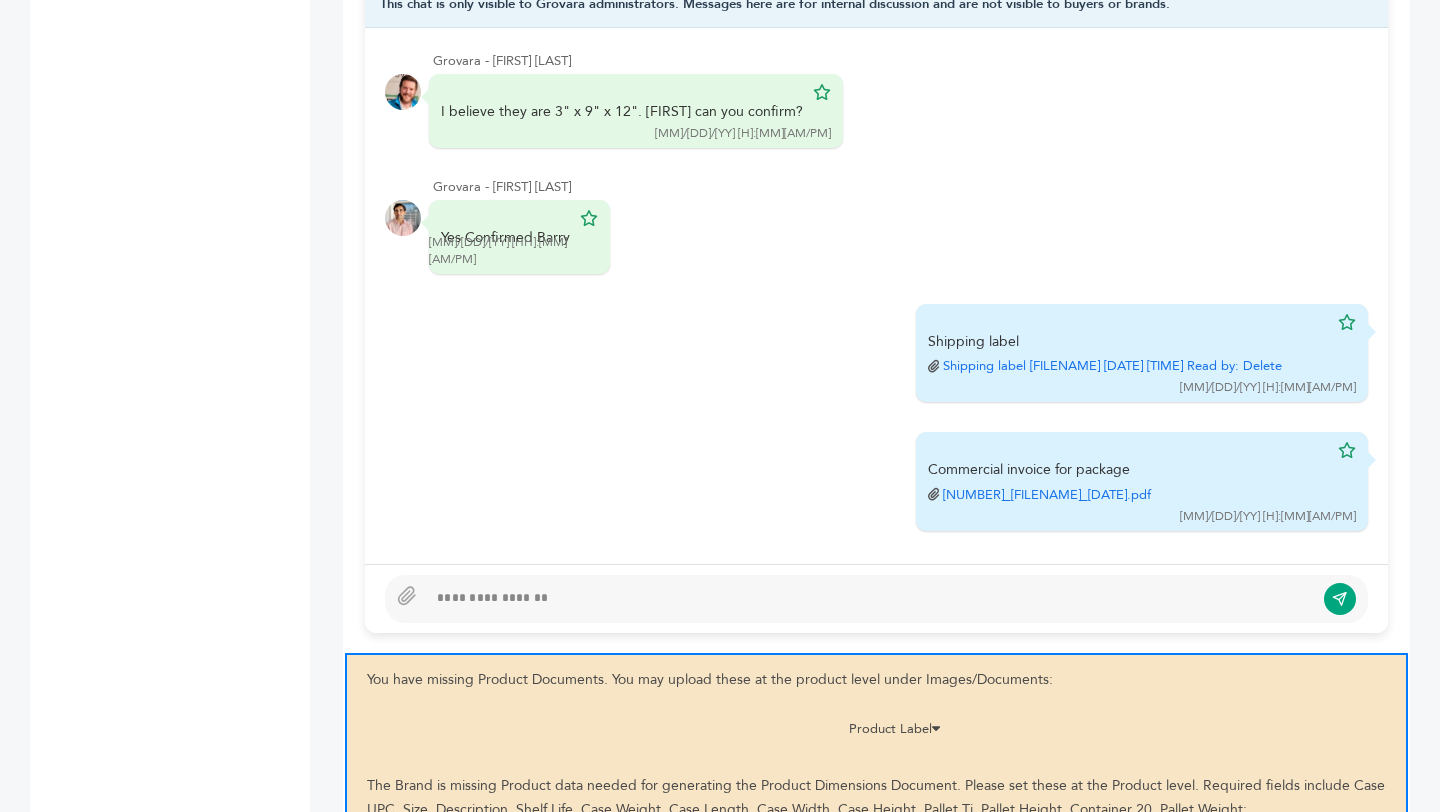 click at bounding box center (876, 598) 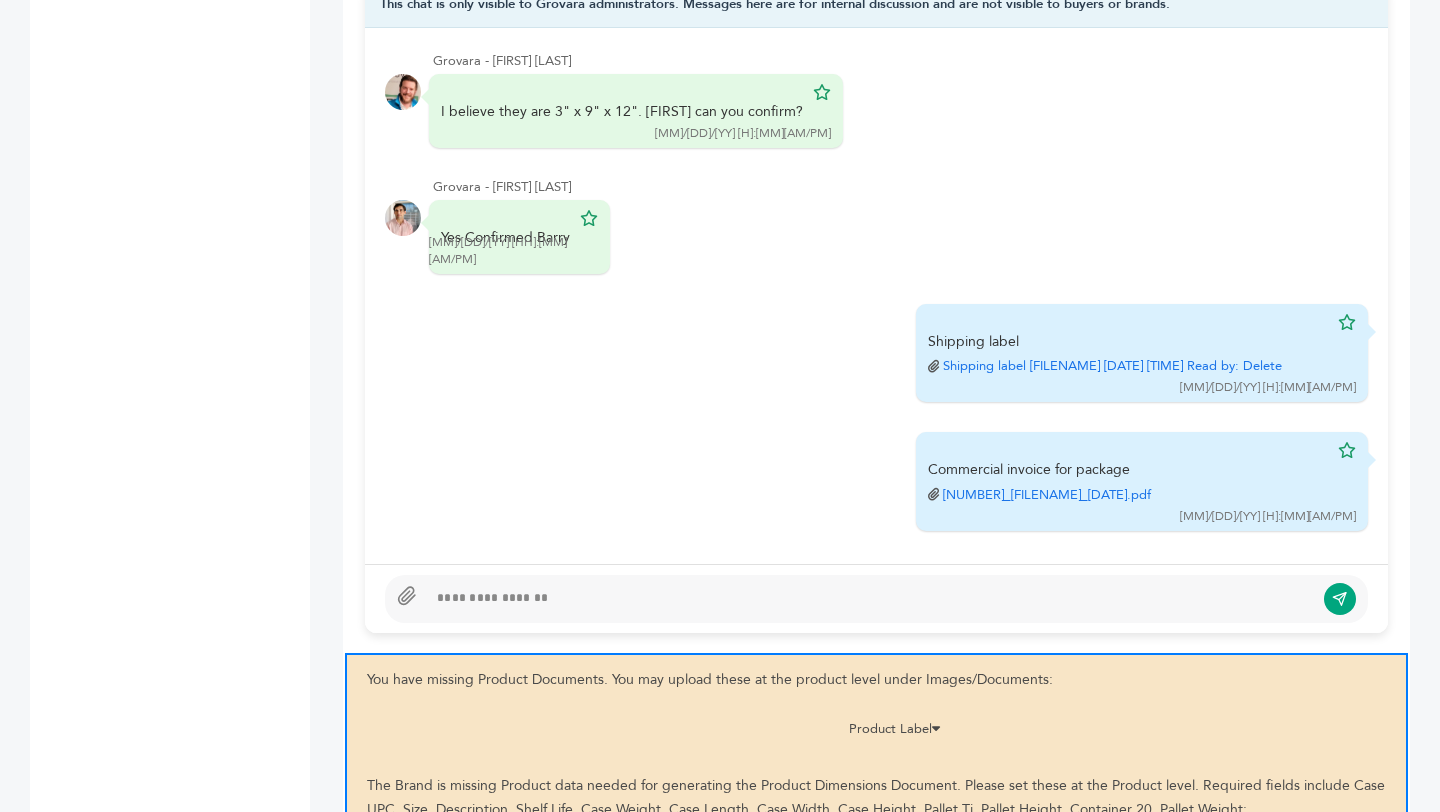 click at bounding box center [407, 595] 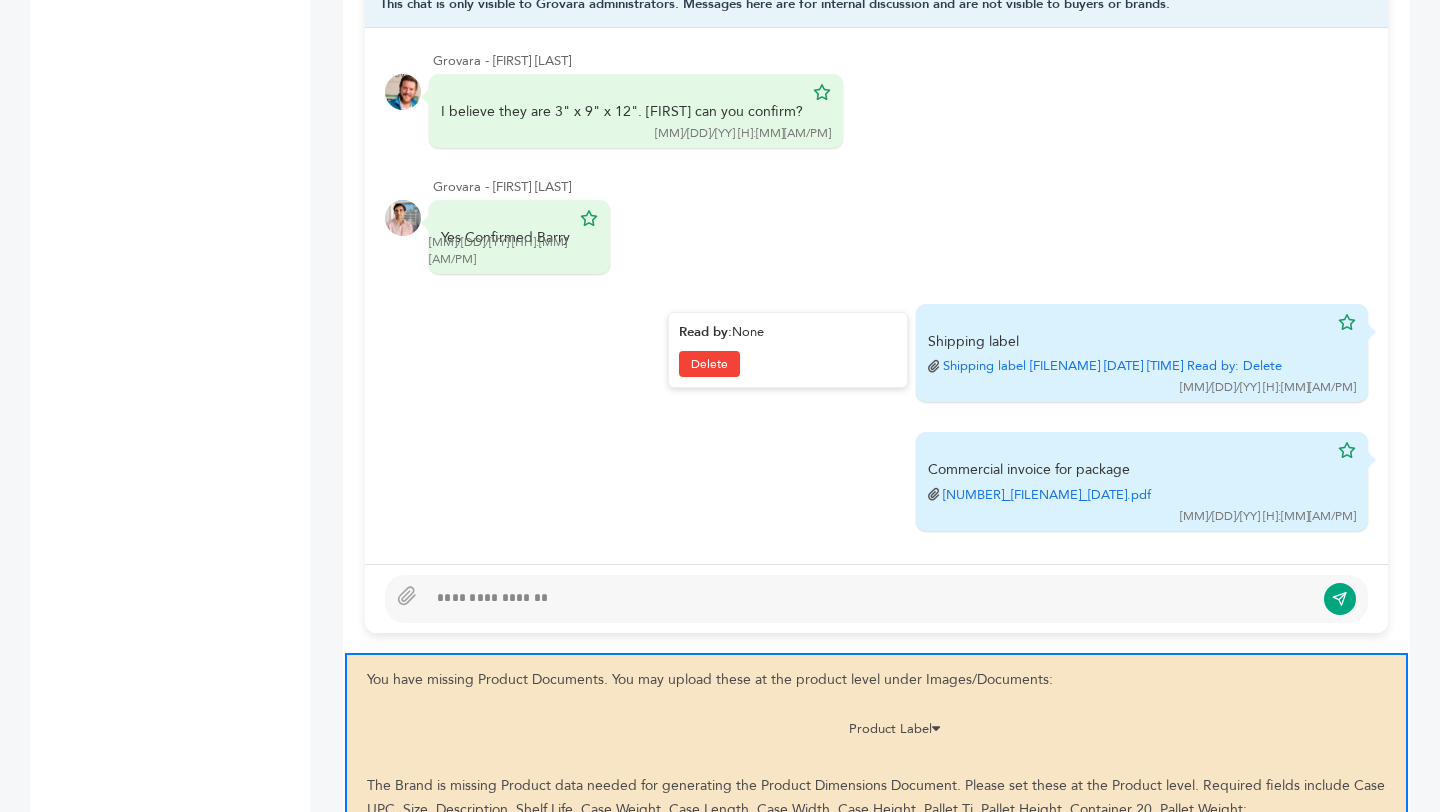 click on "Shipping label
1751566828_2025-07-03T18_20_02-FedEx-Shipping-Label.pdf" at bounding box center (1128, 354) 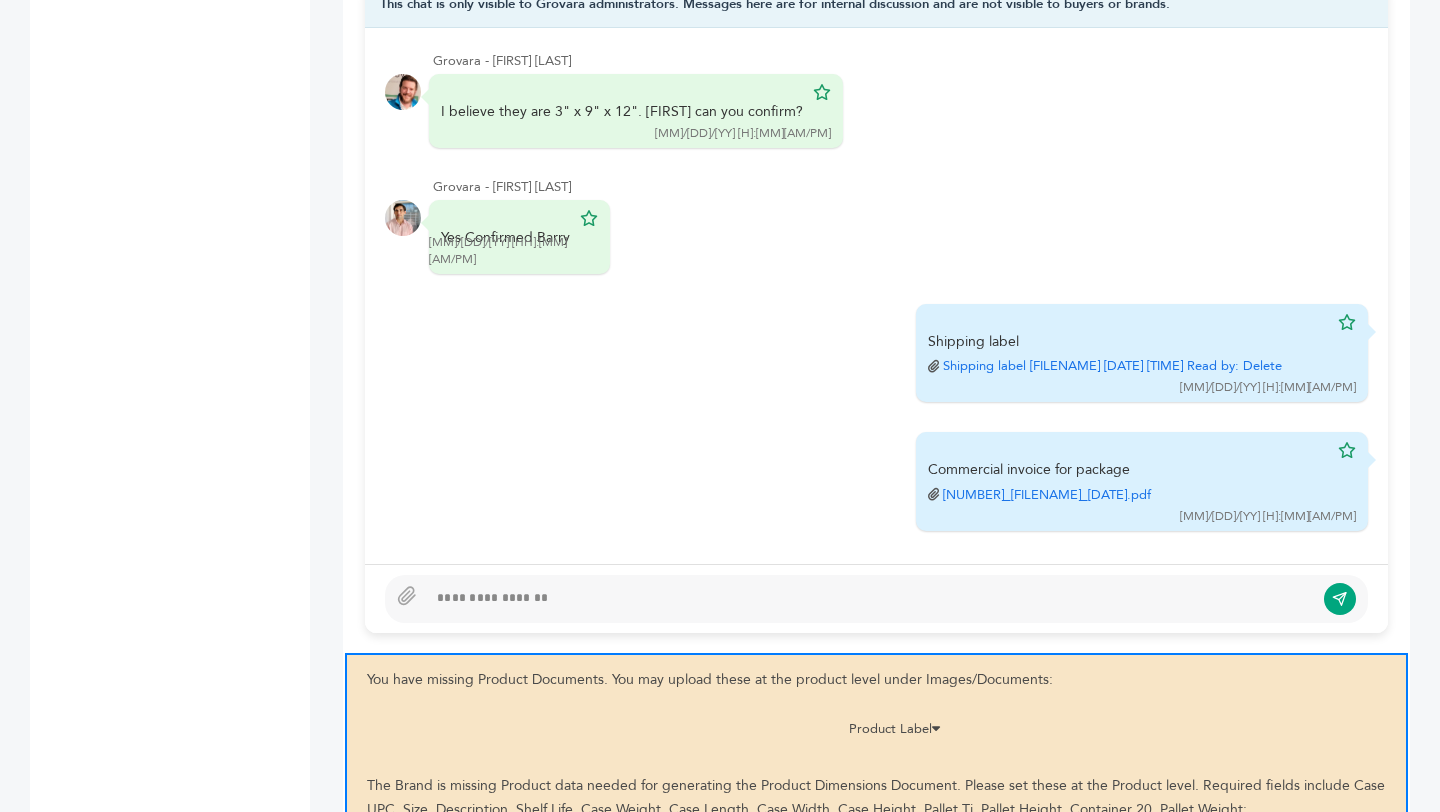 click at bounding box center (870, 599) 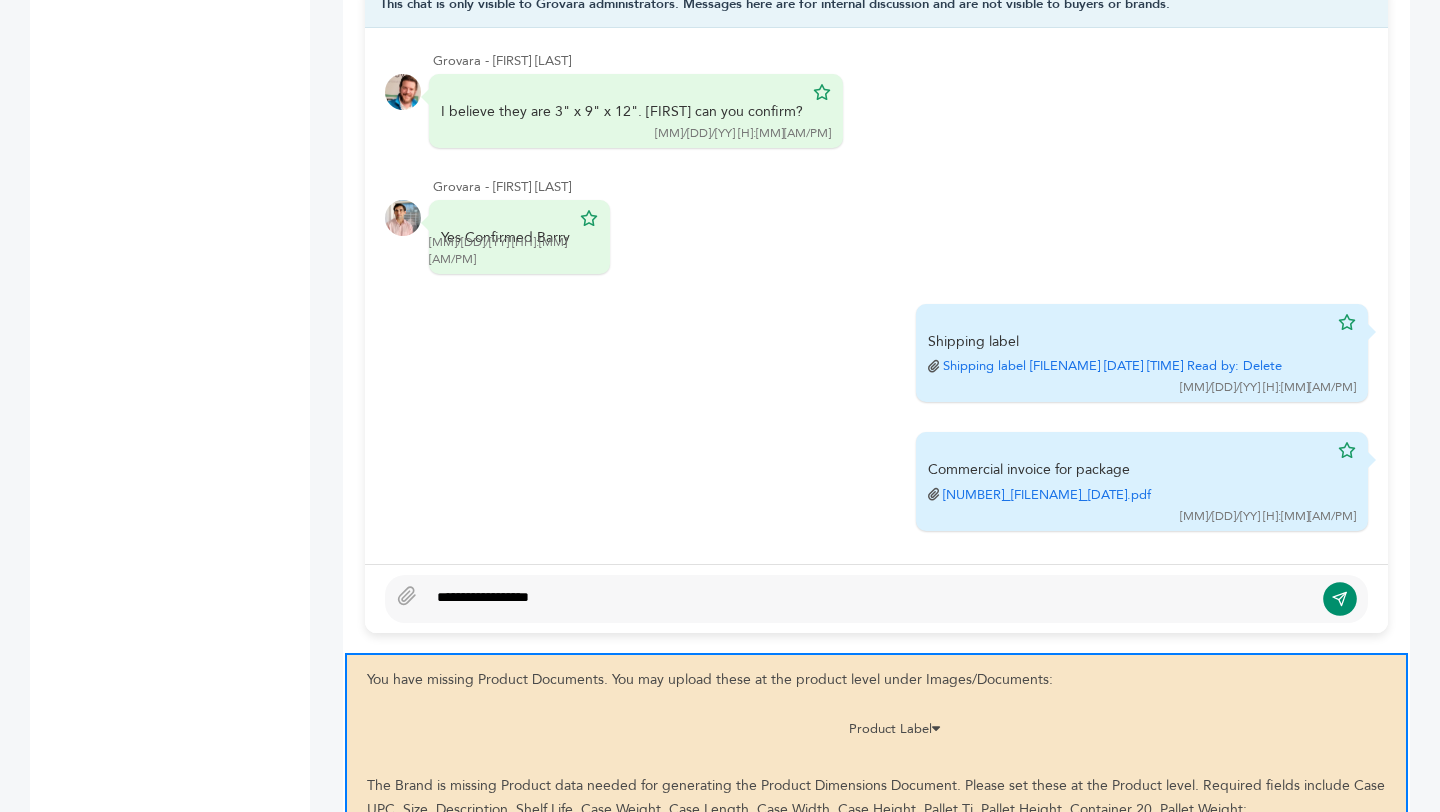click at bounding box center [1340, 598] 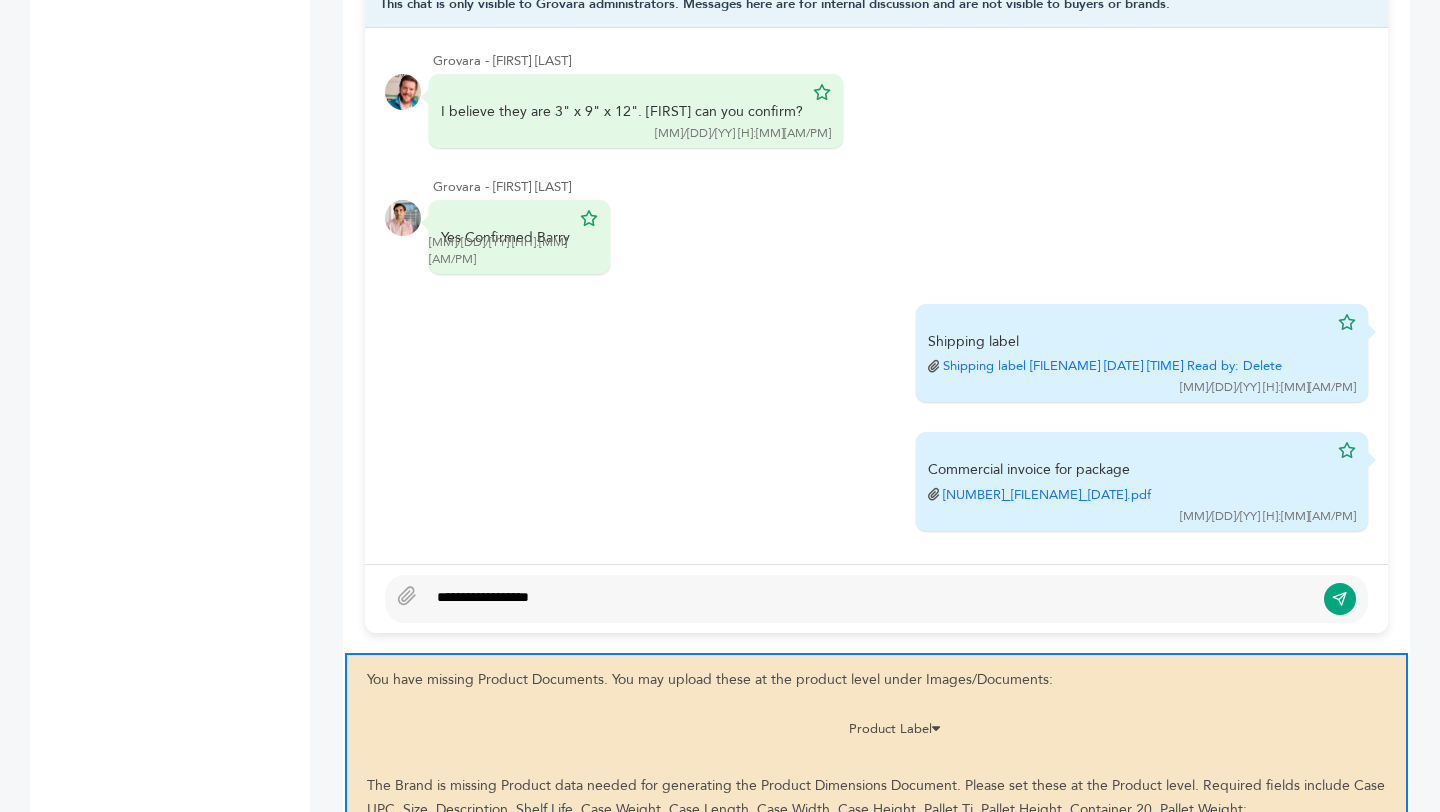 scroll, scrollTop: 751, scrollLeft: 0, axis: vertical 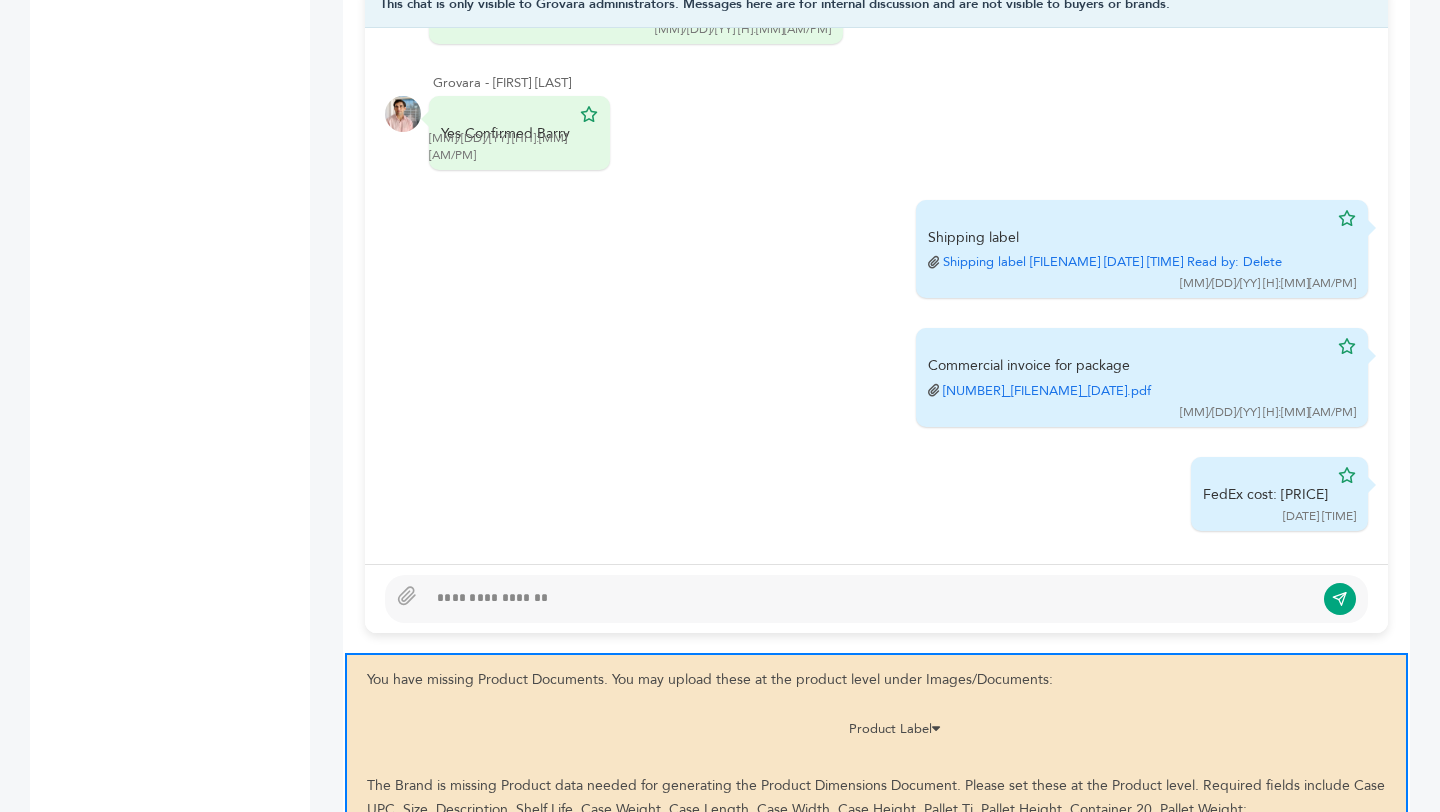 click at bounding box center (870, 599) 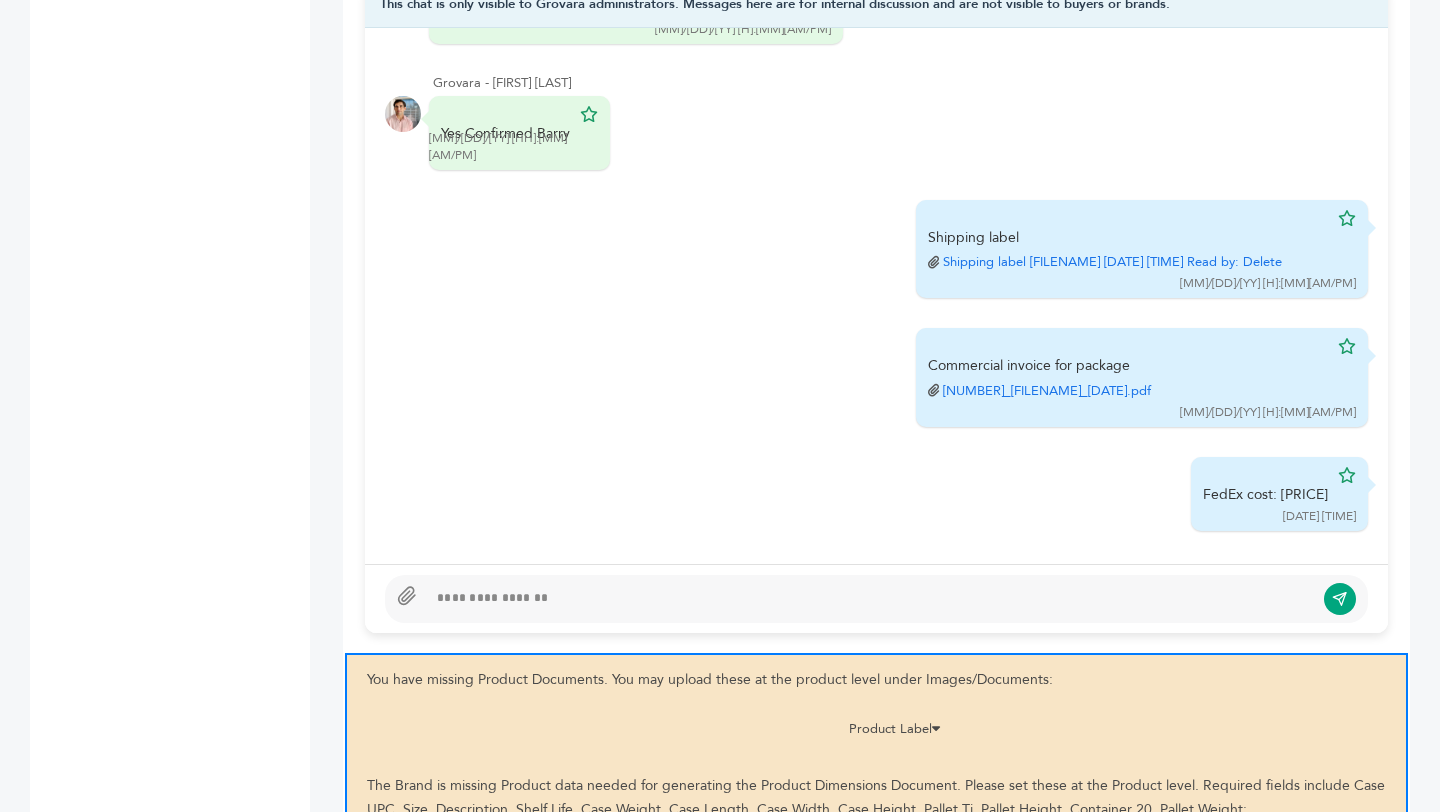click at bounding box center (407, 595) 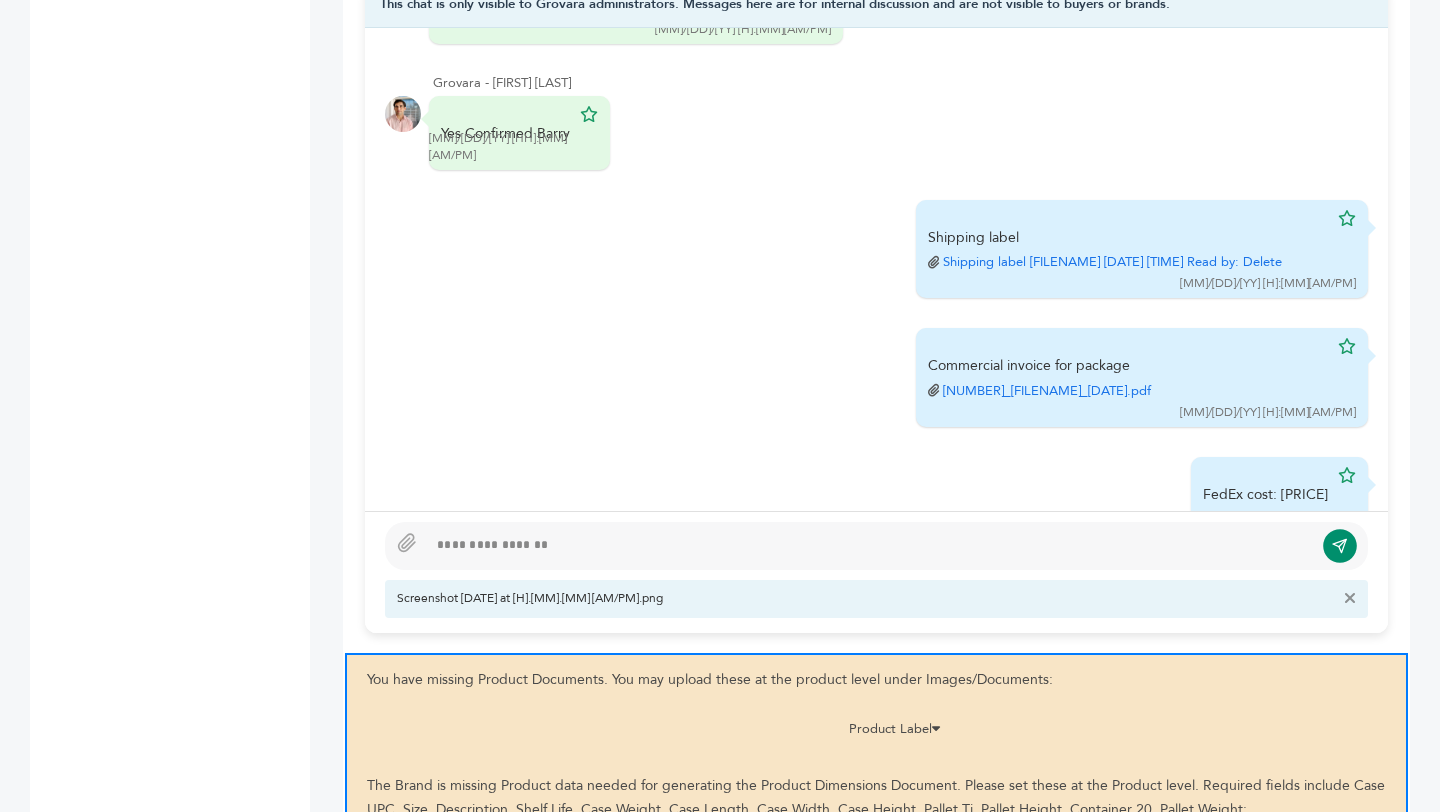 click at bounding box center [1340, 546] 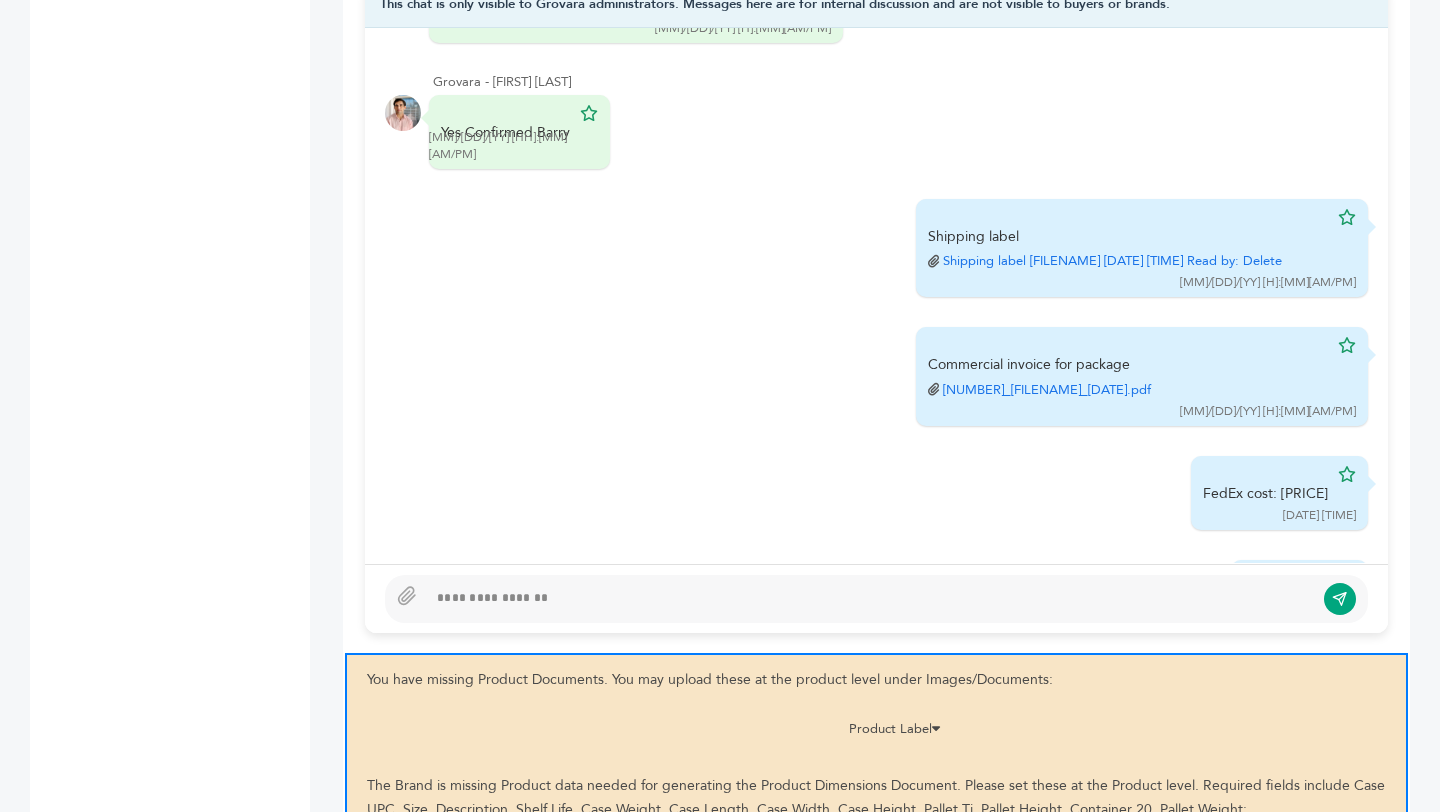 scroll, scrollTop: 860, scrollLeft: 0, axis: vertical 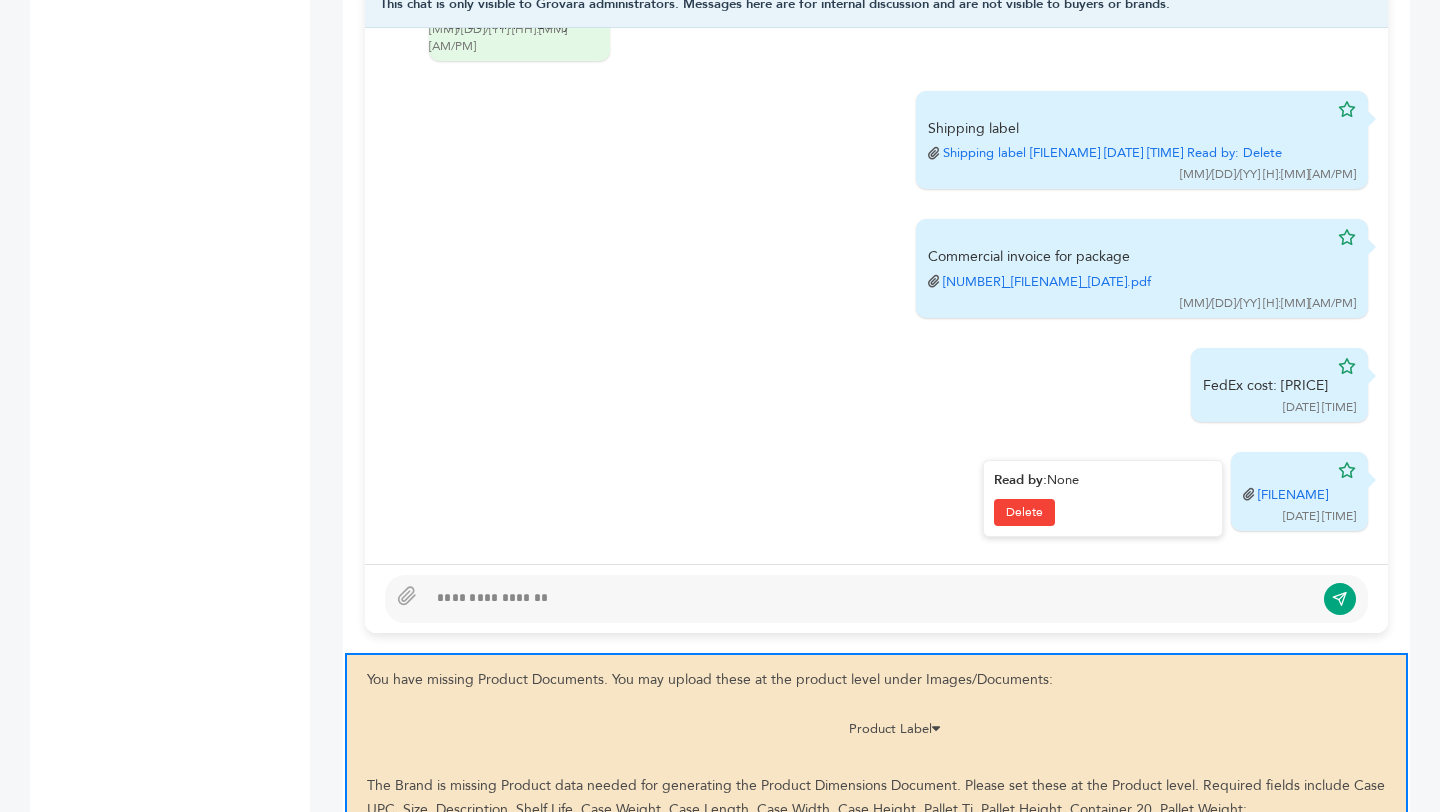 click on "1751567016_Screenshot_2025-07-03_at_2_22_46_PM.png" at bounding box center [1293, 495] 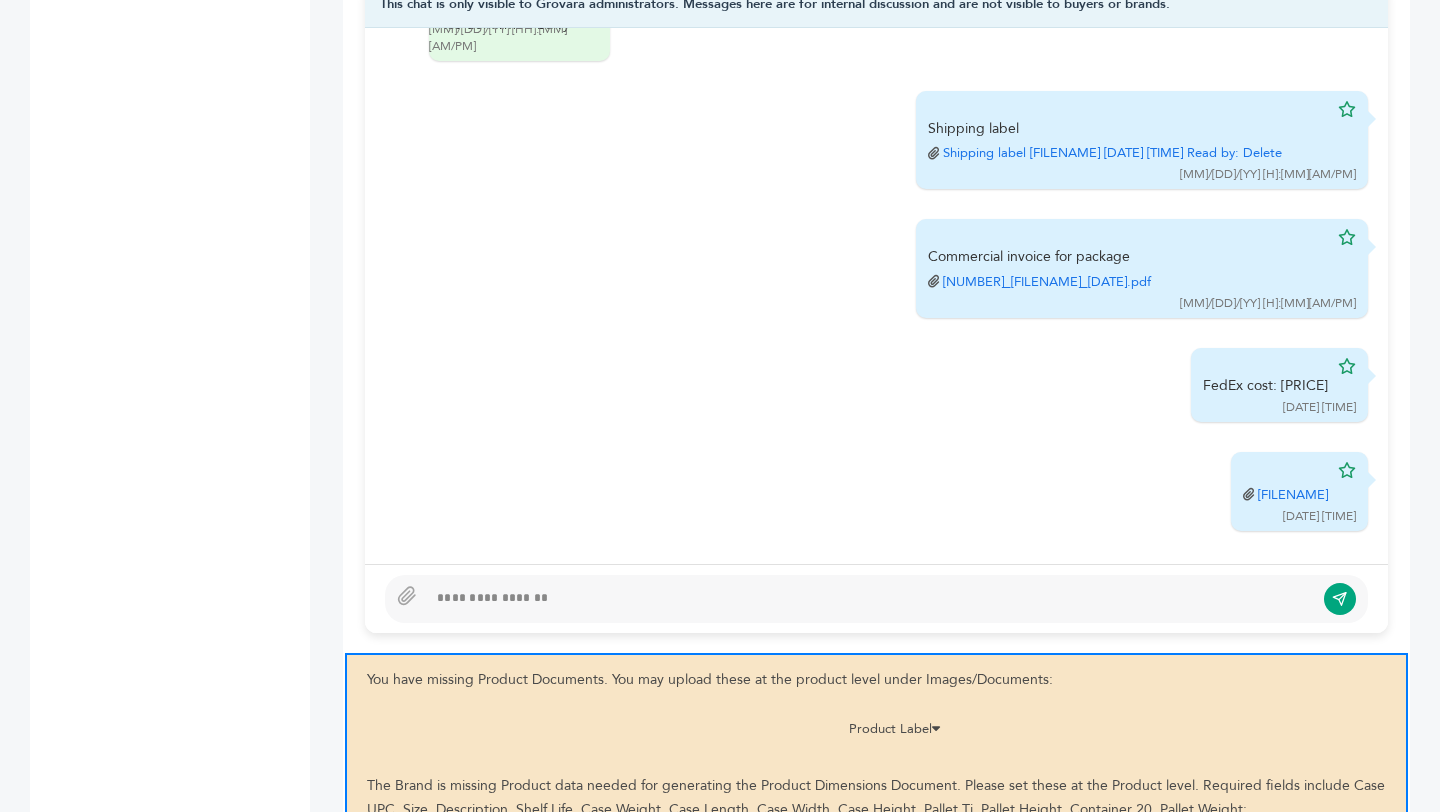 click on "Shipping label
1751566828_2025-07-03T18_20_02-FedEx-Shipping-Label.pdf
07/03/25 2:20PM
Read by: Delete" at bounding box center (876, 141) 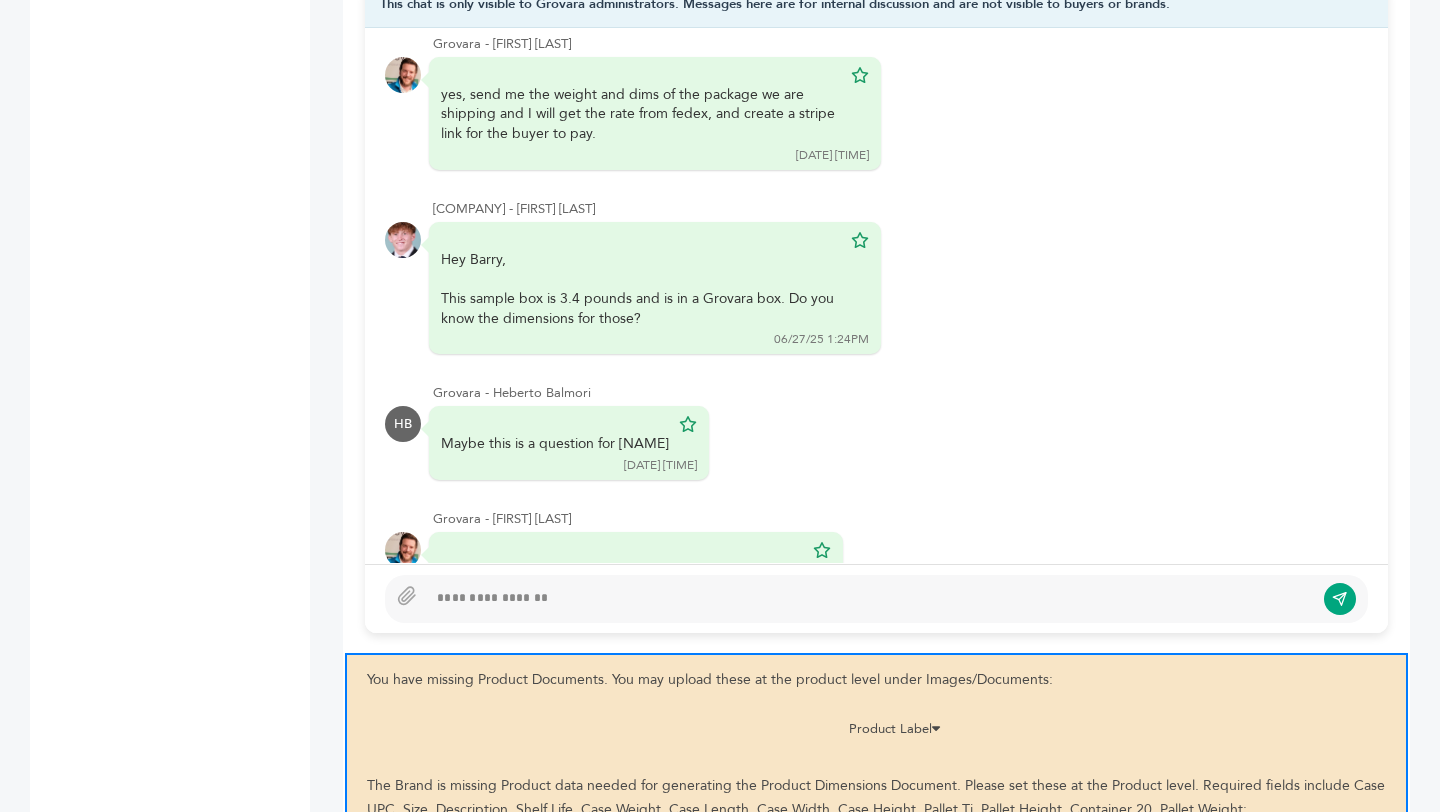 scroll, scrollTop: 0, scrollLeft: 0, axis: both 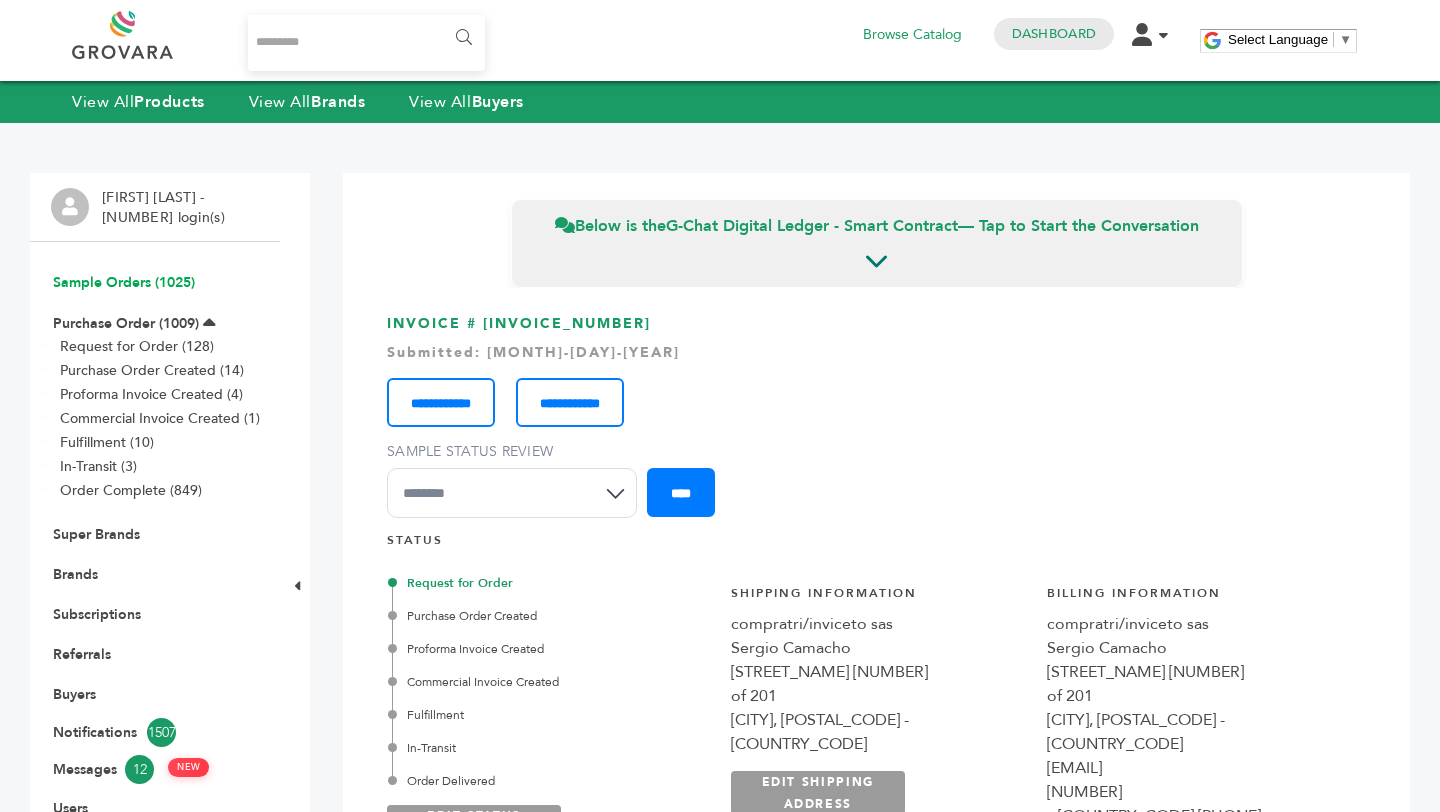 click on "Sample Orders (1025)" at bounding box center (124, 282) 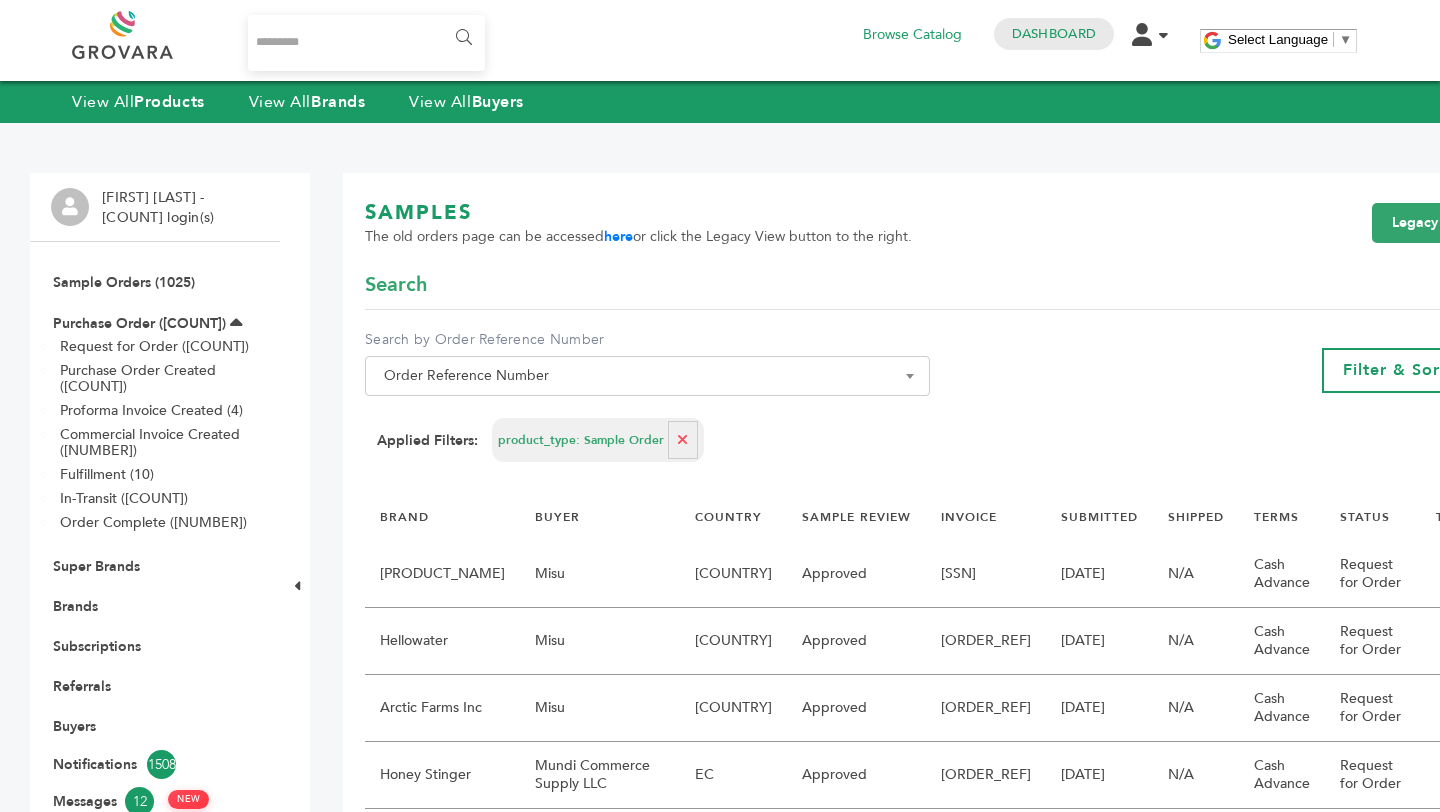 scroll, scrollTop: 0, scrollLeft: 0, axis: both 